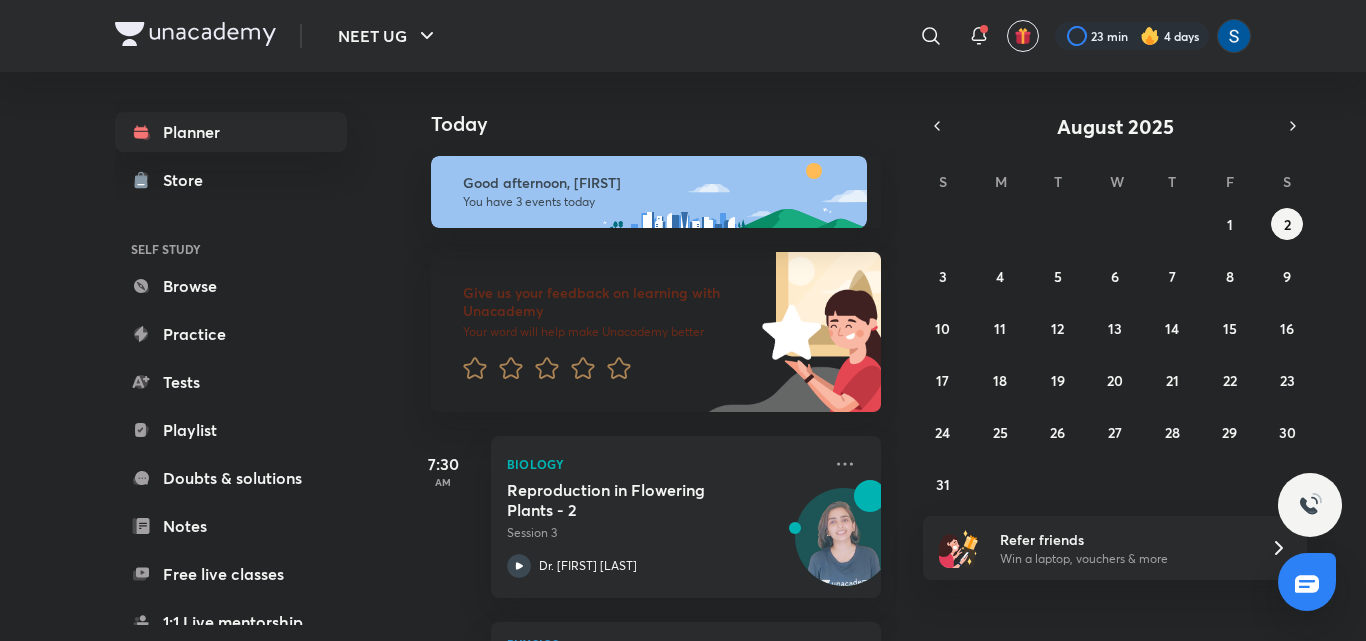 scroll, scrollTop: 0, scrollLeft: 0, axis: both 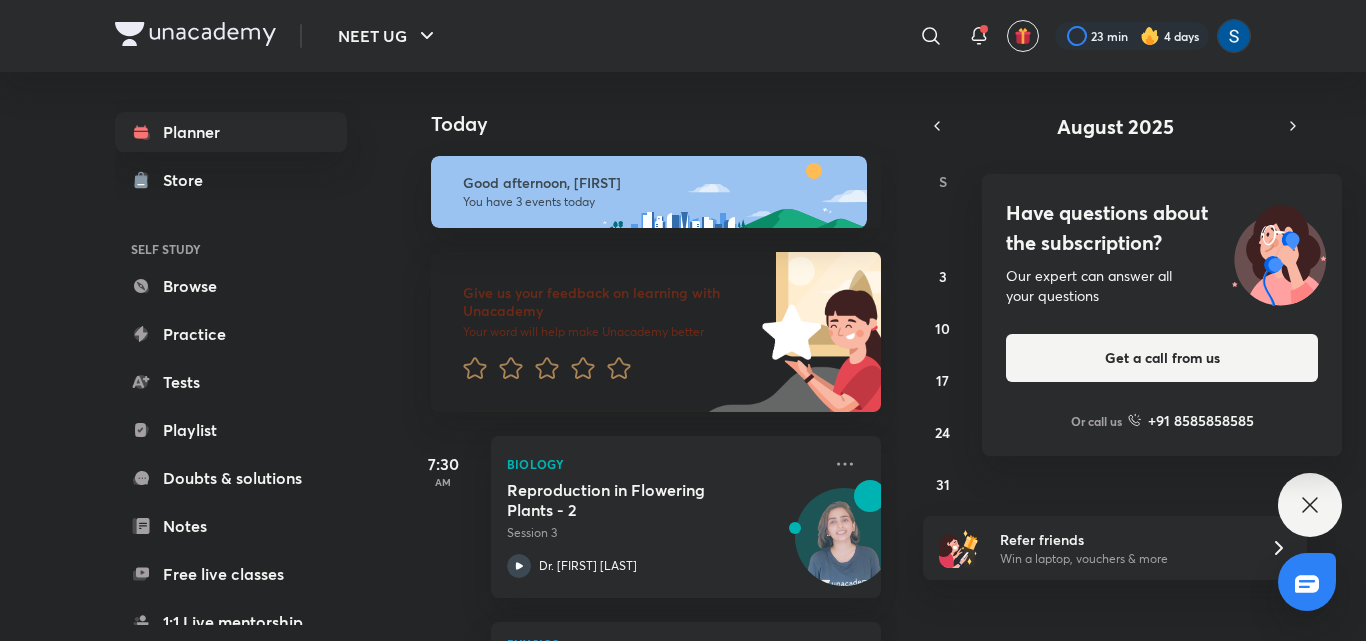 click 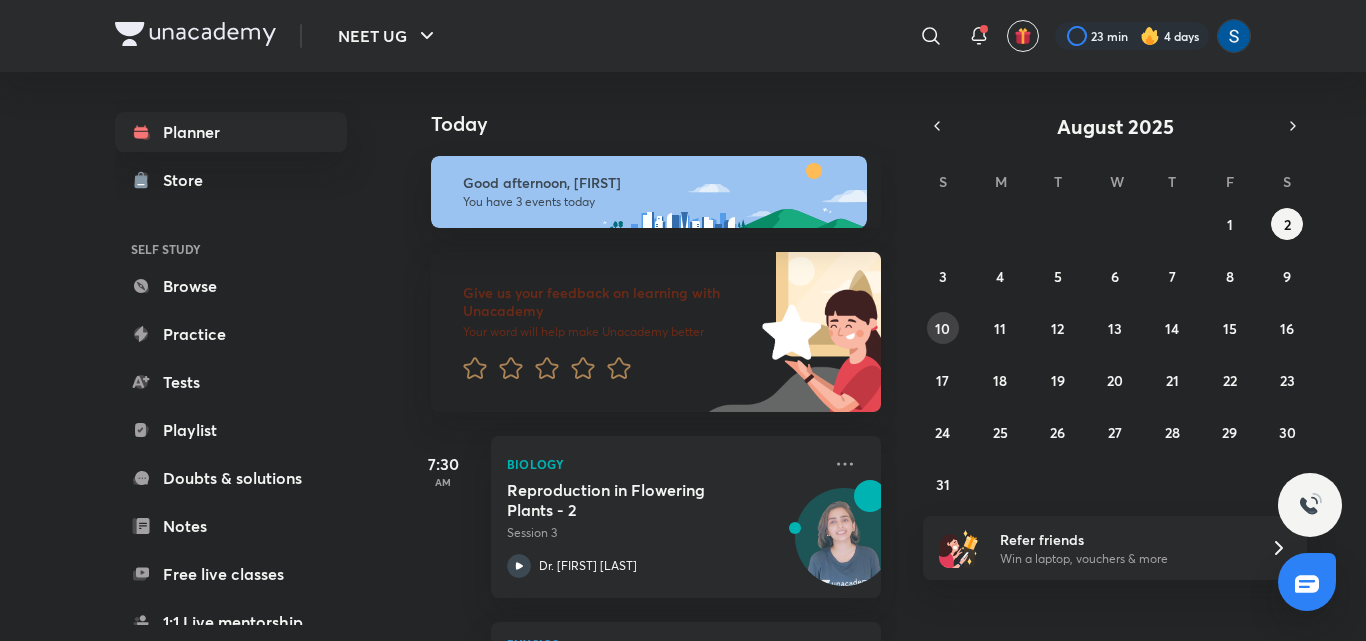 click on "27 28 29 30 31 1 2 3 4 5 6 7 8 9 10 11 12 13 14 15 16 17 18 19 20 21 22 23 24 25 26 27 28 29 30 31 1 2 3 4 5 6" at bounding box center [1115, 354] 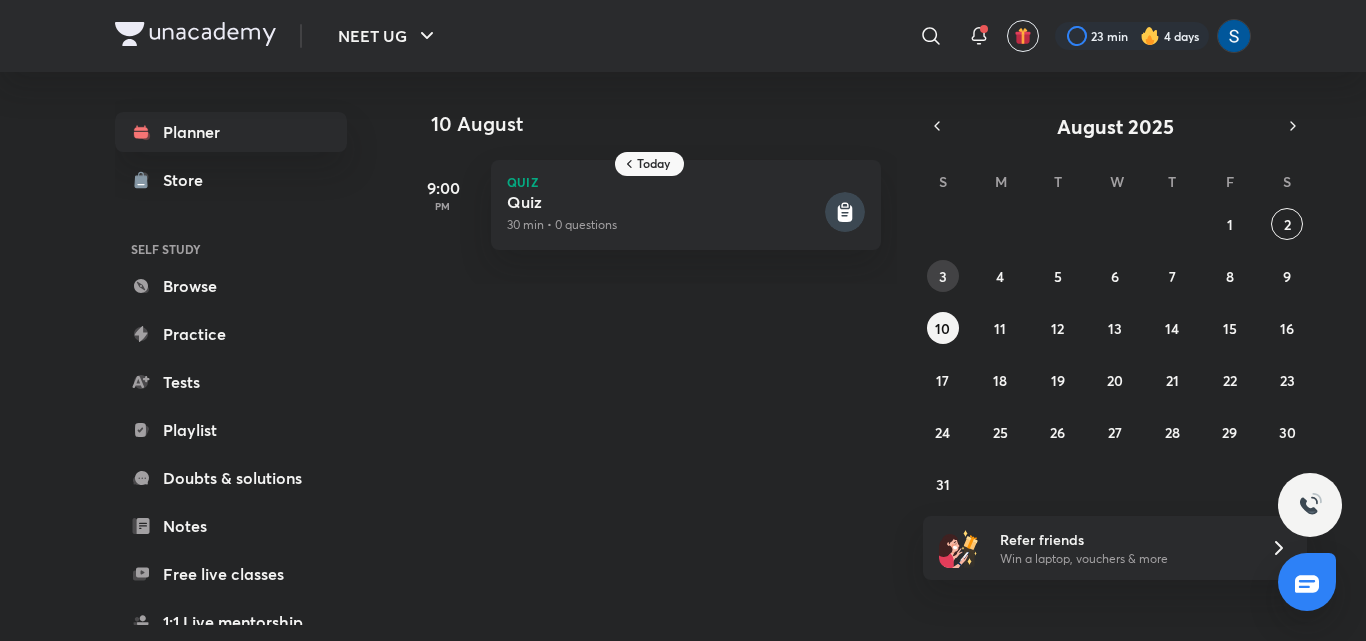 click on "3" at bounding box center (943, 276) 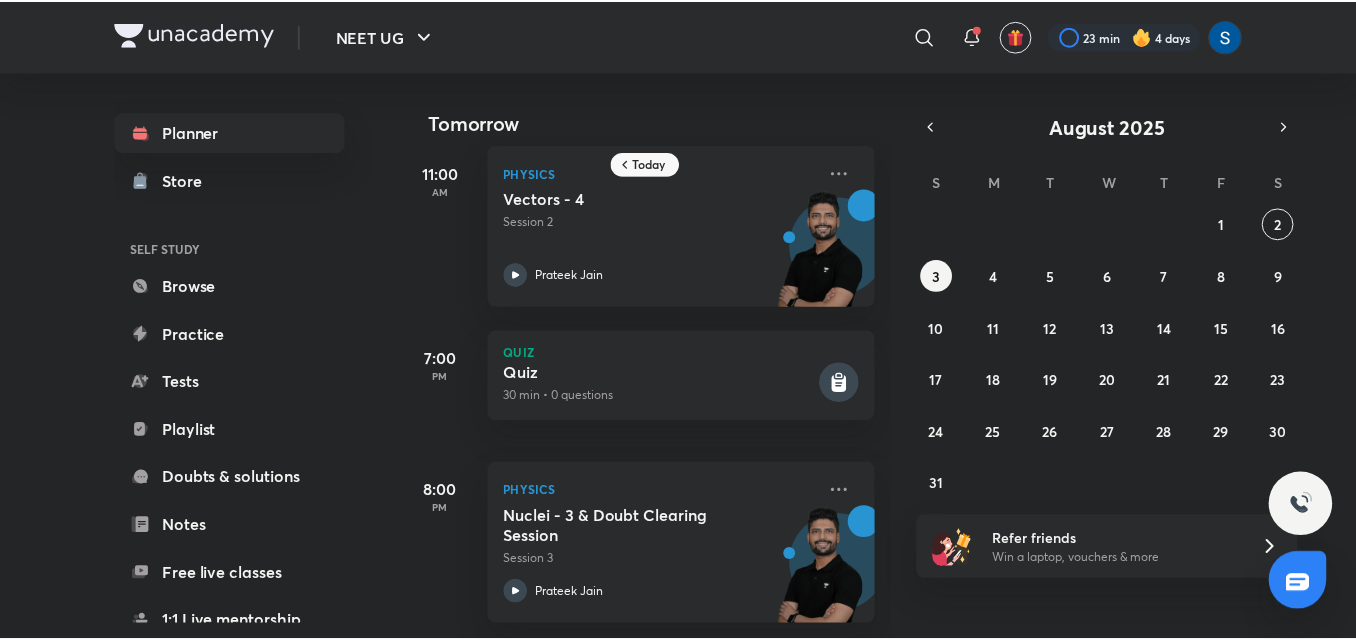 scroll, scrollTop: 30, scrollLeft: 0, axis: vertical 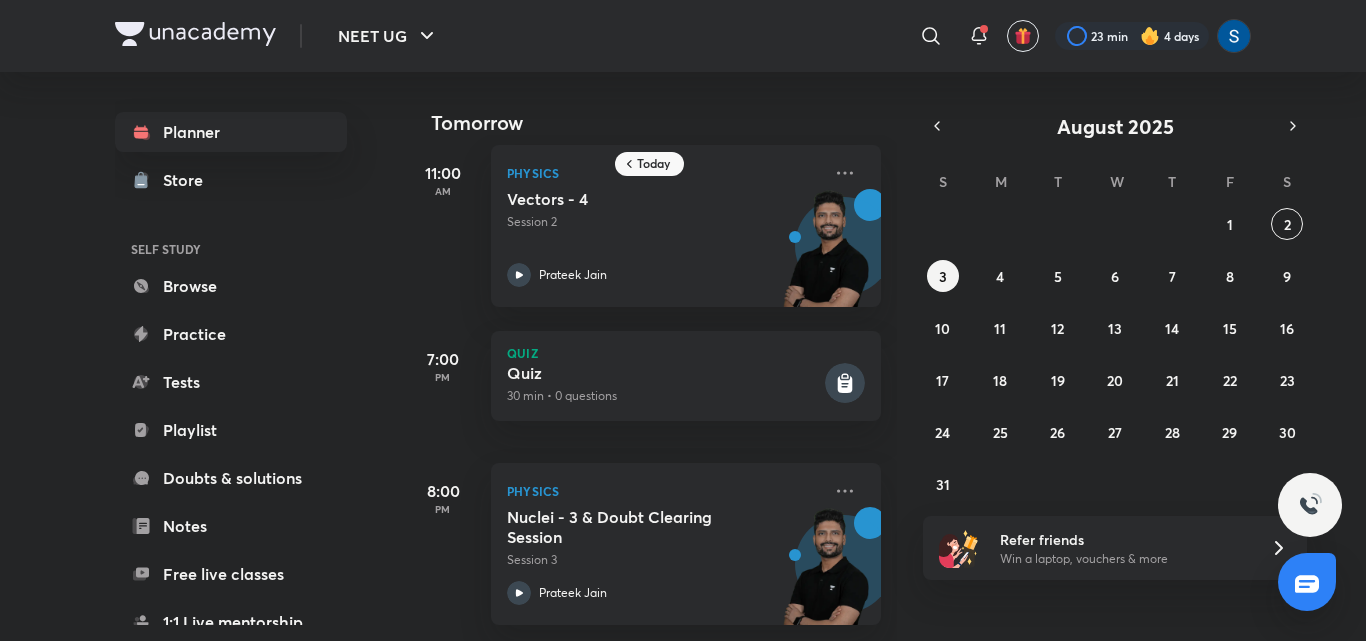 click on "27 28 29 30 31 1 2 3 4 5 6 7 8 9 10 11 12 13 14 15 16 17 18 19 20 21 22 23 24 25 26 27 28 29 30 31 1 2 3 4 5 6" at bounding box center (1115, 354) 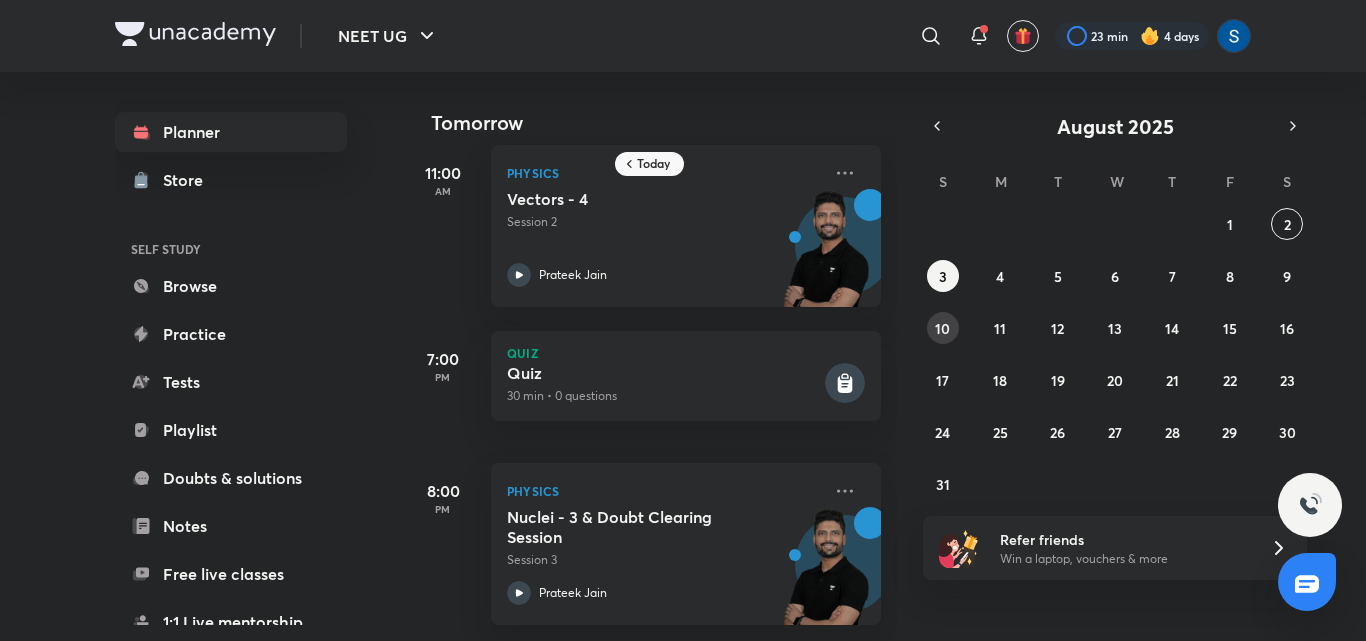 click on "10" at bounding box center (942, 328) 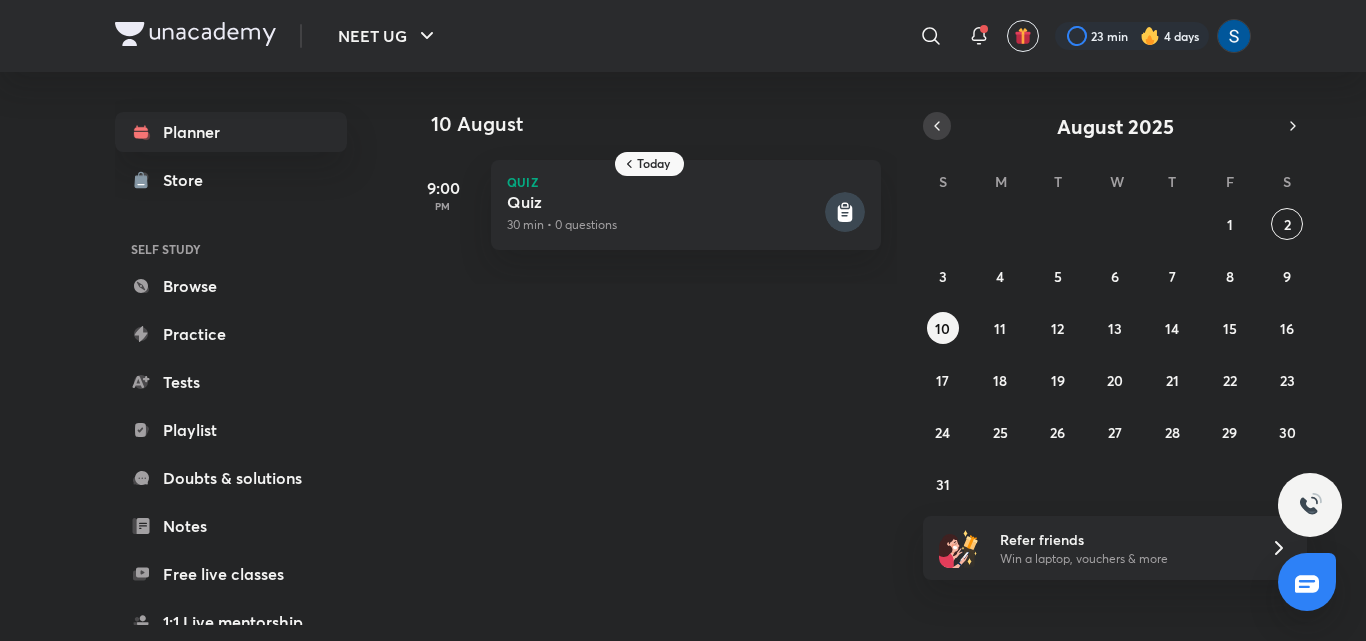 click at bounding box center (937, 126) 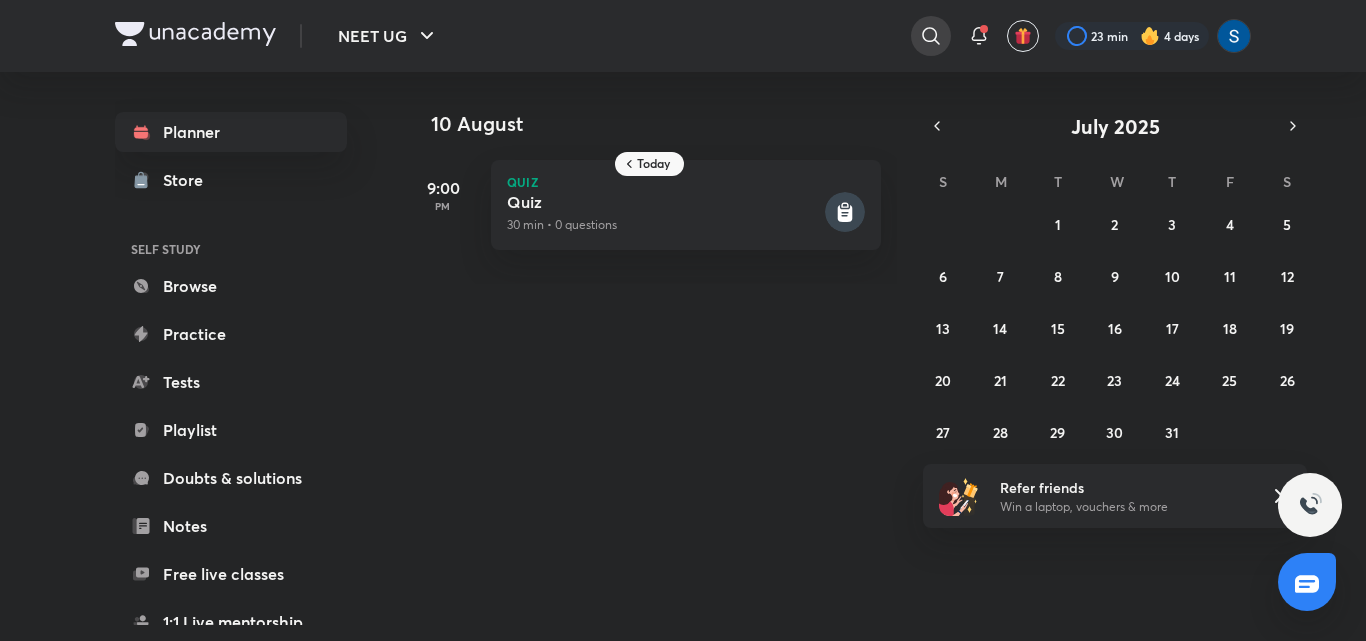click 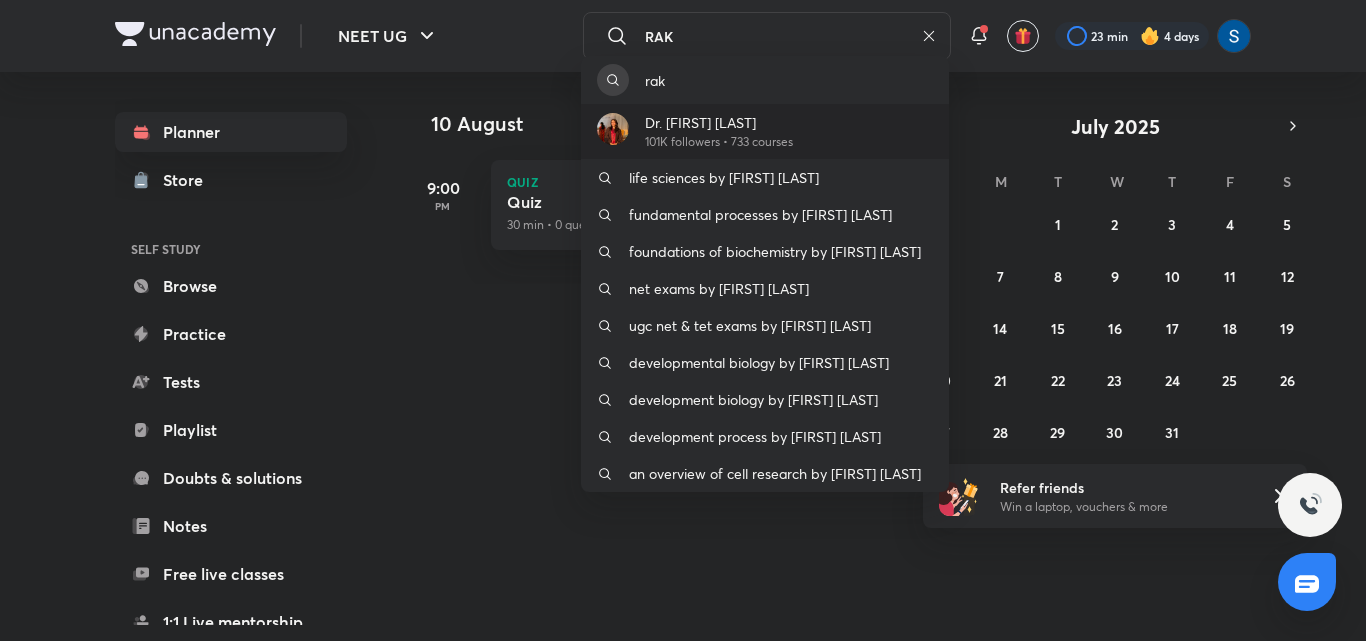 type on "RAK" 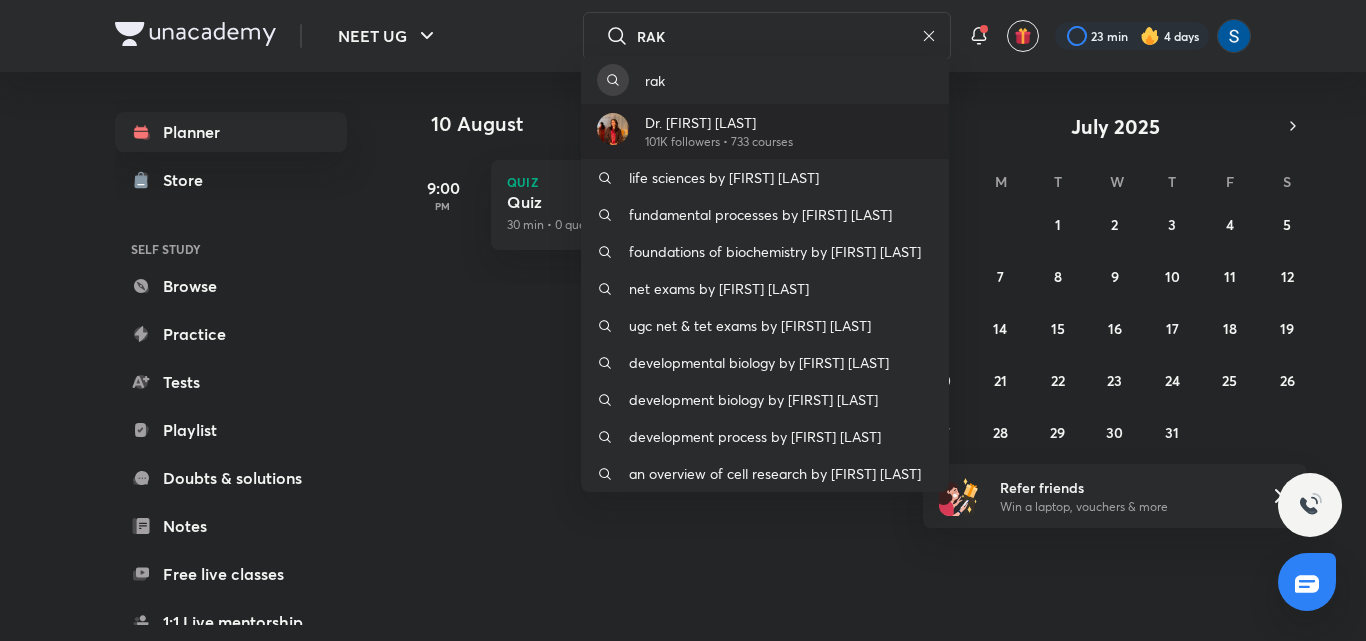 click on "[FIRST] [LAST] 101K followers • 733 courses" at bounding box center (765, 131) 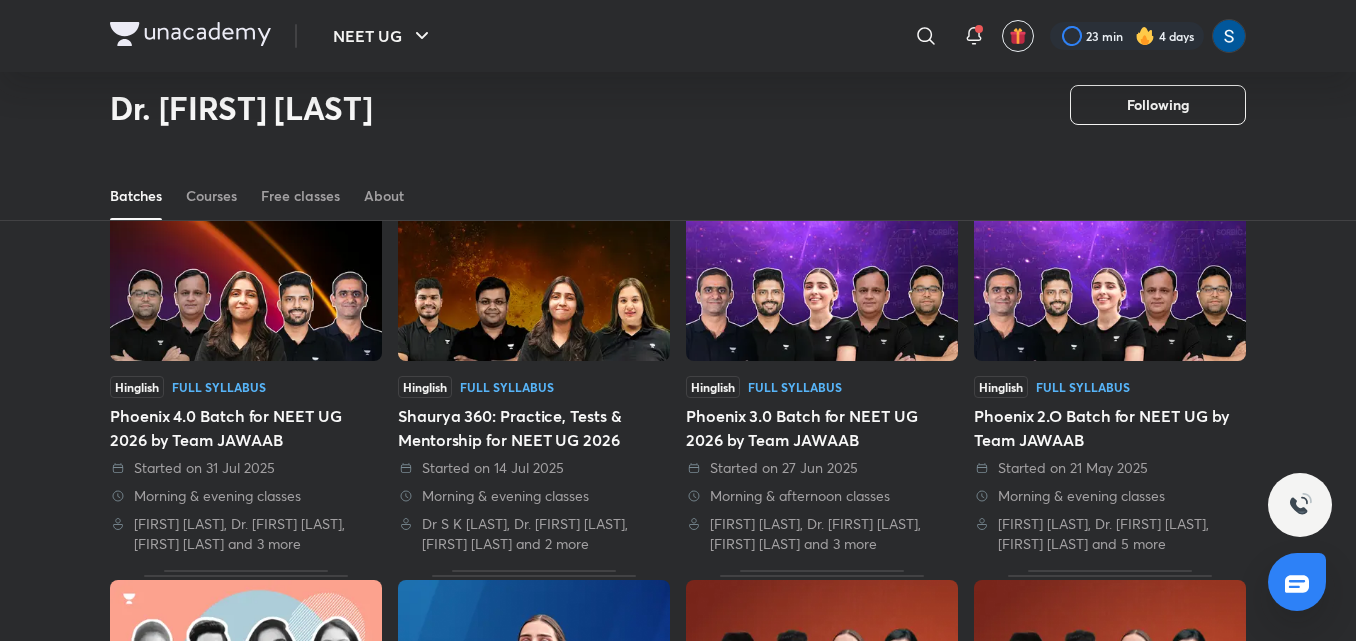 scroll, scrollTop: 126, scrollLeft: 0, axis: vertical 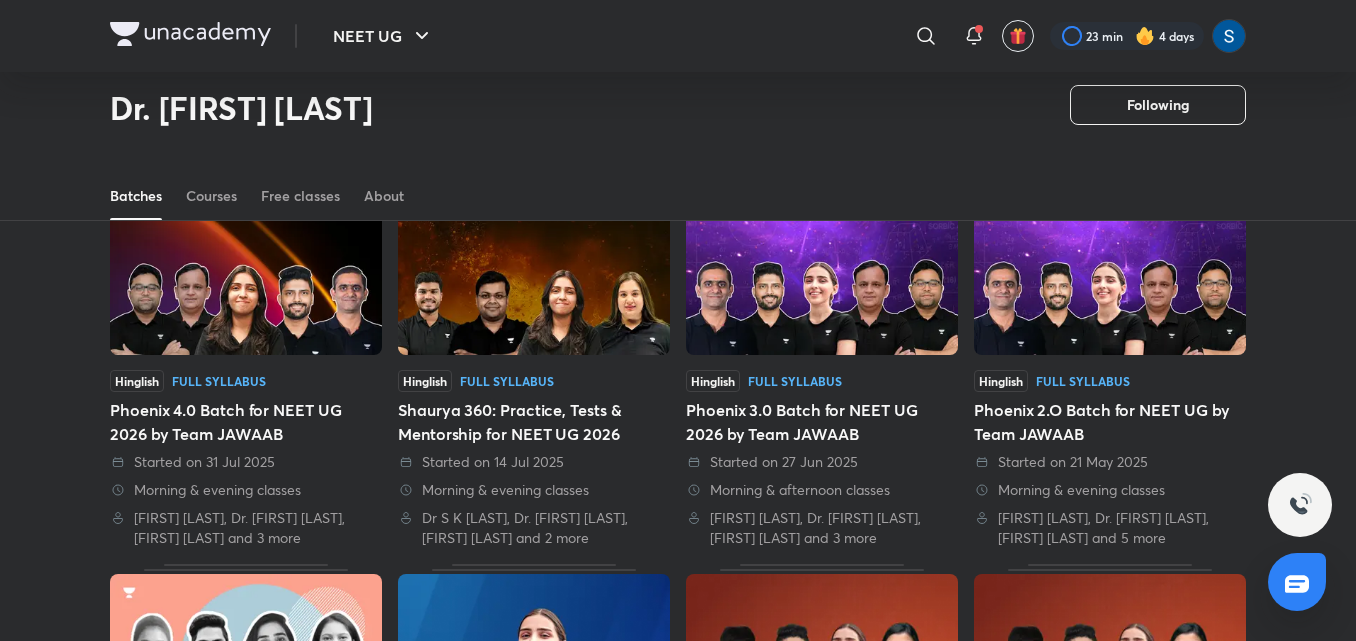 click on "Hinglish Full Syllabus Phoenix 2.O Batch for NEET UG by Team JAWAAB Started on 21 May 2025 Morning & evening classes [FIRST] [LAST], Dr. [FIRST] [LAST], [FIRST] [LAST] and 5 more" at bounding box center (1110, 368) 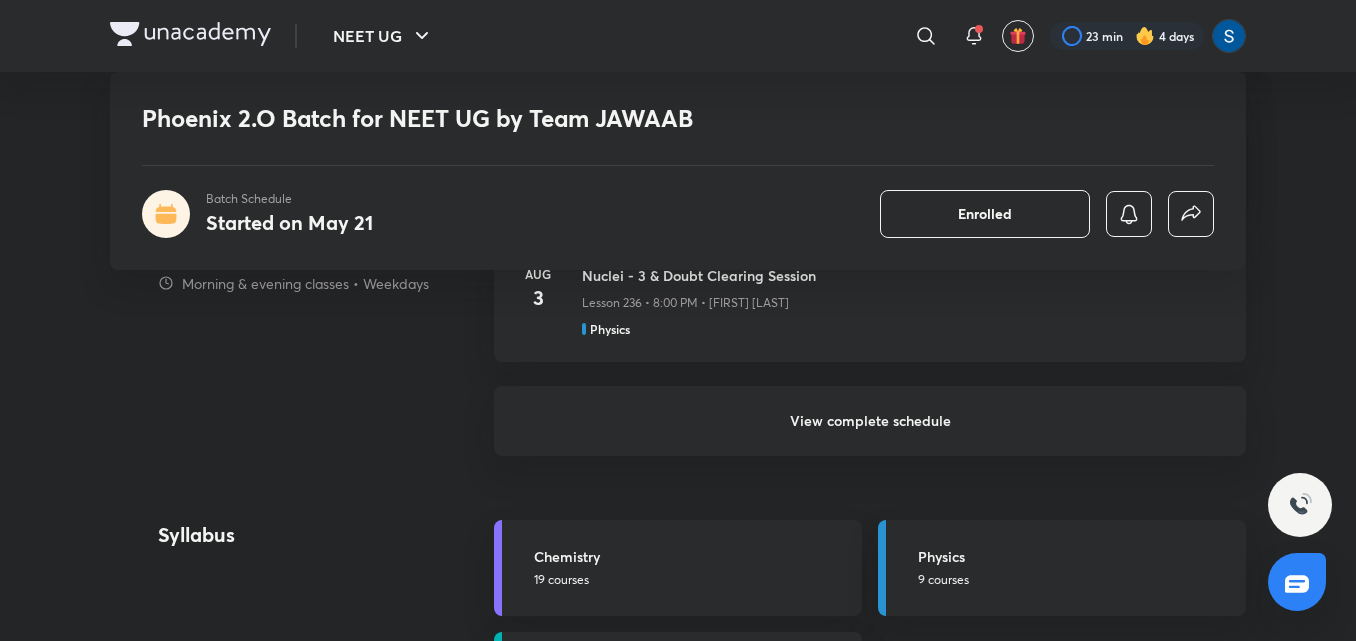 scroll, scrollTop: 1960, scrollLeft: 0, axis: vertical 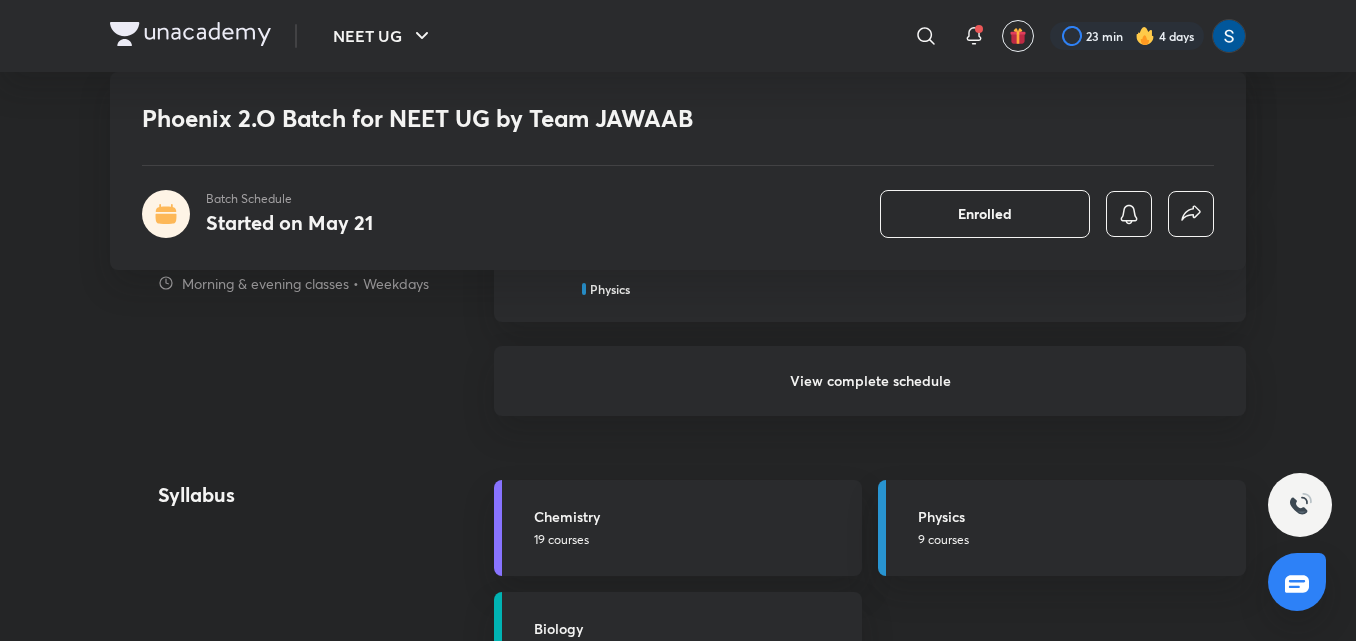 click on "View complete schedule" at bounding box center [870, 381] 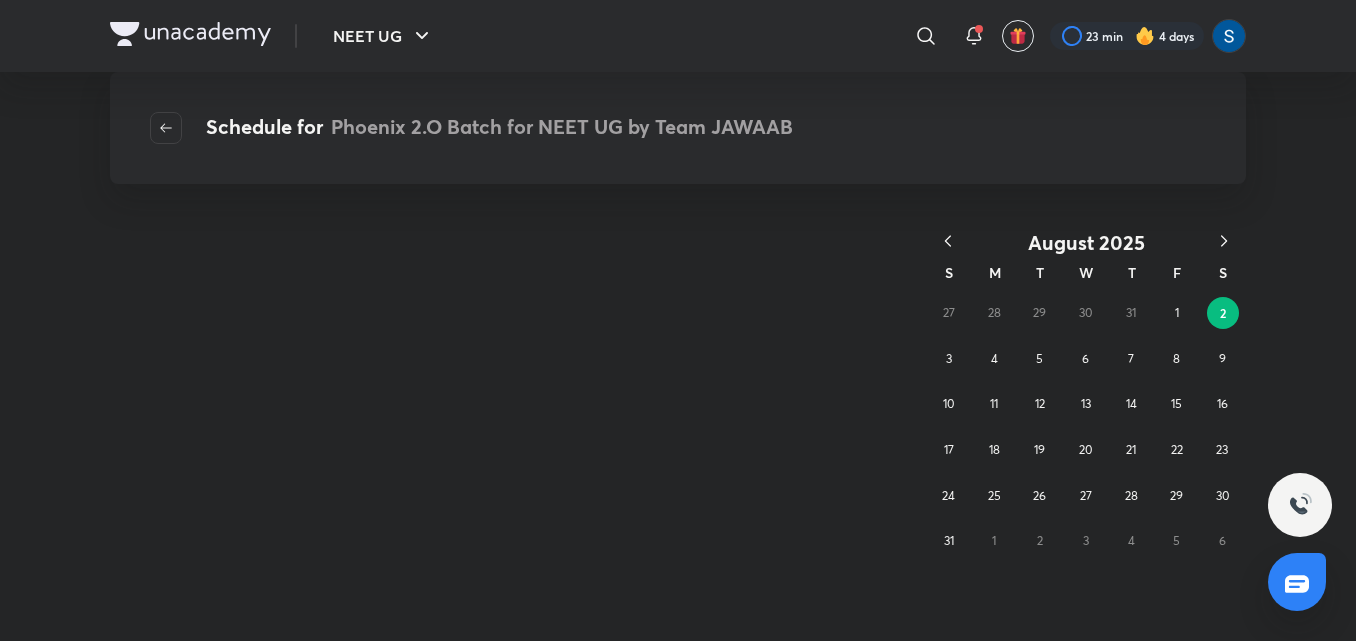 scroll, scrollTop: 0, scrollLeft: 0, axis: both 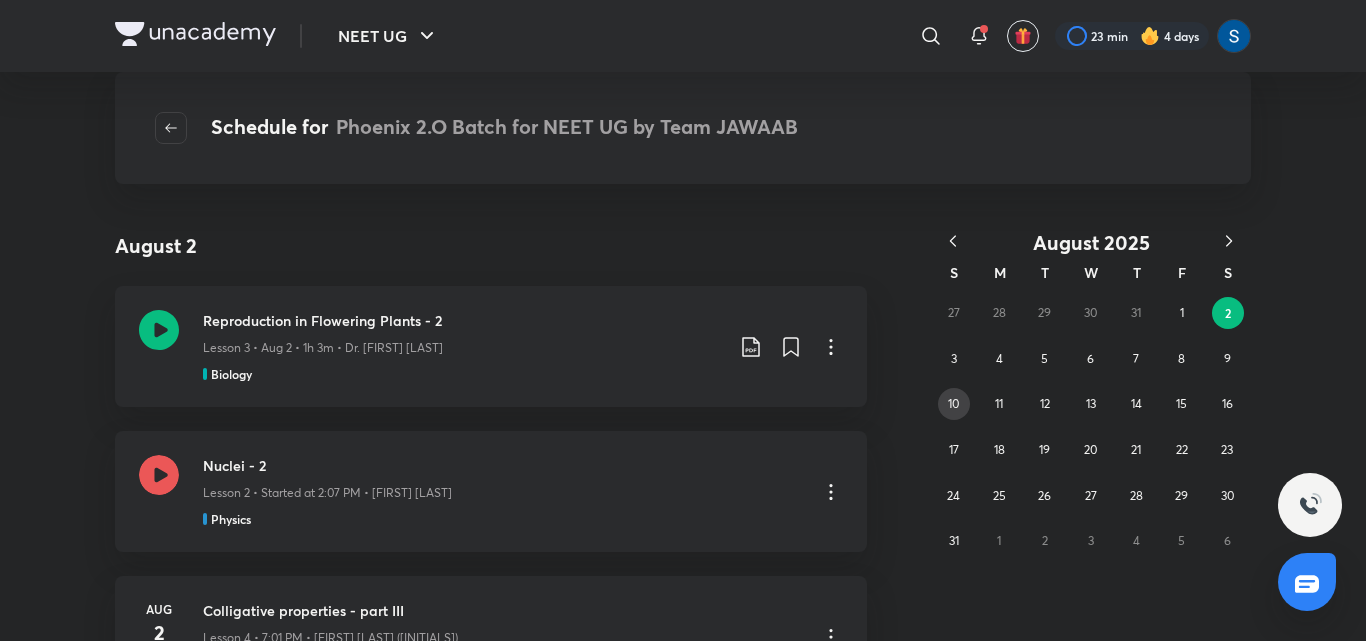click on "10" at bounding box center (954, 404) 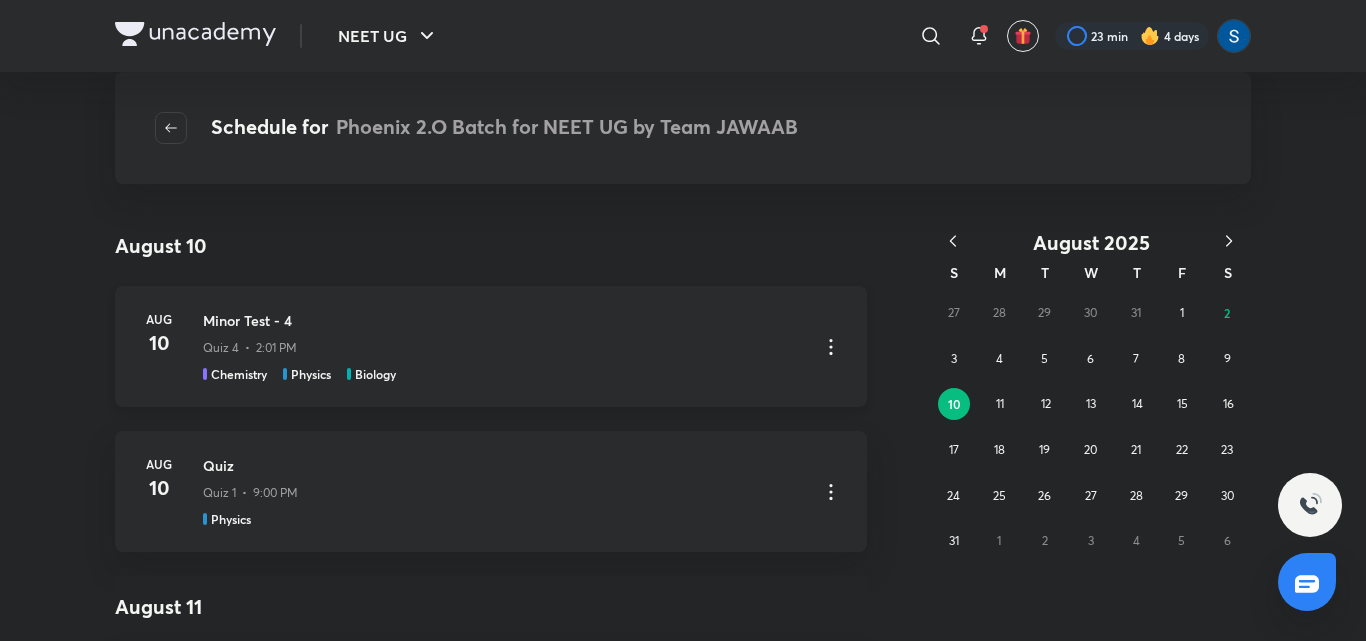 click on "Quiz 4  •  2:01 PM" at bounding box center (503, 344) 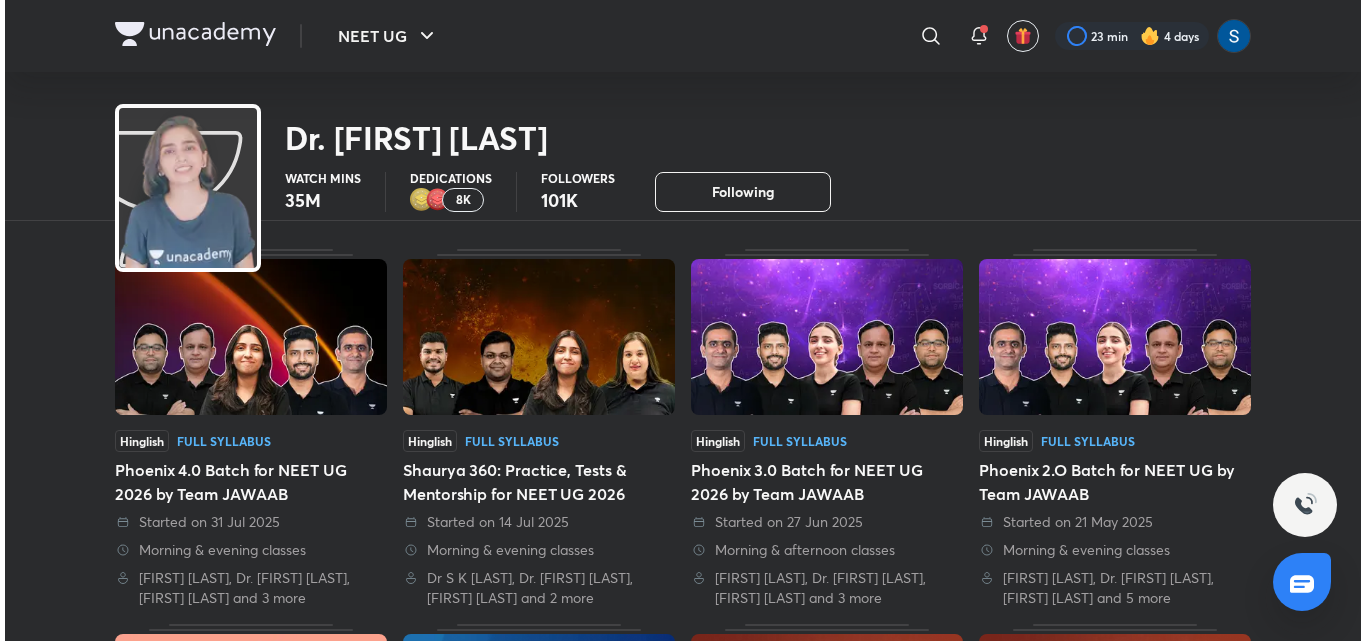 scroll, scrollTop: 0, scrollLeft: 0, axis: both 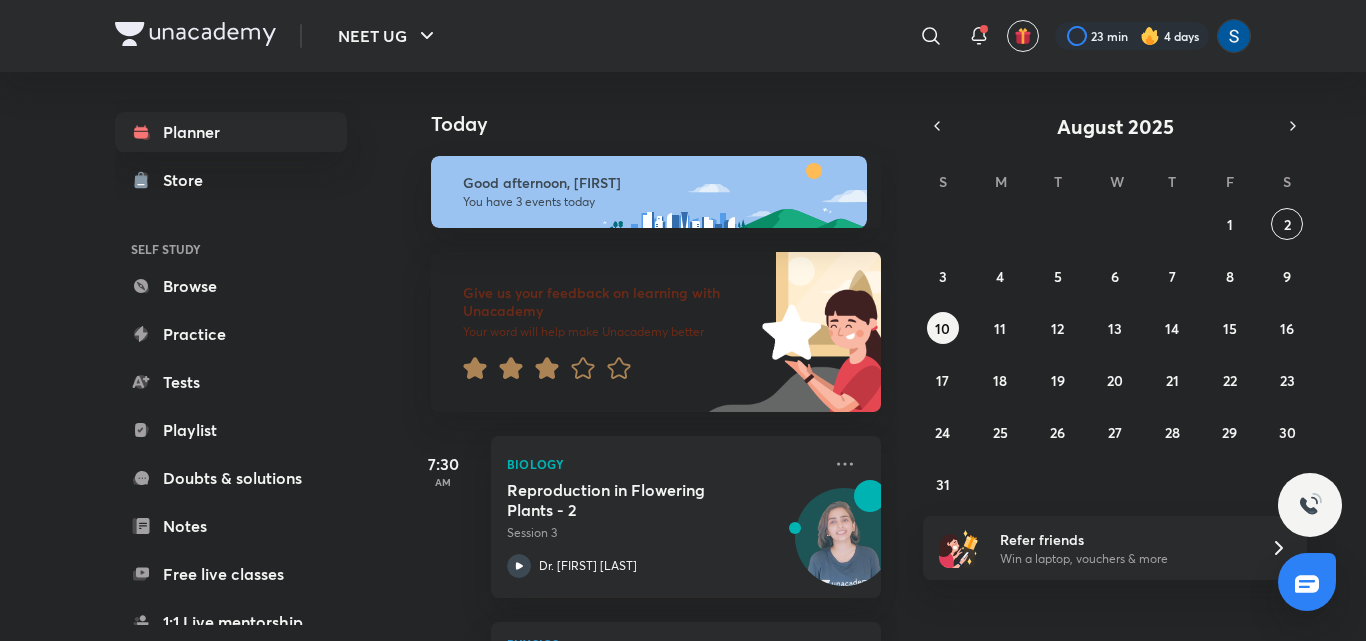 click 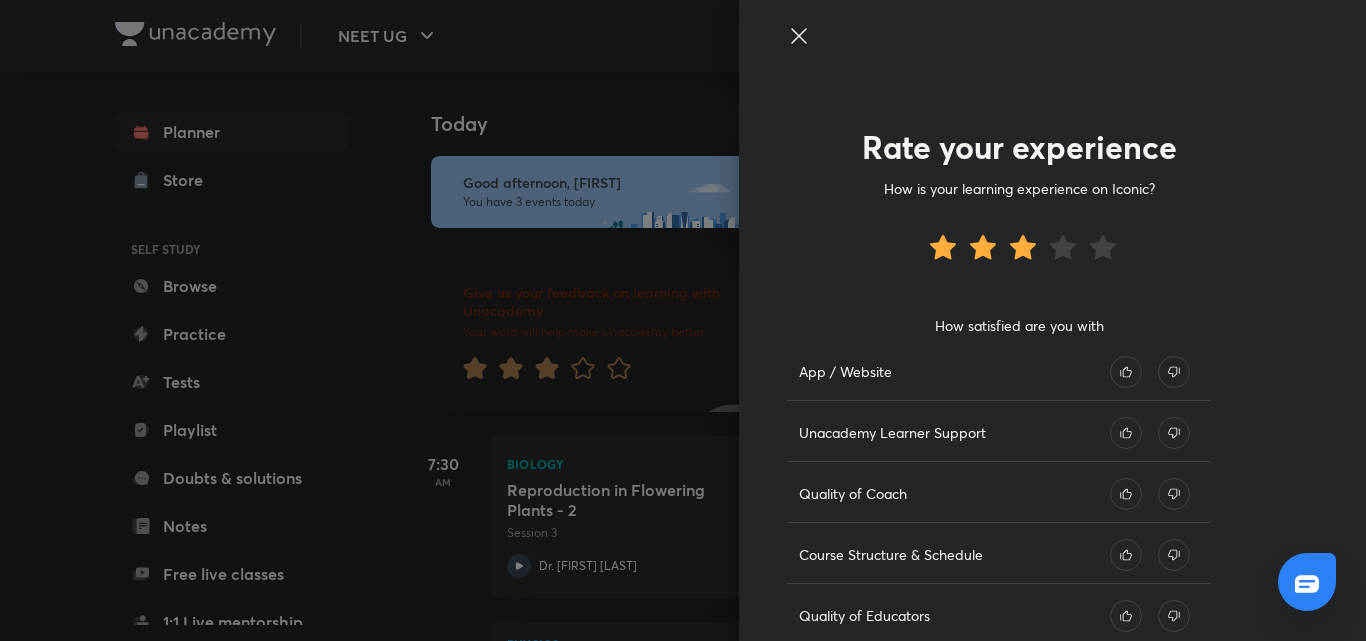 click 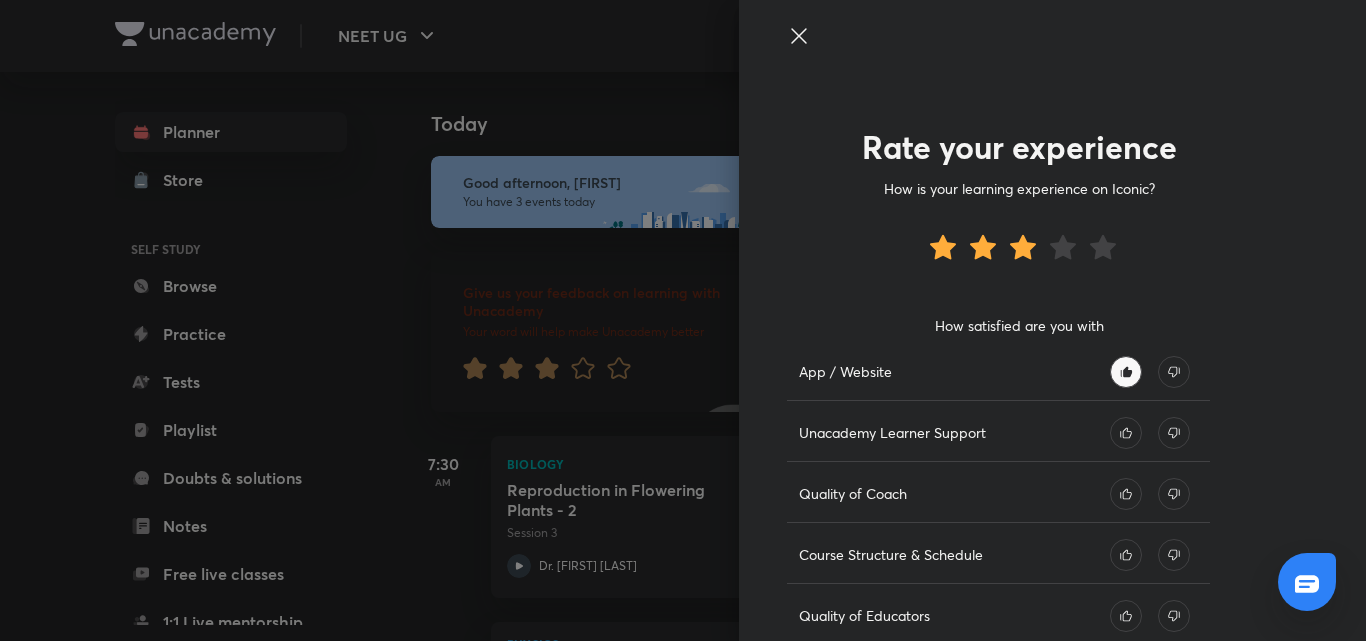 click 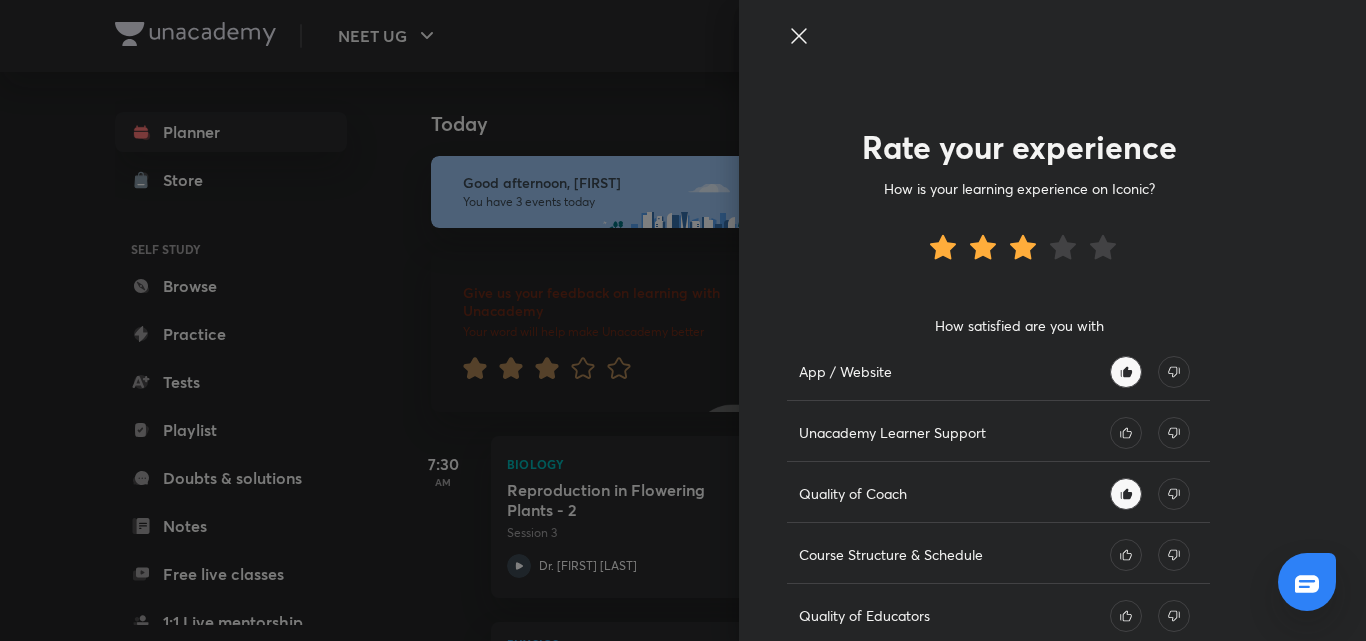 click 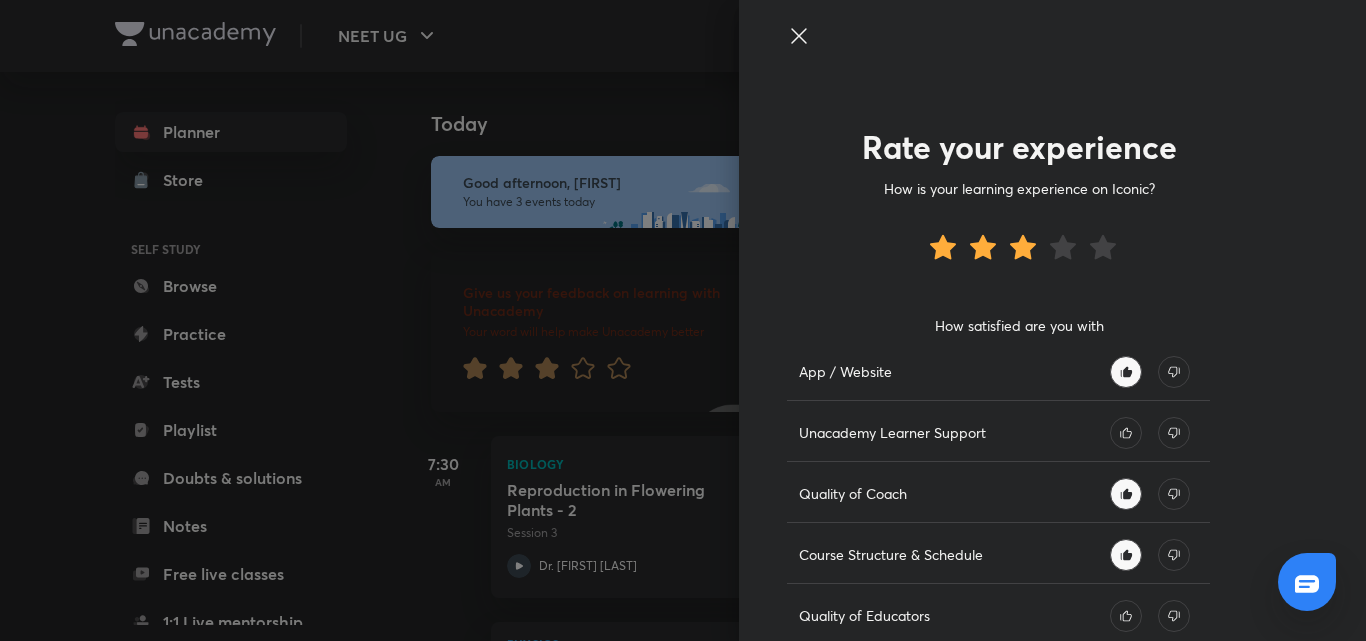 click 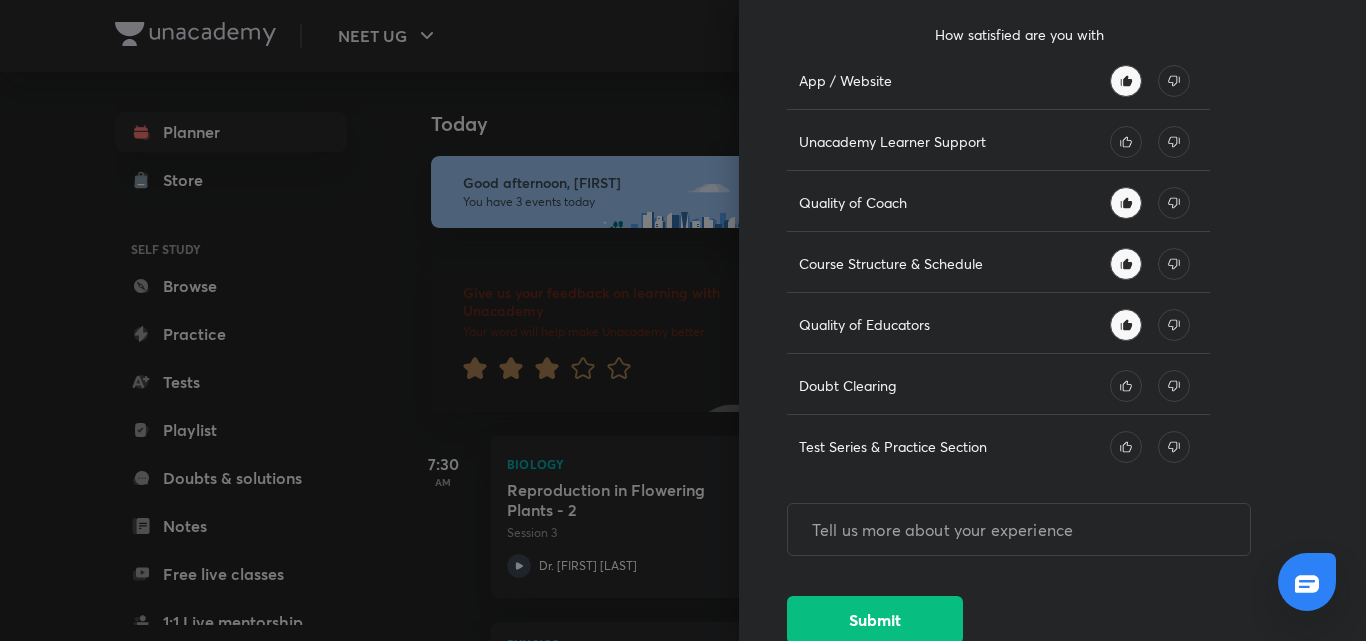 scroll, scrollTop: 294, scrollLeft: 0, axis: vertical 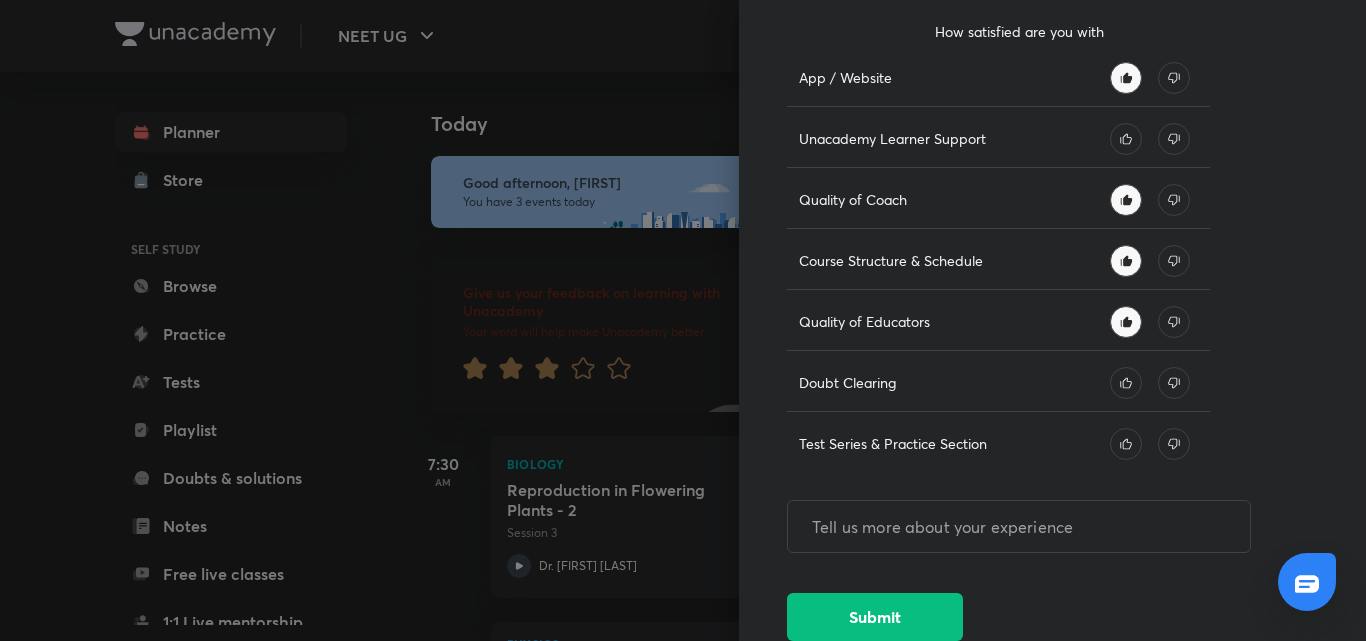 click 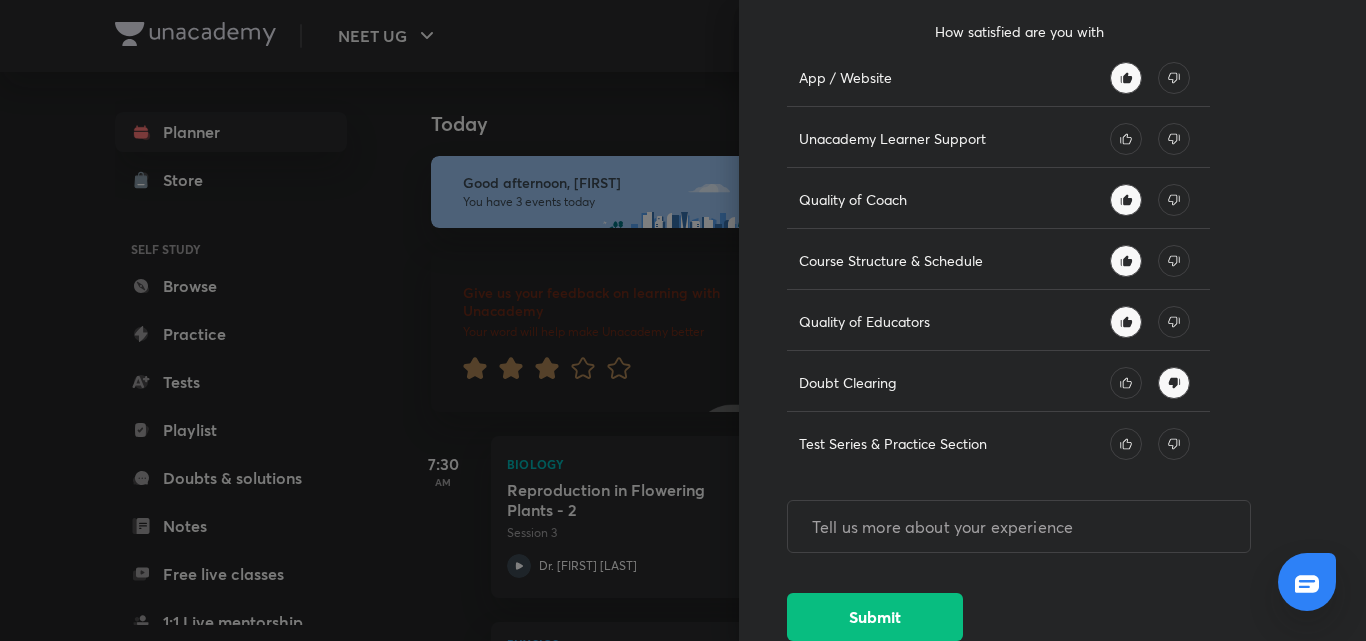click 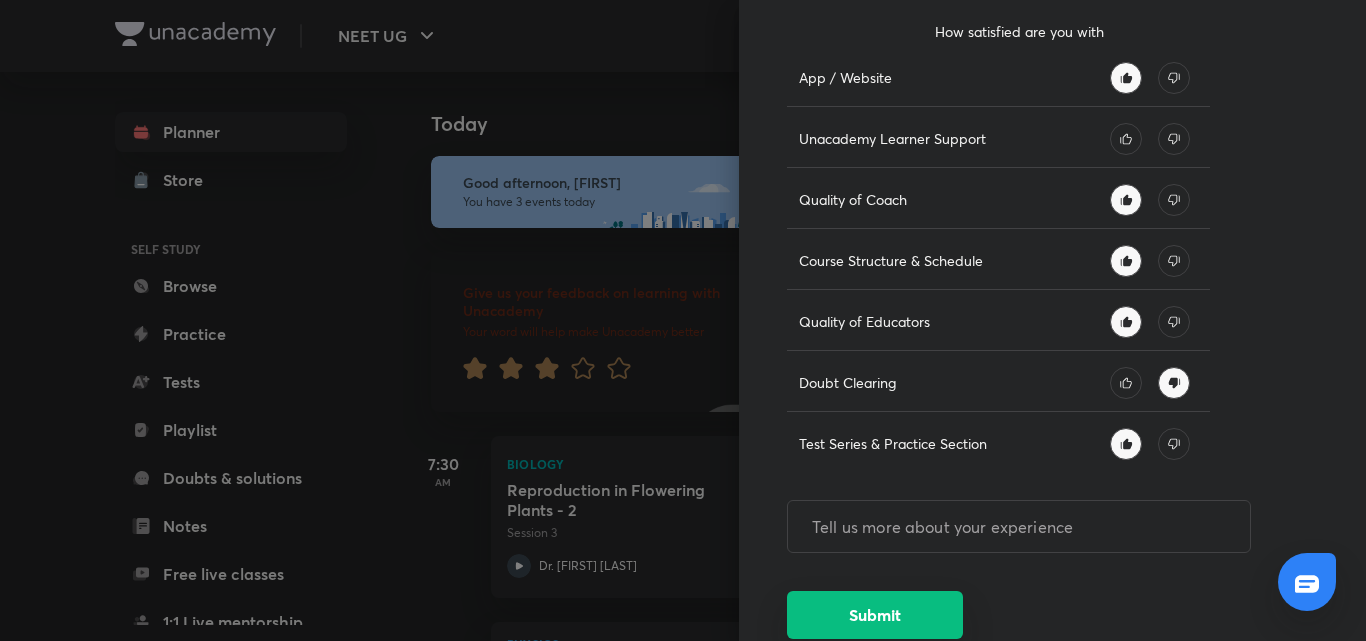 click on "Submit" at bounding box center (875, 615) 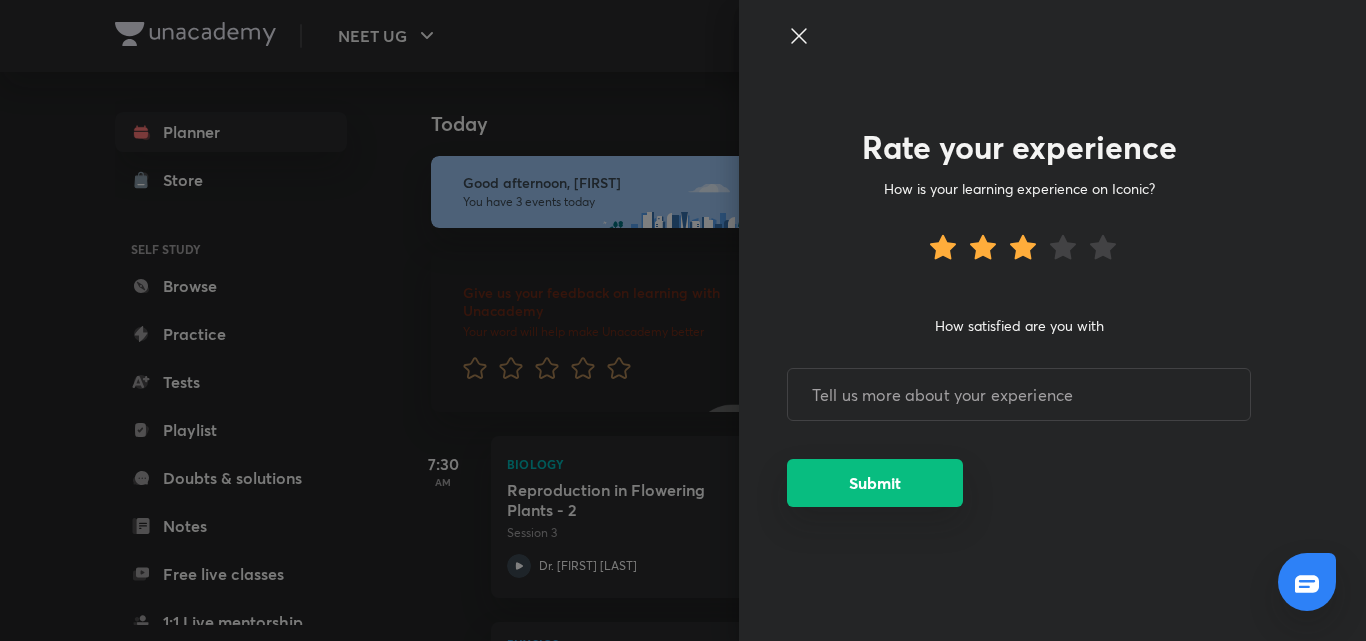 scroll, scrollTop: 0, scrollLeft: 0, axis: both 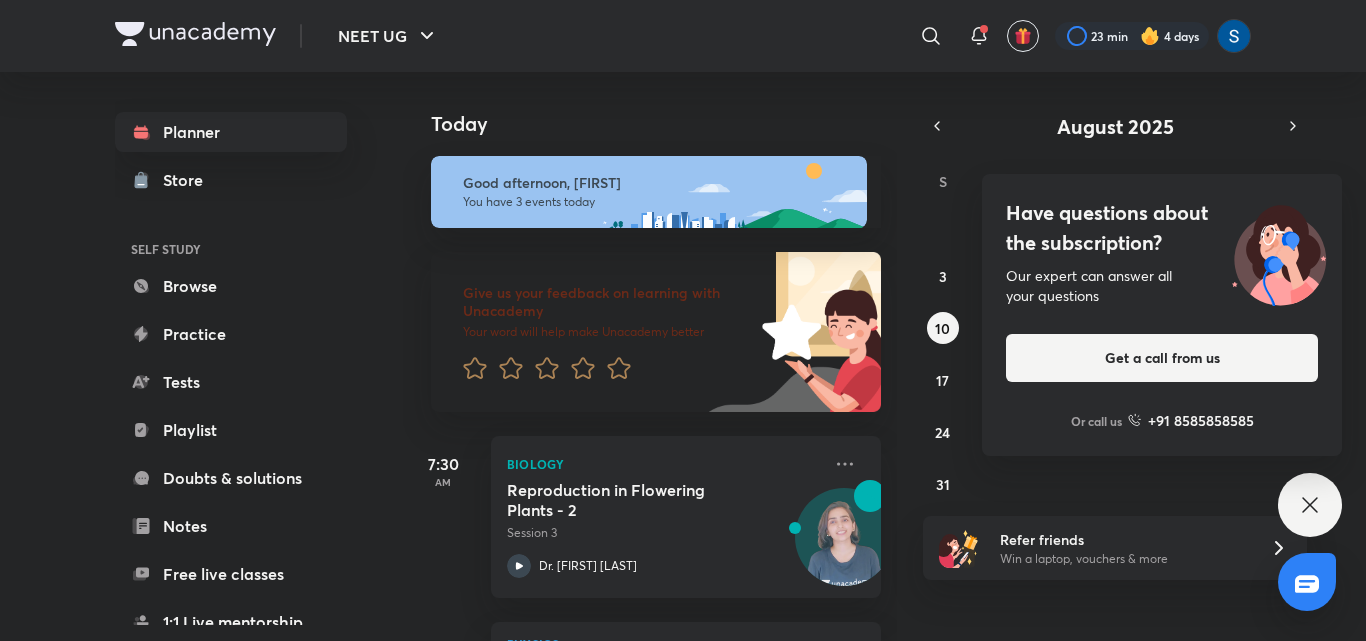 click on "Have questions about the subscription? Our expert can answer all your questions Get a call from us Or call us +91 8585858585" at bounding box center [1310, 505] 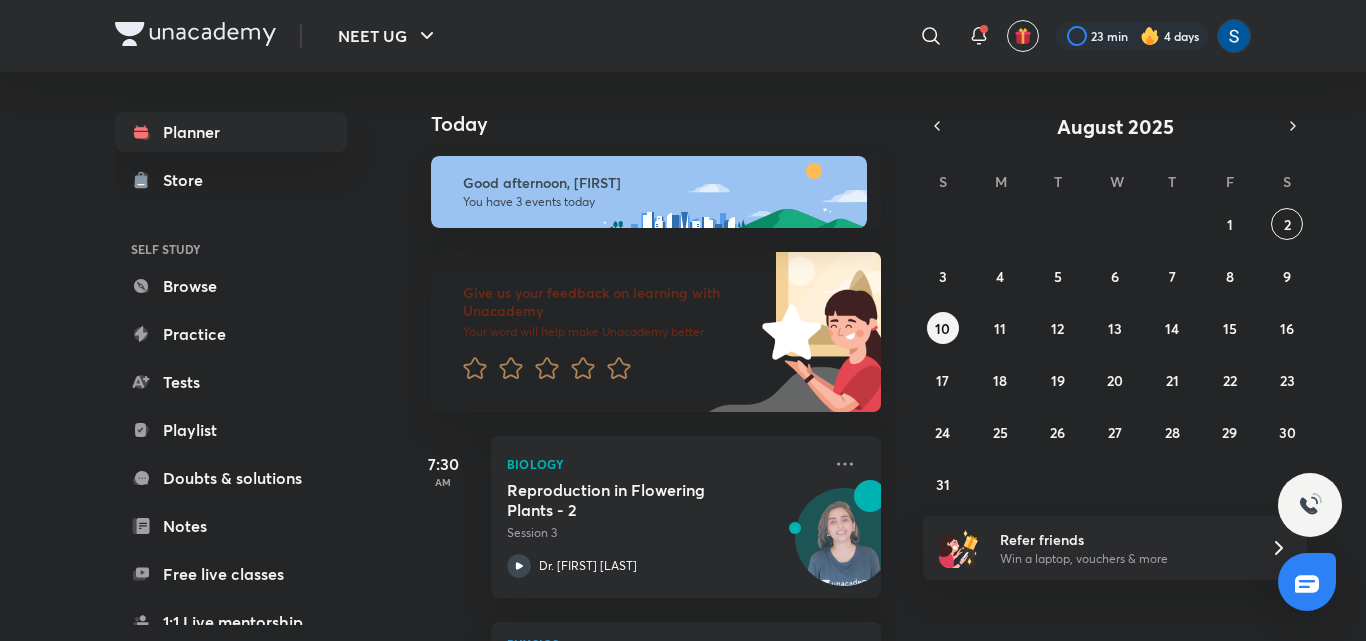 scroll, scrollTop: 360, scrollLeft: 0, axis: vertical 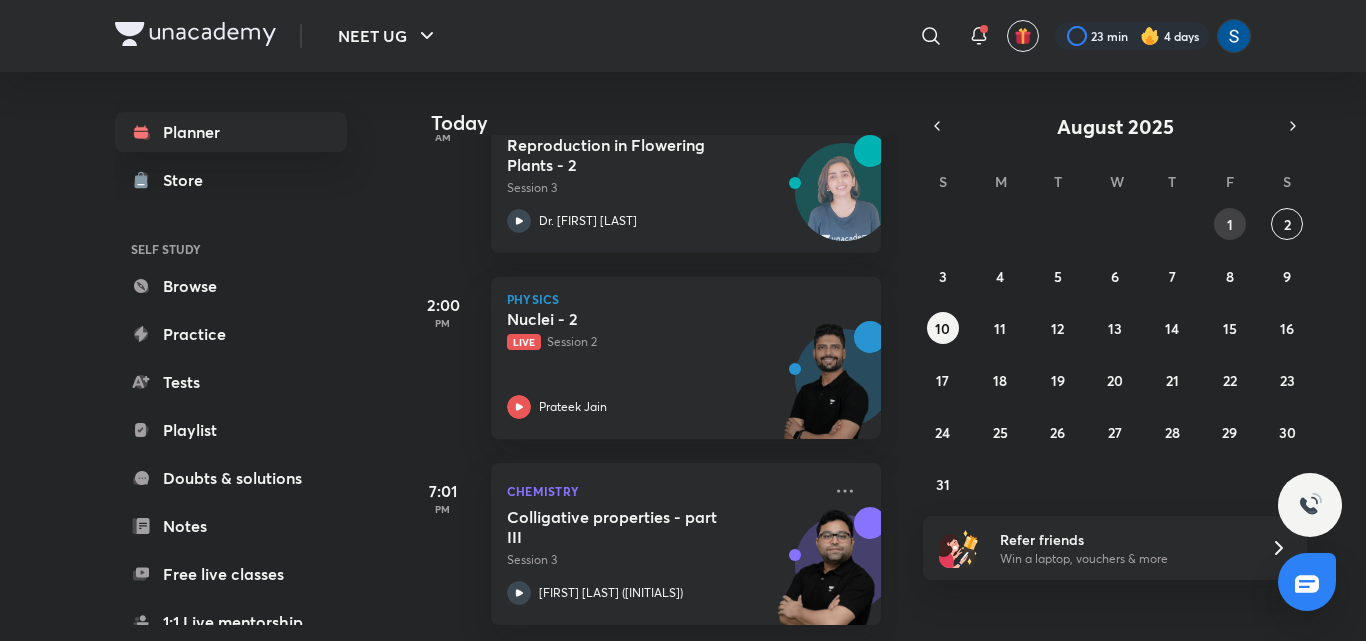 click on "1" at bounding box center [1230, 224] 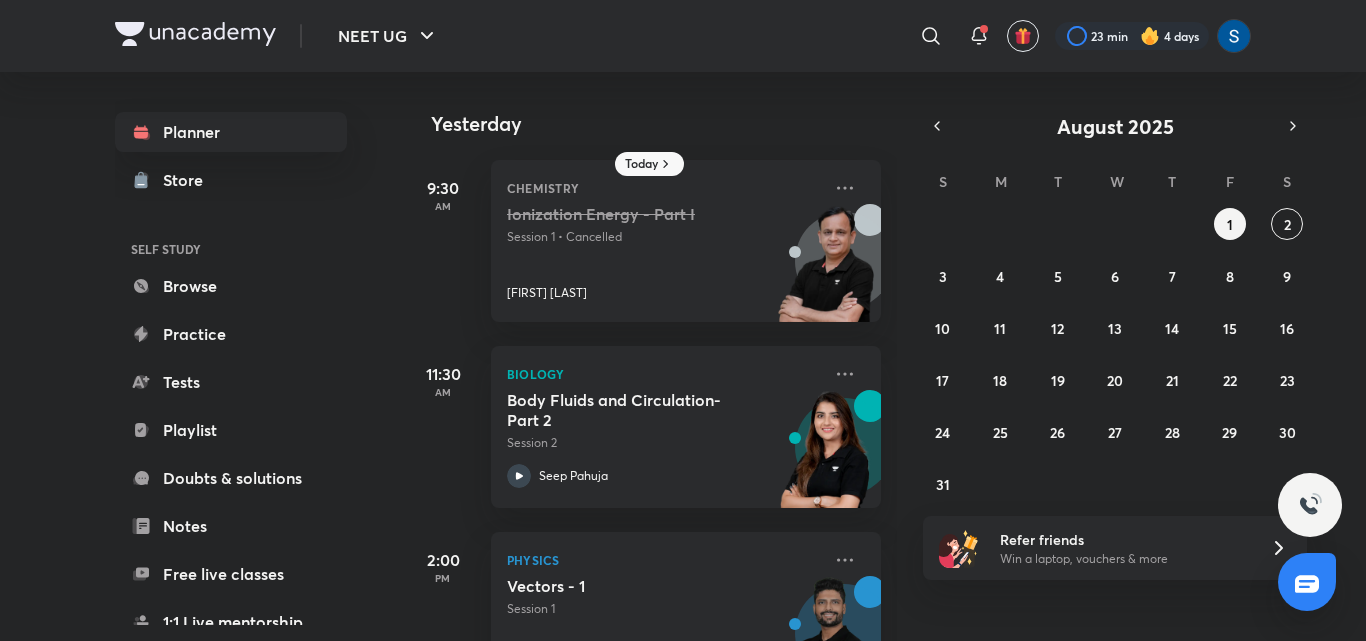 scroll, scrollTop: 456, scrollLeft: 0, axis: vertical 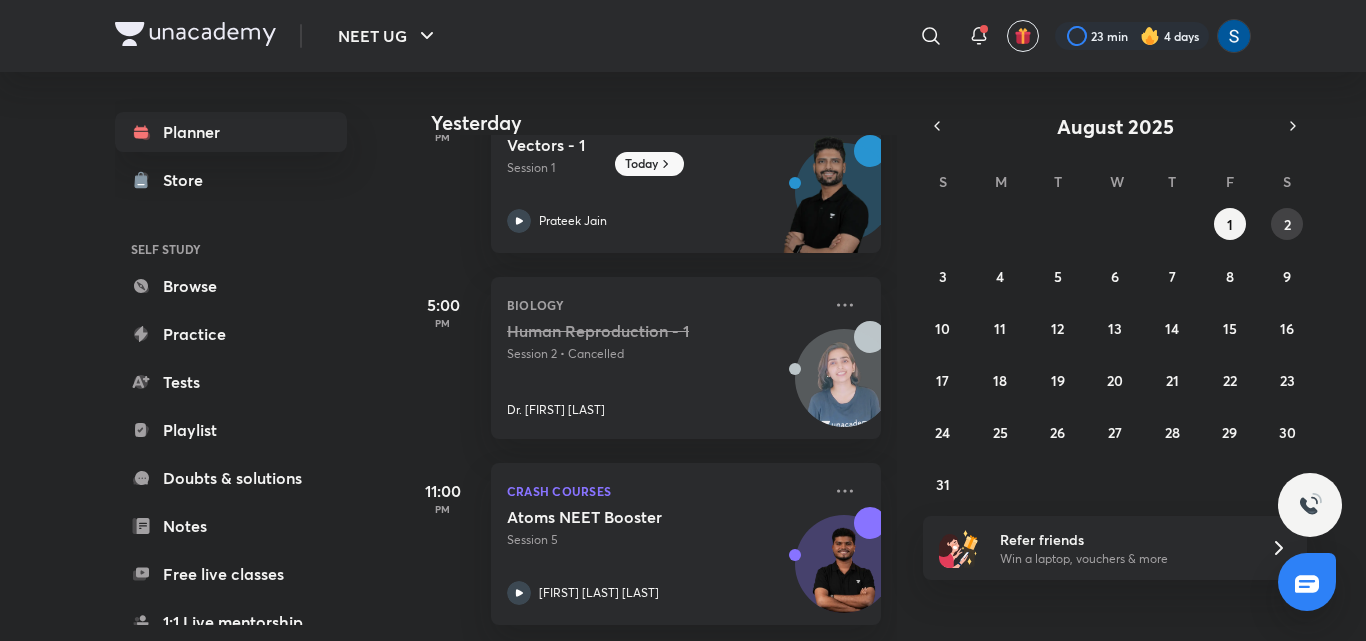 click on "2" at bounding box center [1287, 224] 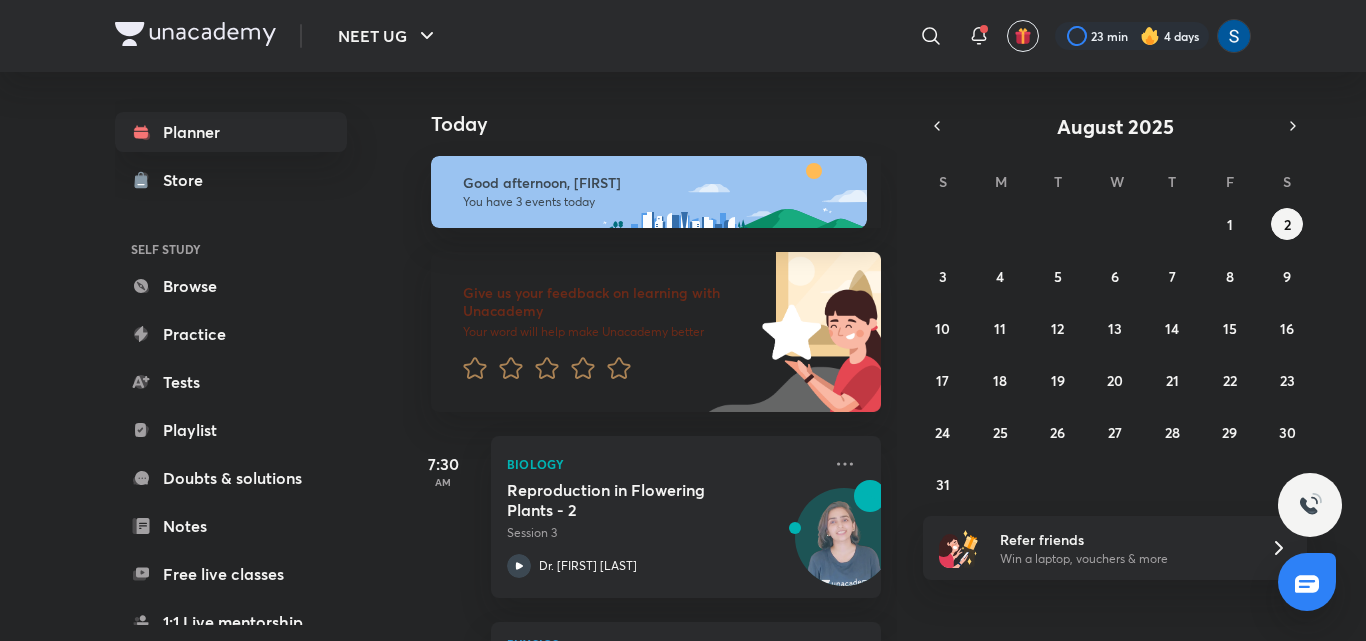 scroll, scrollTop: 360, scrollLeft: 0, axis: vertical 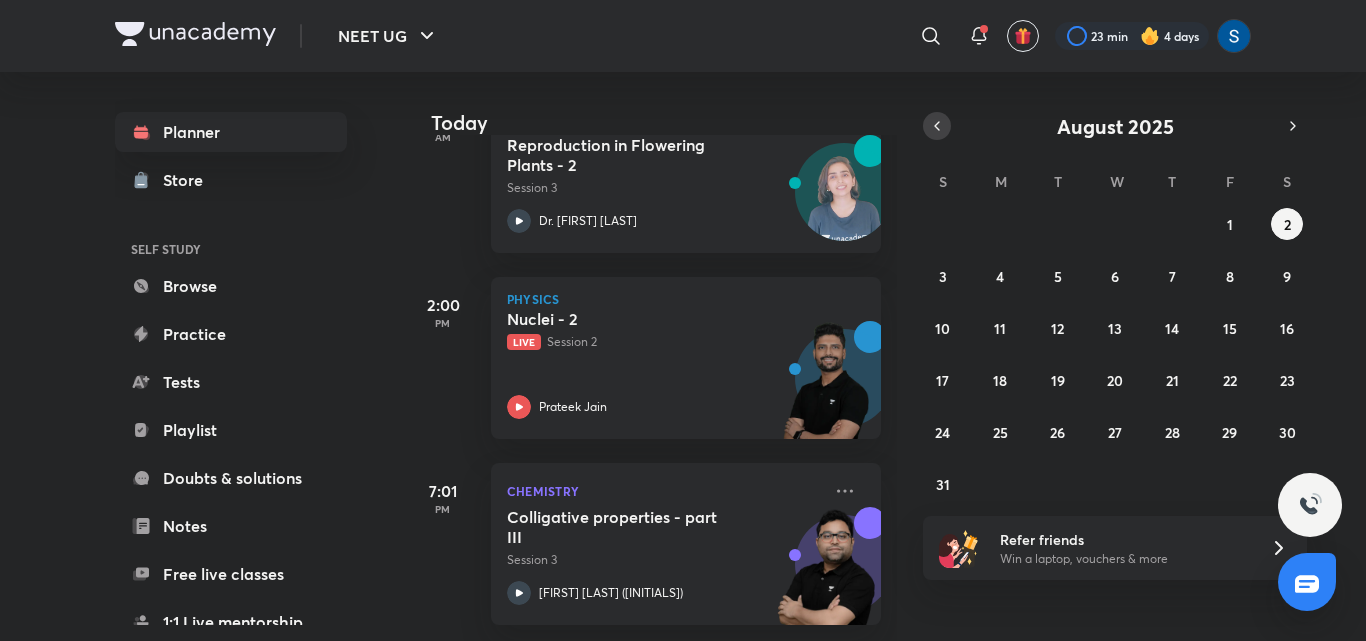 click 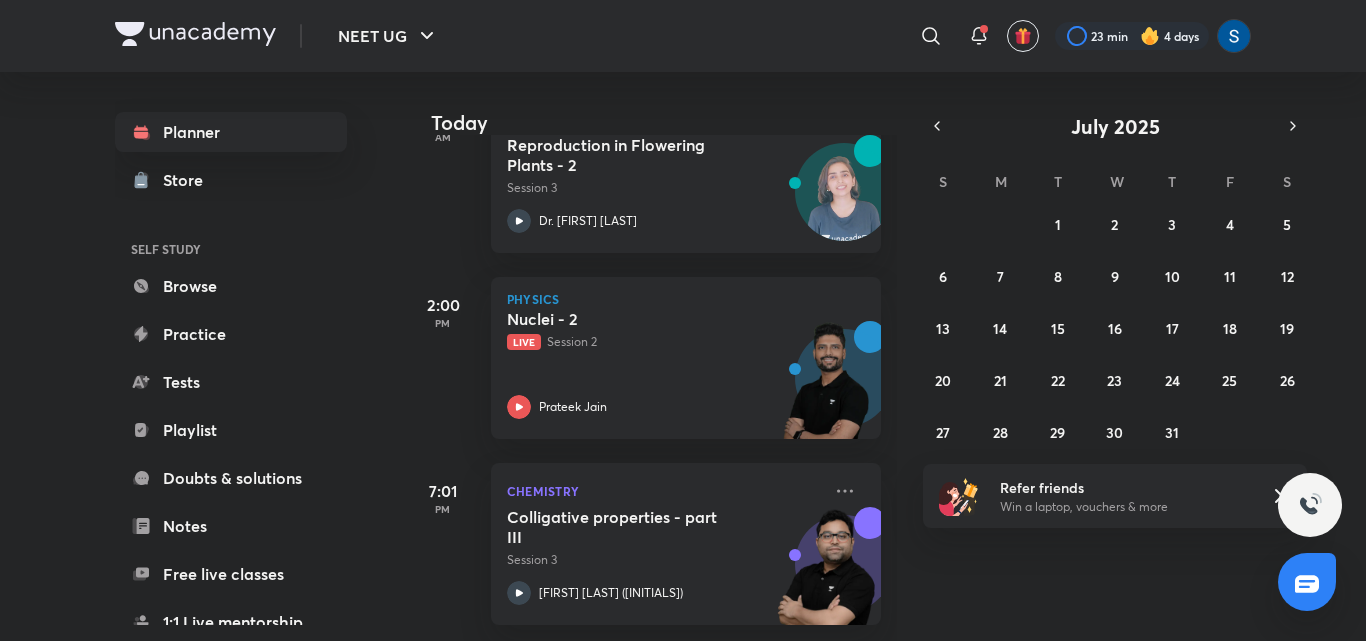 click on "29 30 1 2 3 4 5 6 7 8 9 10 11 12 13 14 15 16 17 18 19 20 21 22 23 24 25 26 27 28 29 30 31 1 2" at bounding box center (1115, 328) 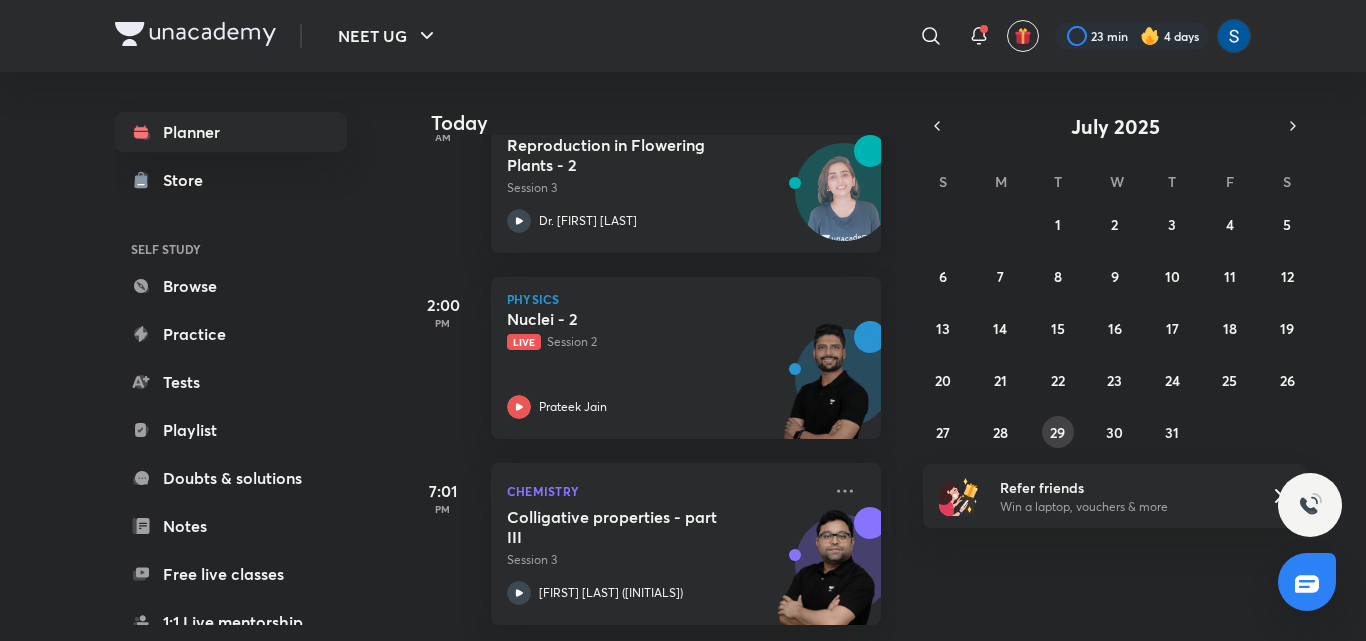 click on "29" at bounding box center (1058, 432) 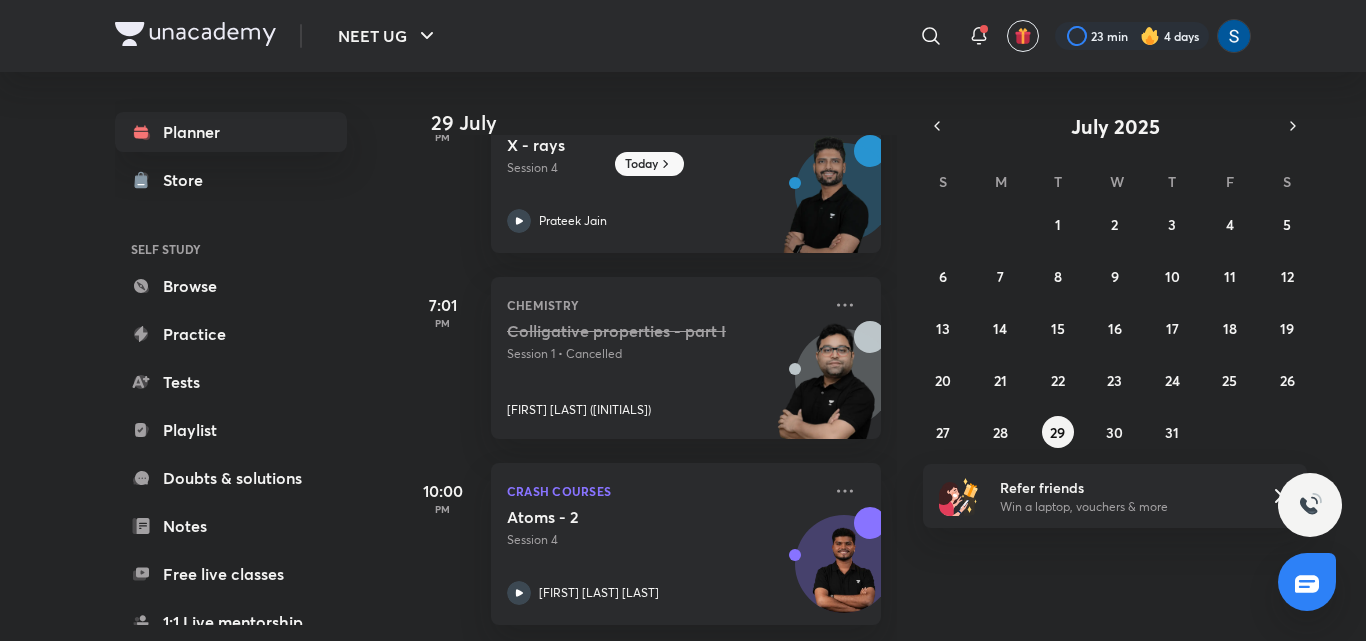 scroll, scrollTop: 0, scrollLeft: 0, axis: both 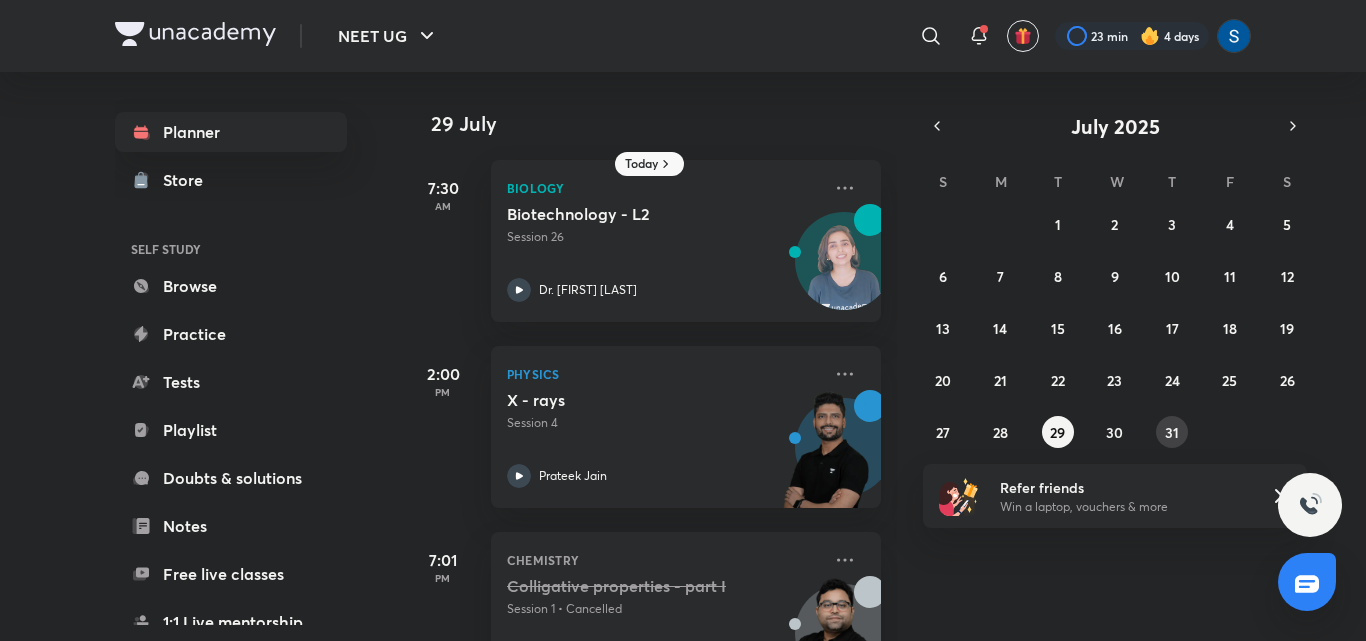 click on "31" at bounding box center [1172, 432] 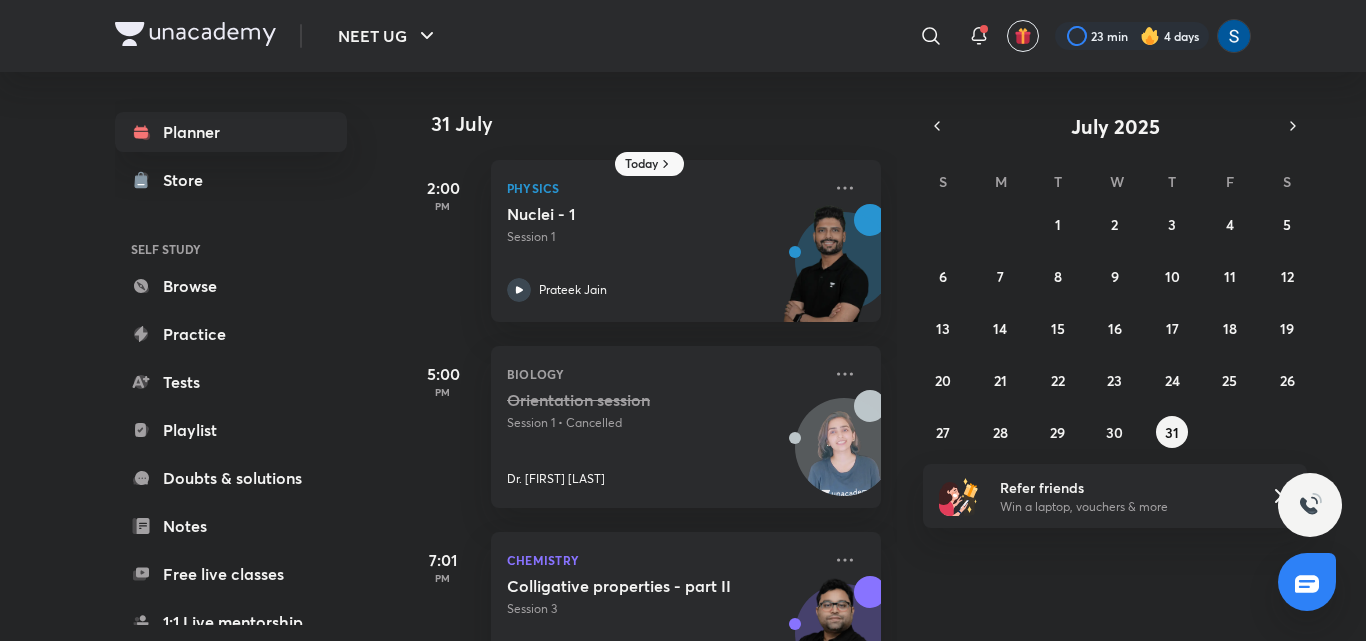 scroll, scrollTop: 456, scrollLeft: 0, axis: vertical 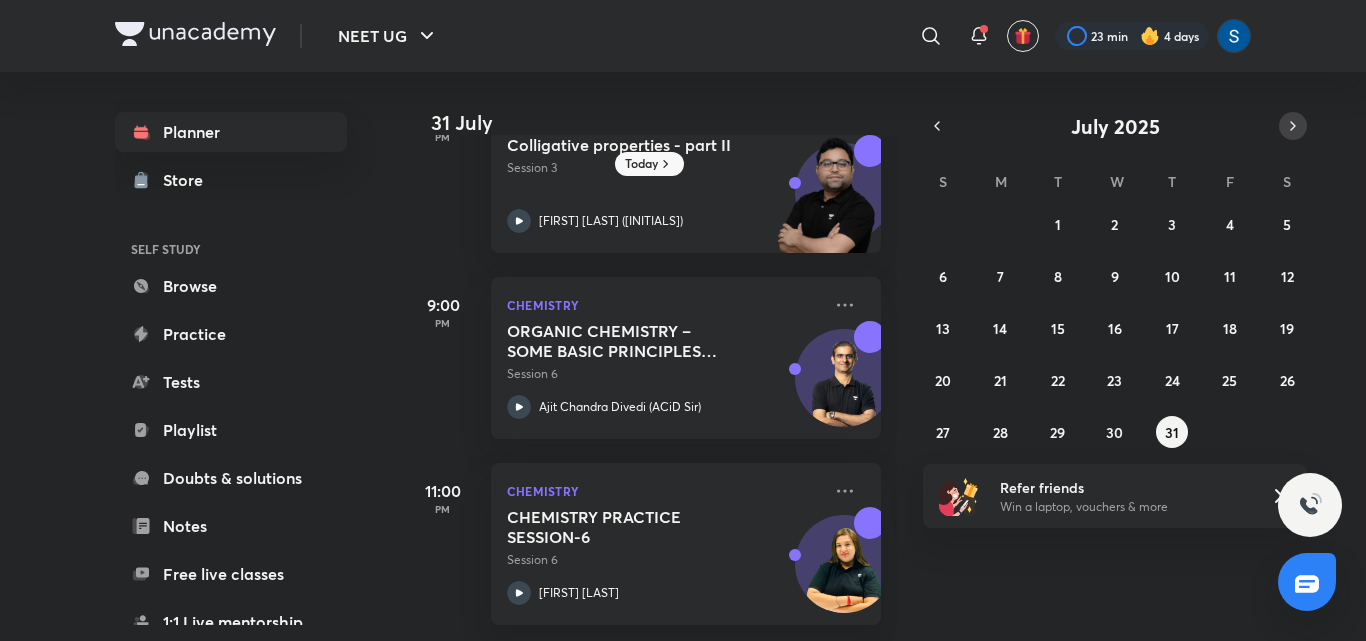 click at bounding box center (1293, 126) 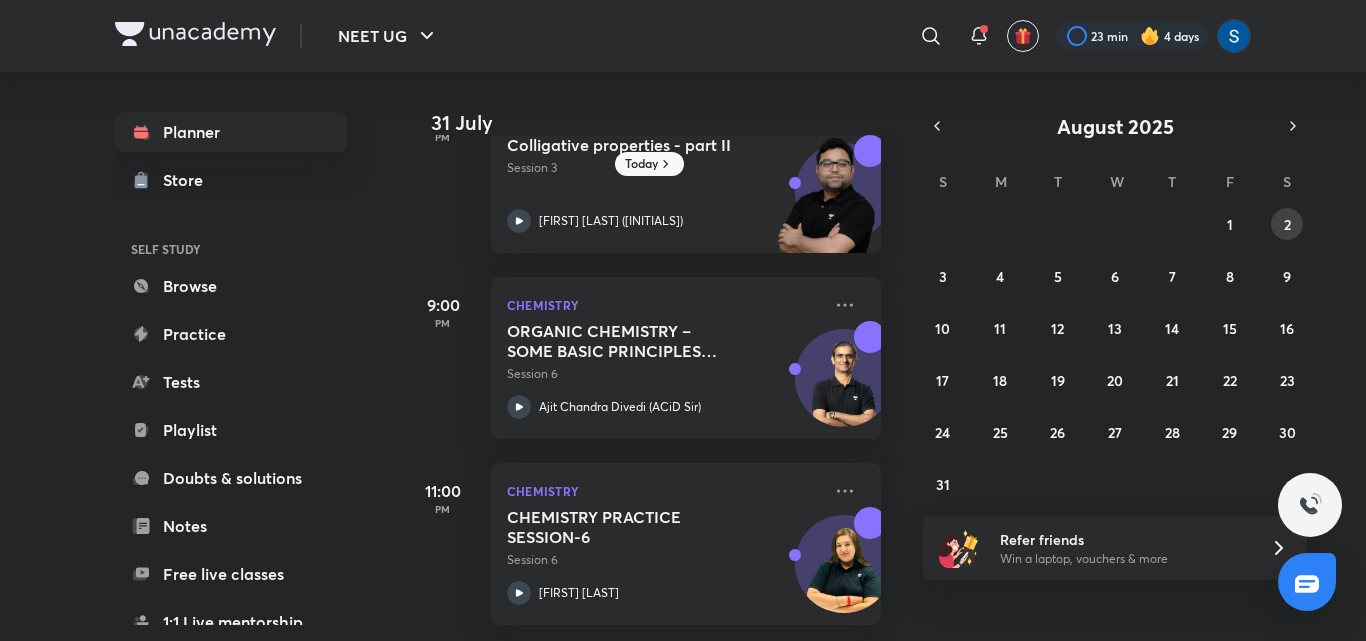 click on "2" at bounding box center (1287, 224) 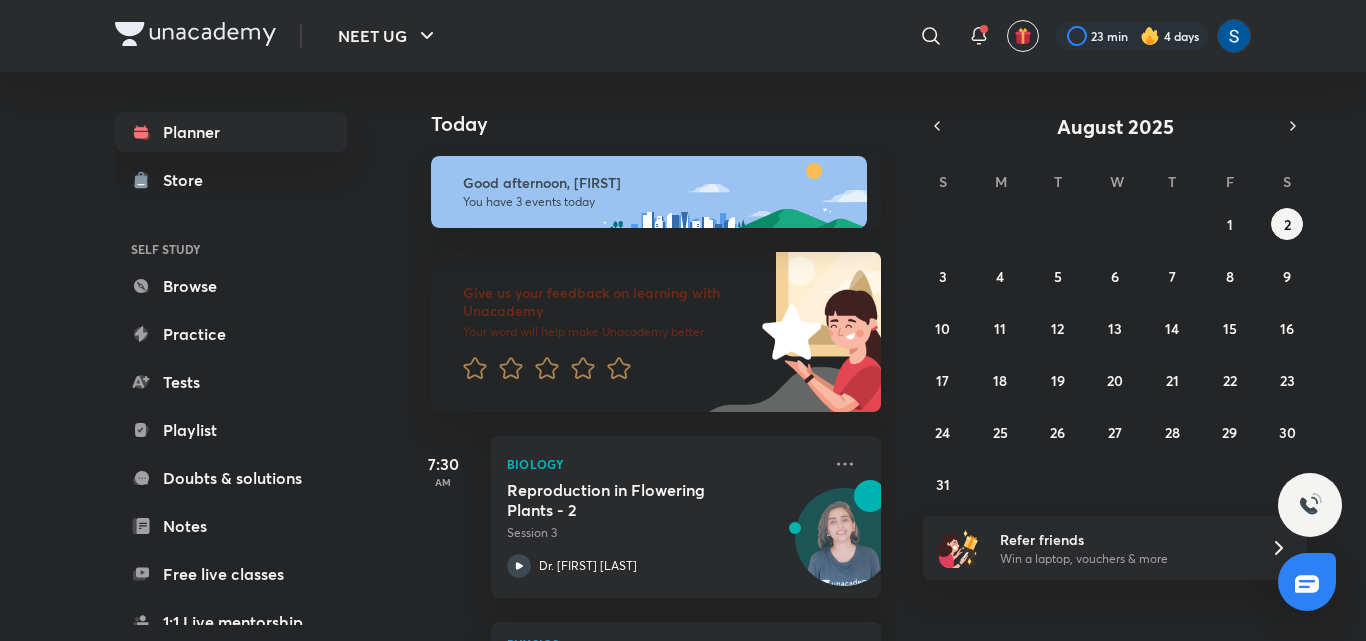 scroll, scrollTop: 360, scrollLeft: 0, axis: vertical 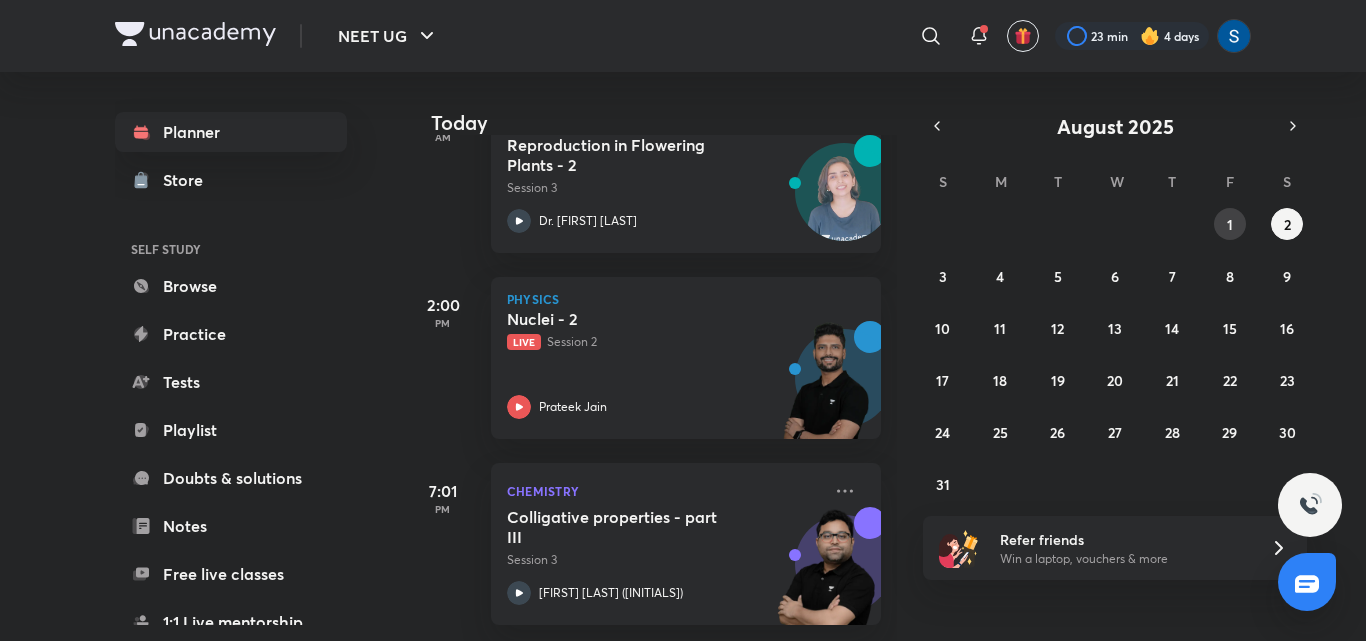click on "1" at bounding box center (1230, 224) 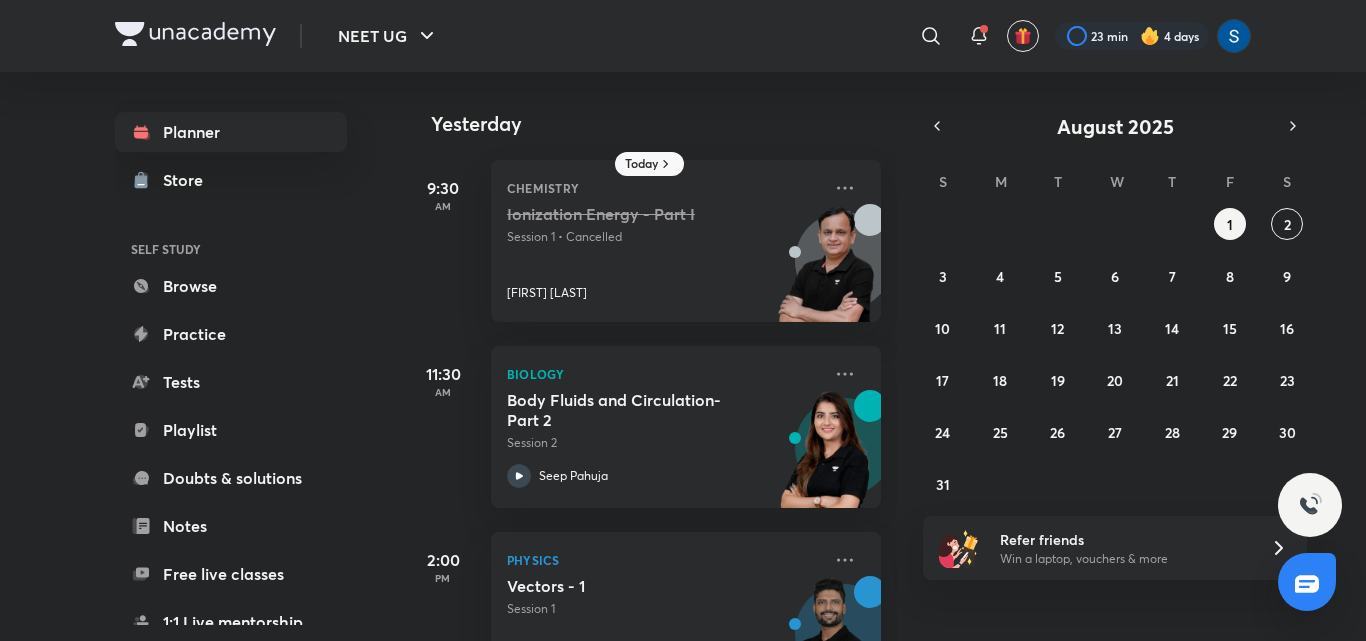 scroll, scrollTop: 456, scrollLeft: 0, axis: vertical 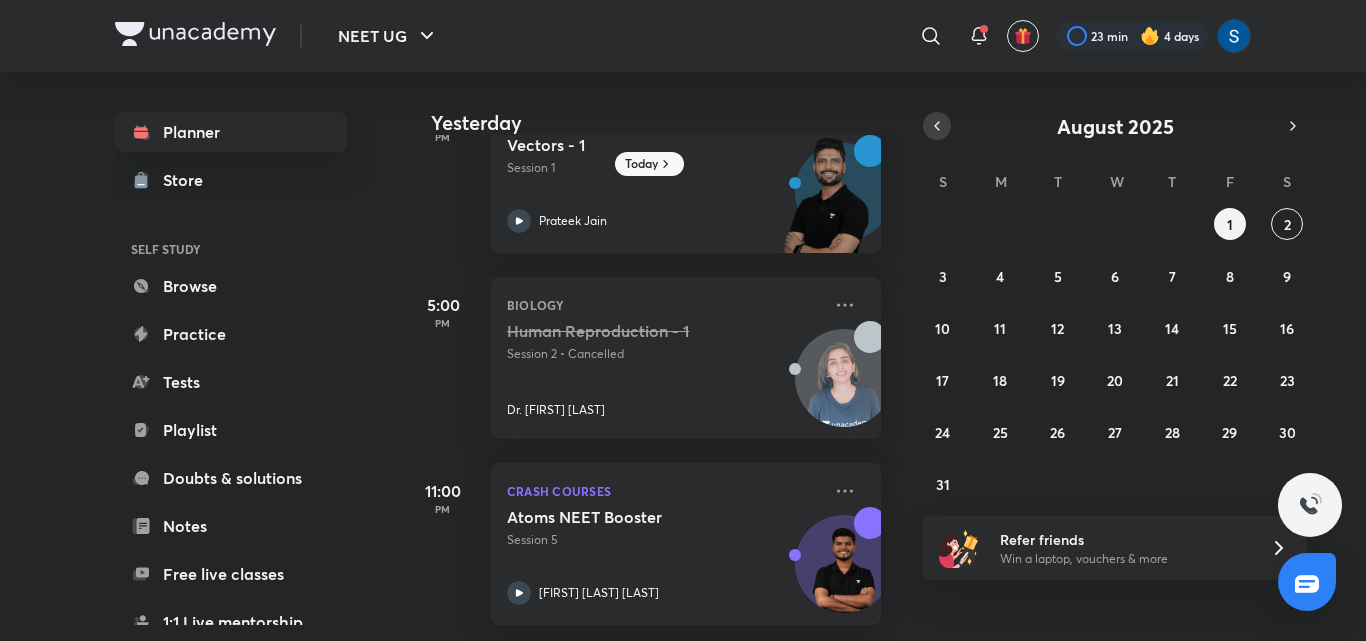 click 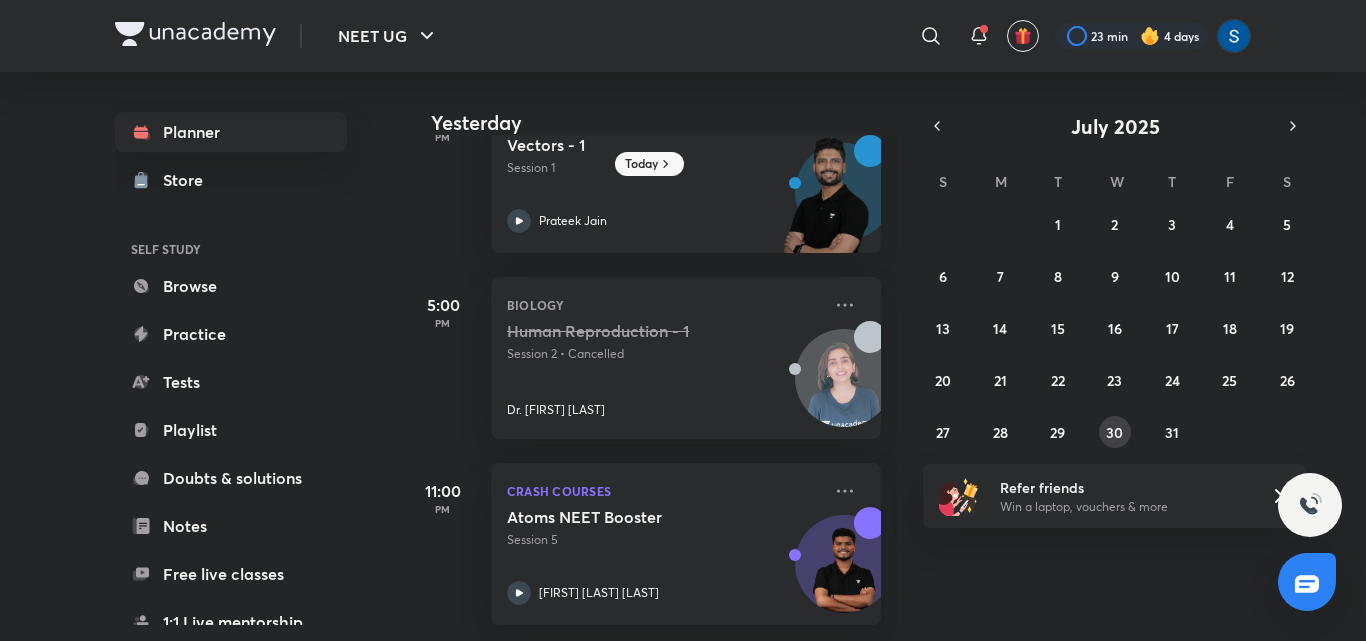 click on "30" at bounding box center (1114, 432) 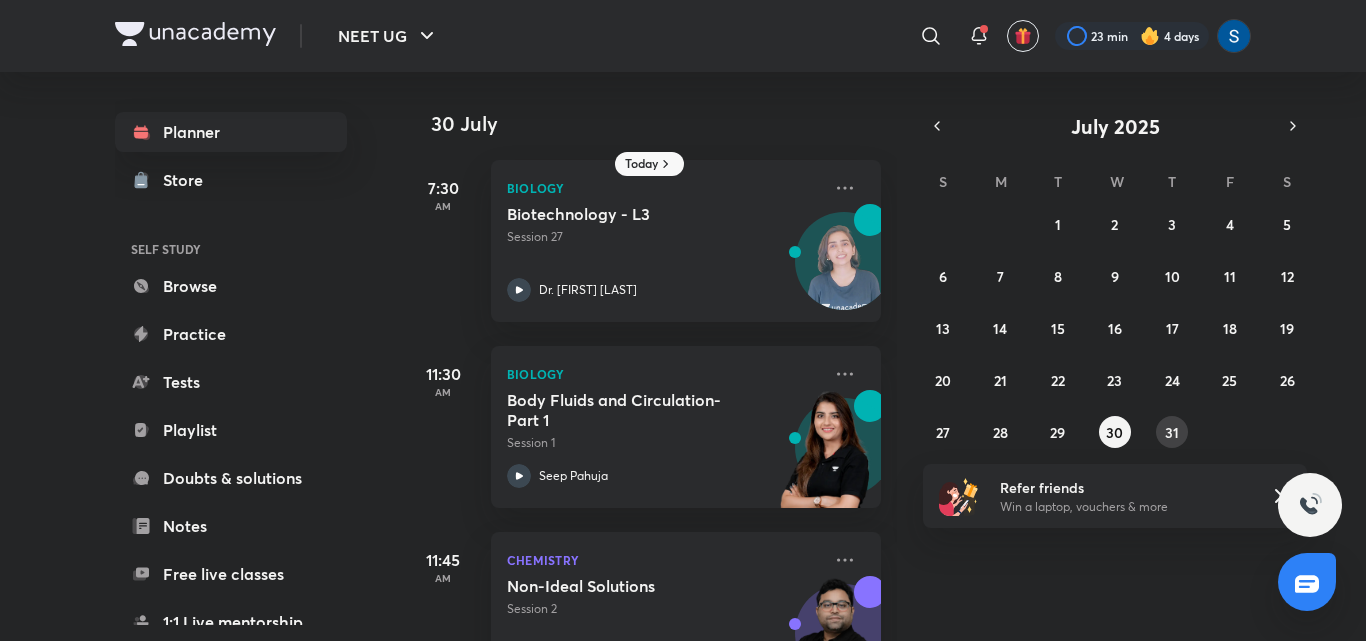 click on "31" at bounding box center [1172, 432] 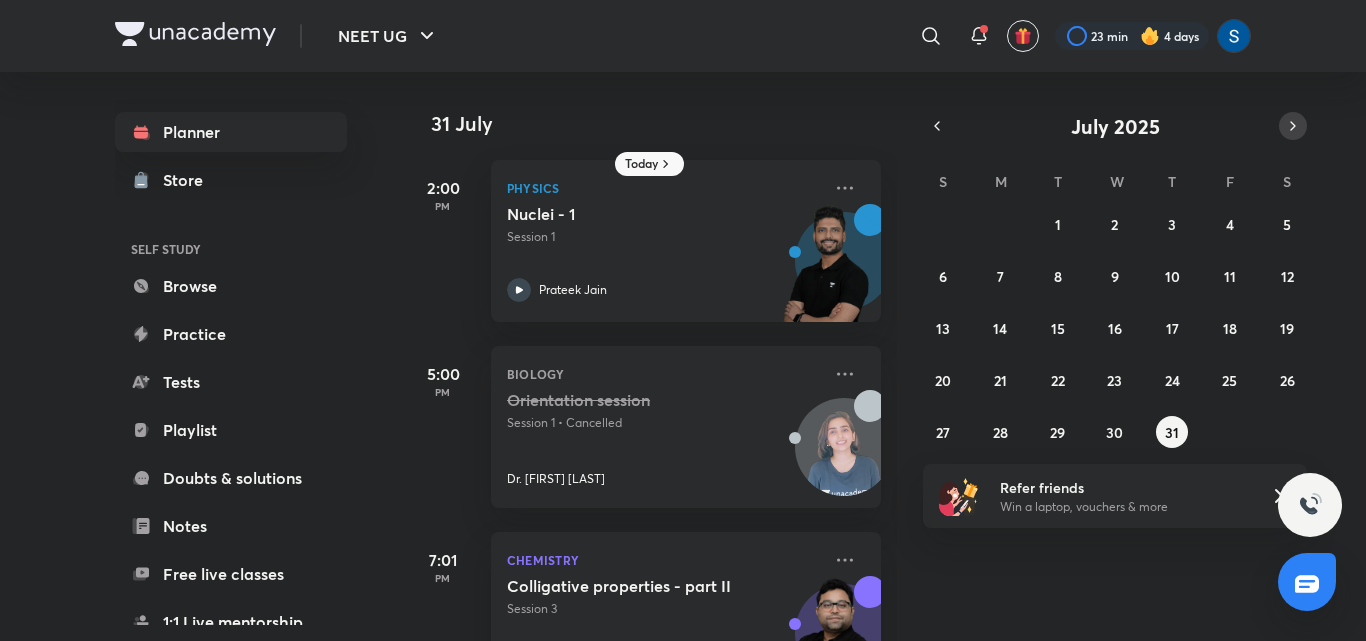 click 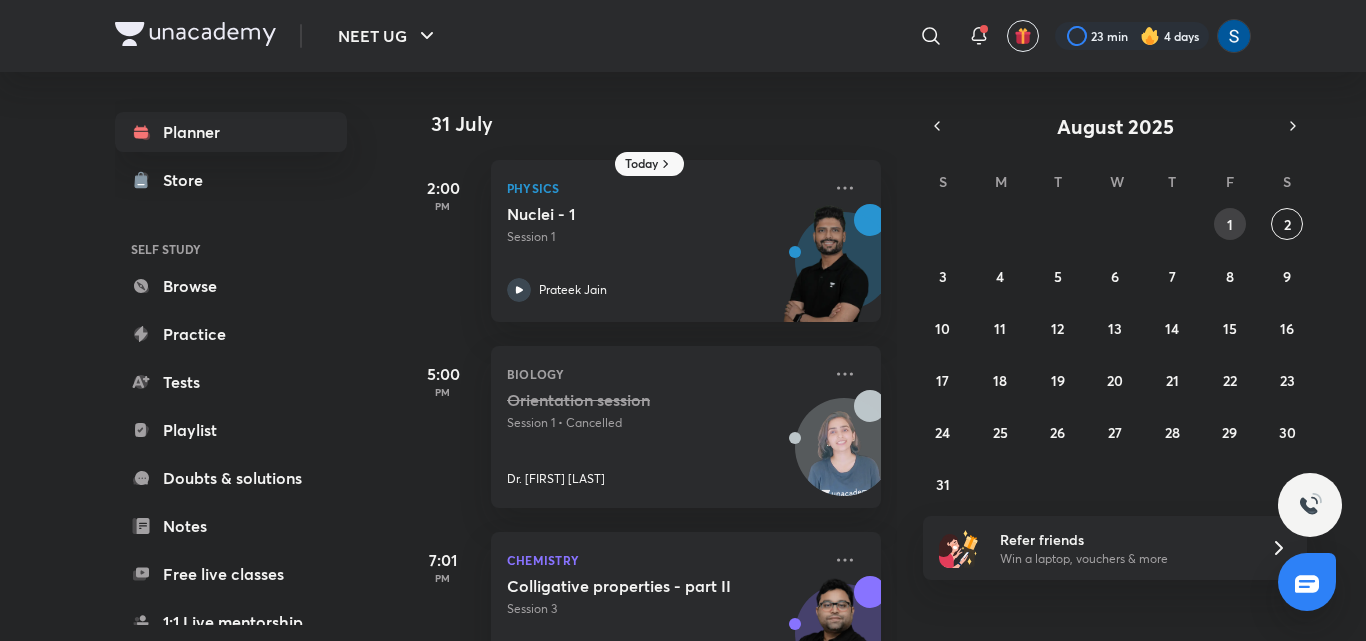 click on "1" at bounding box center (1230, 224) 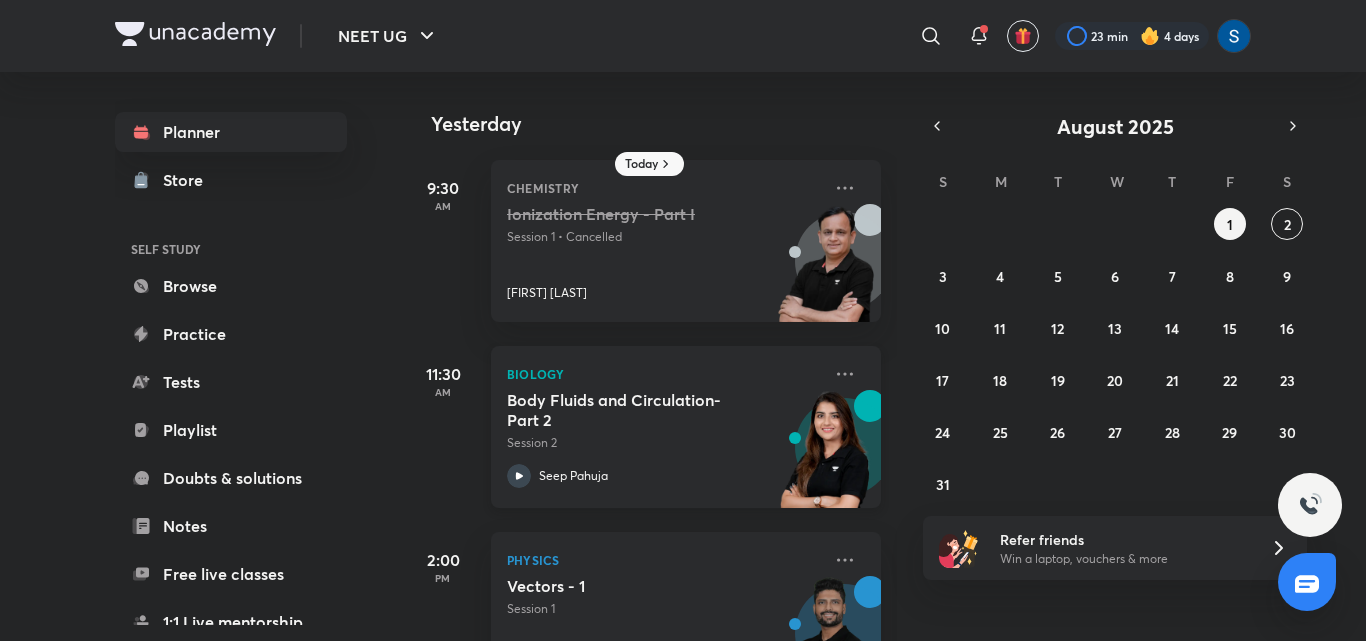 click at bounding box center (826, 459) 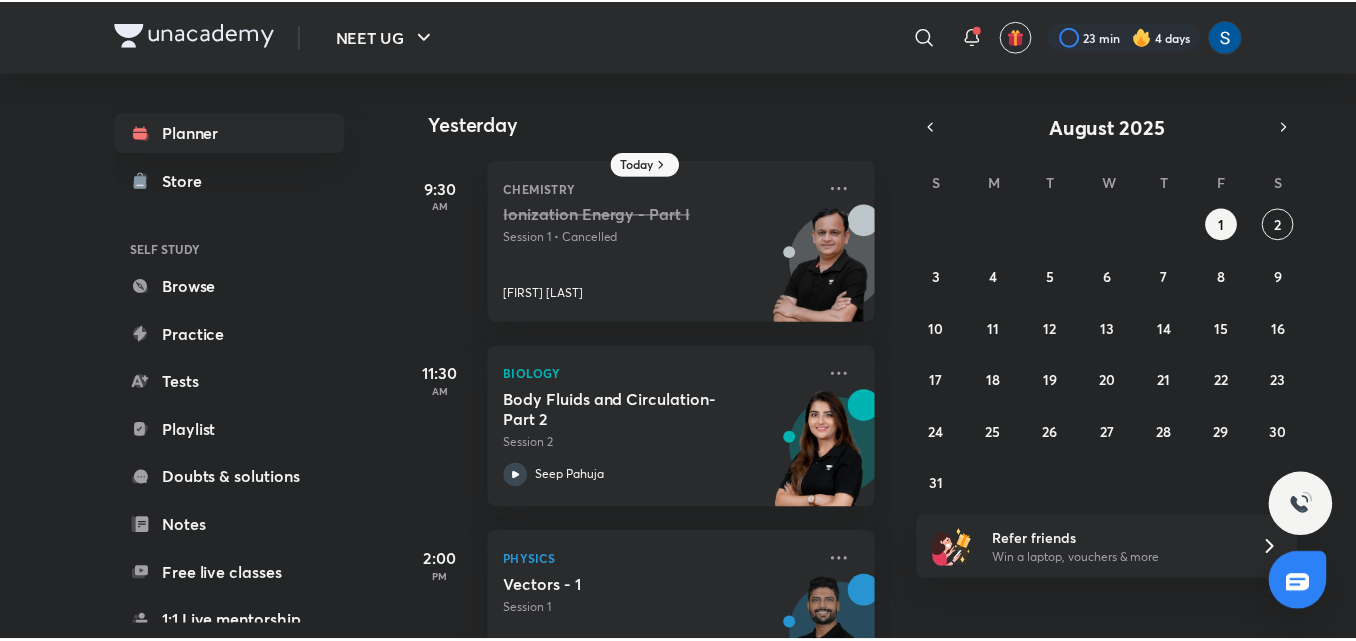 scroll, scrollTop: 456, scrollLeft: 0, axis: vertical 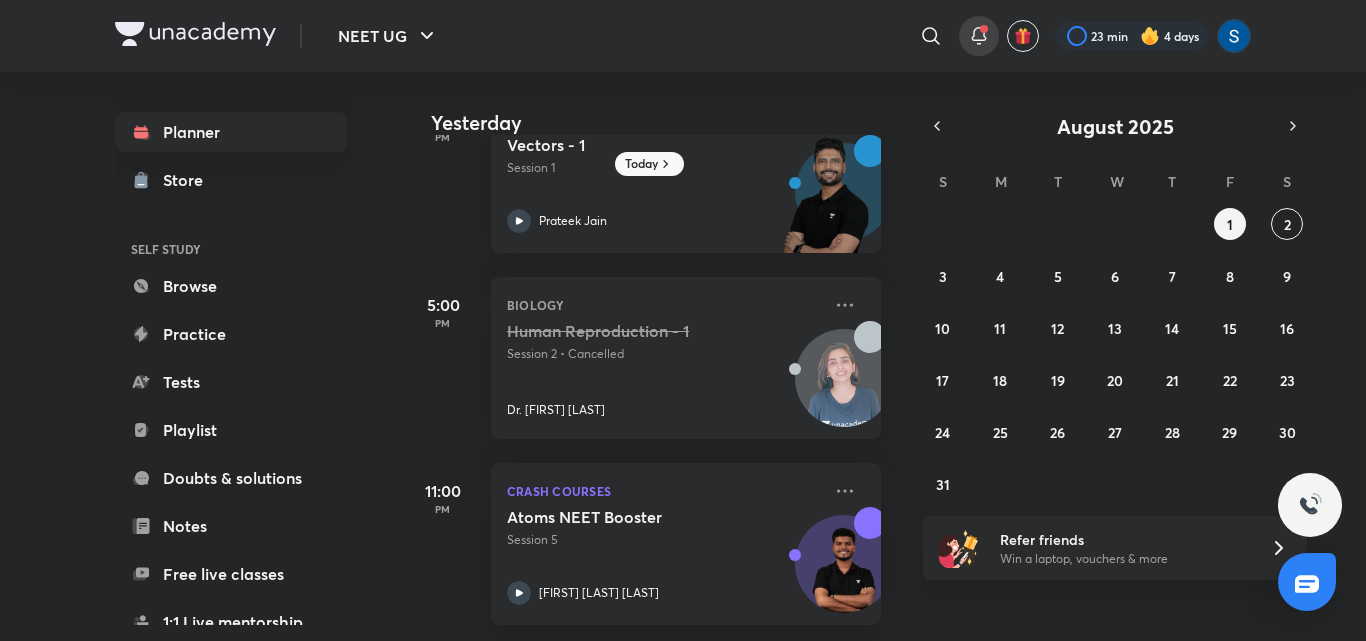 click 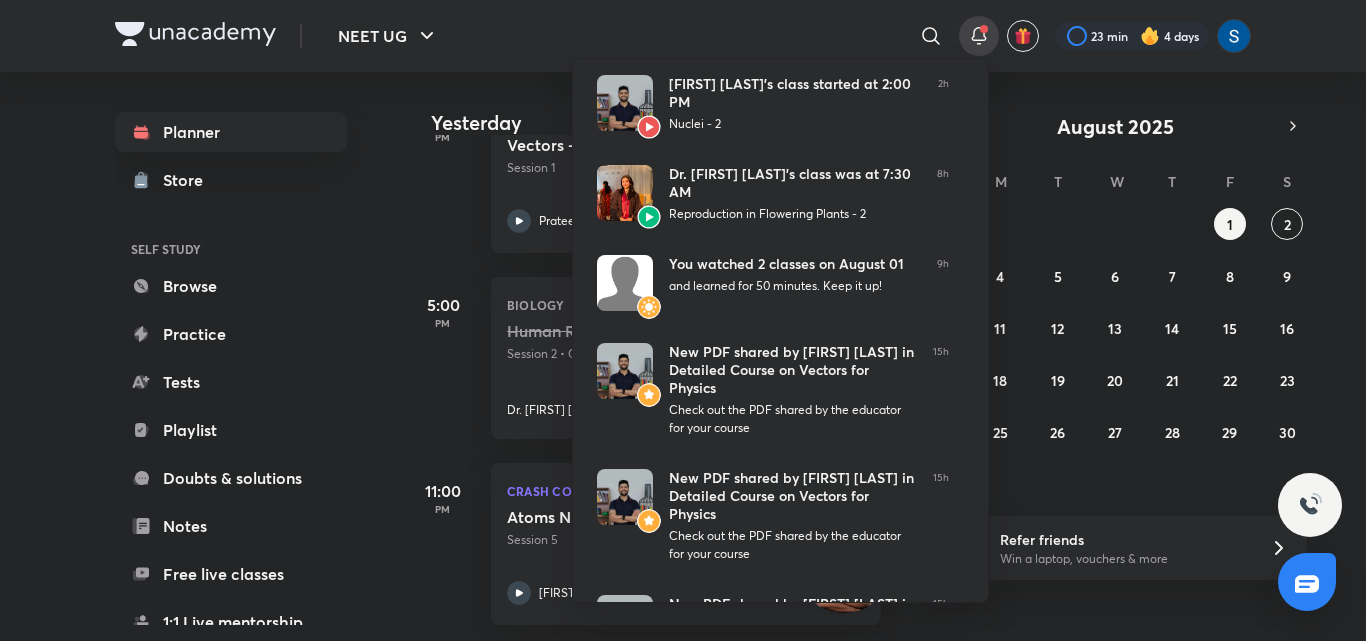 click at bounding box center [683, 320] 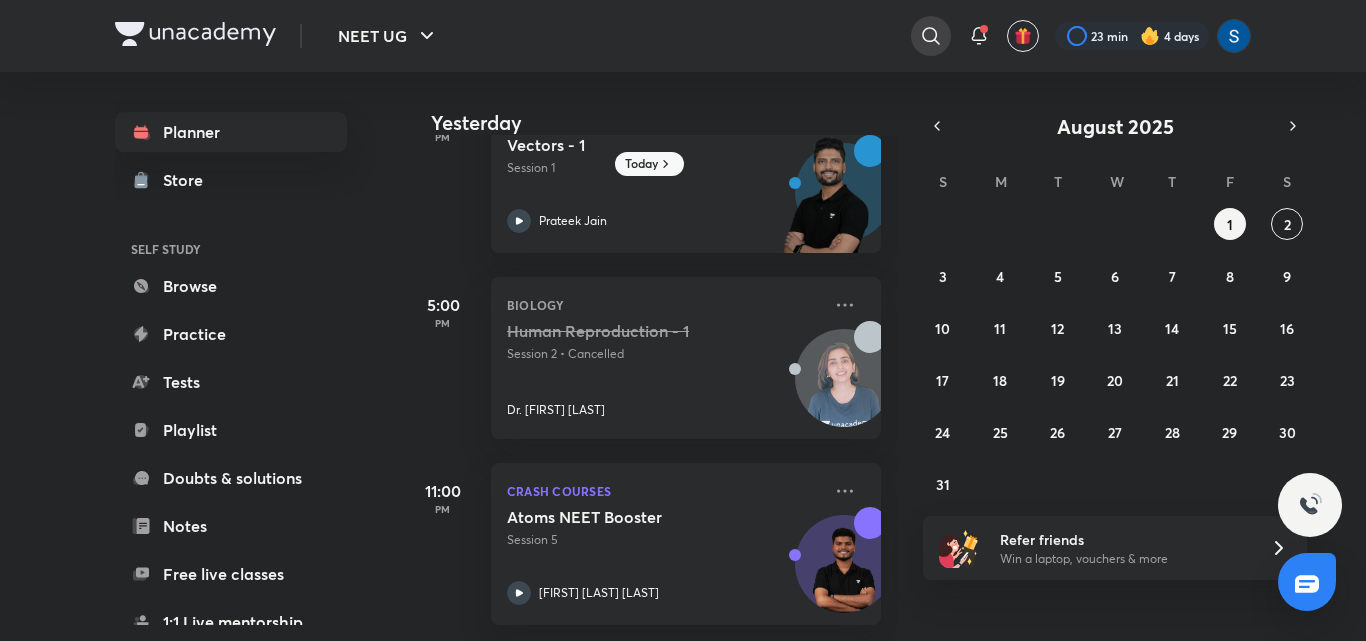 click 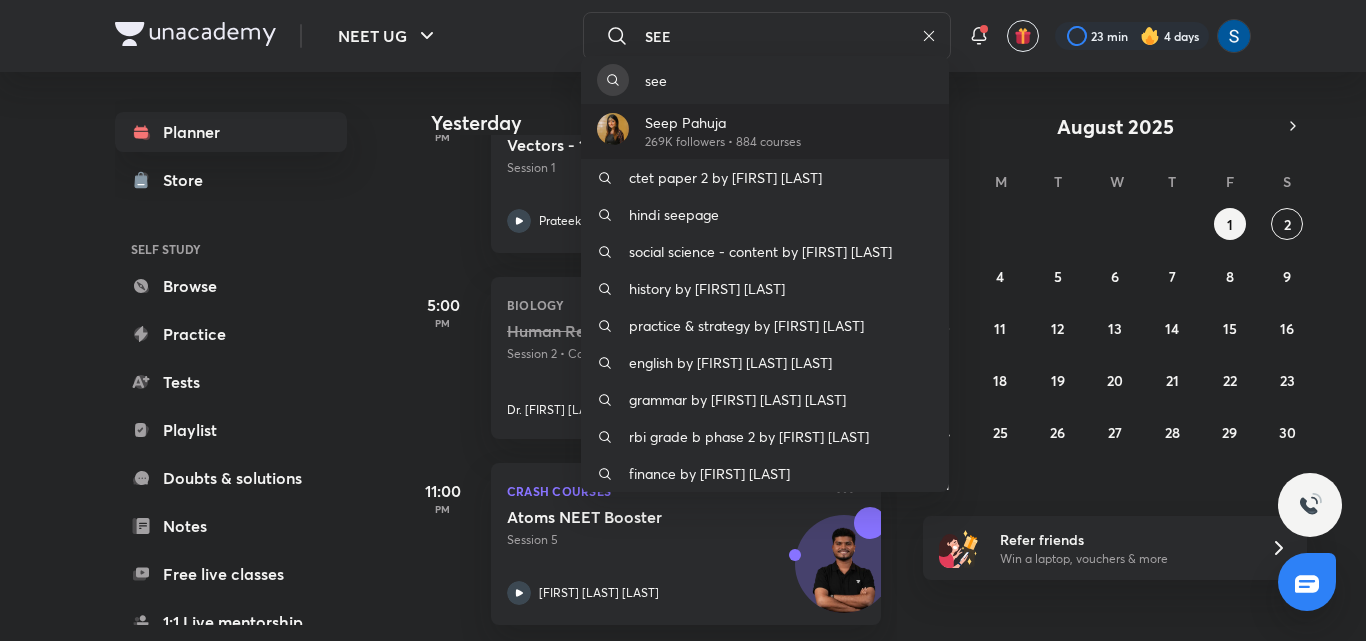 type on "SEE" 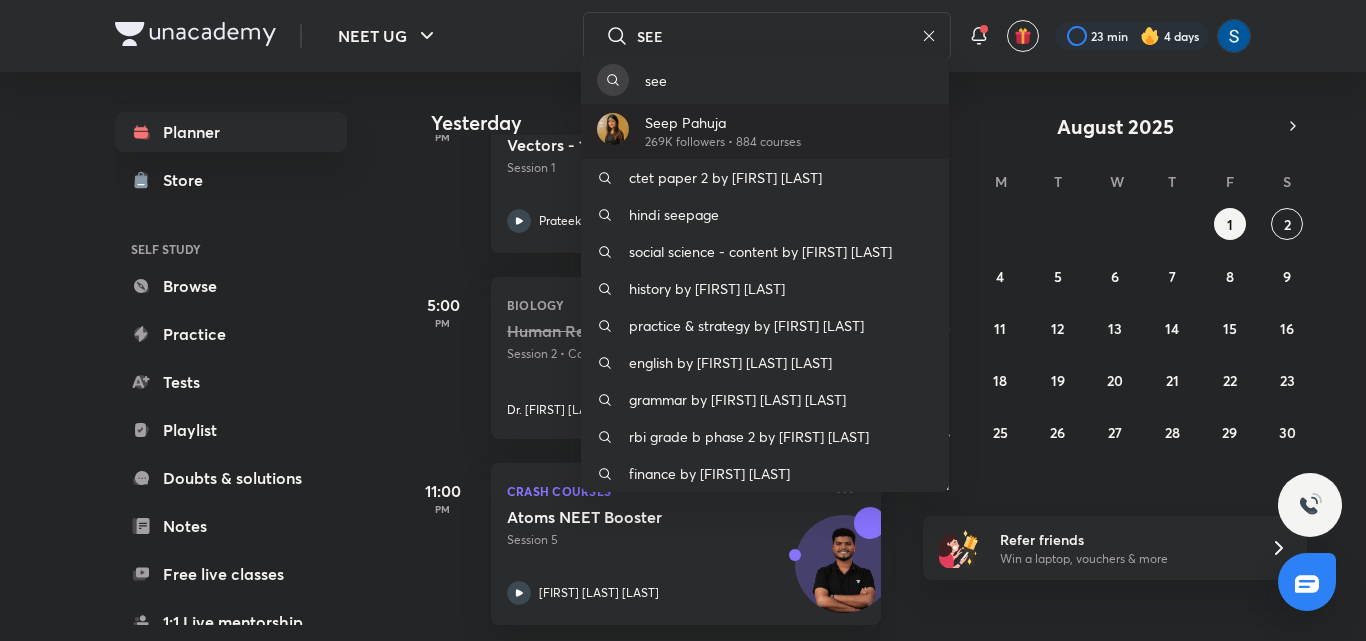 click on "[FIRST] [LAST] 269K followers • 884 courses" at bounding box center [765, 131] 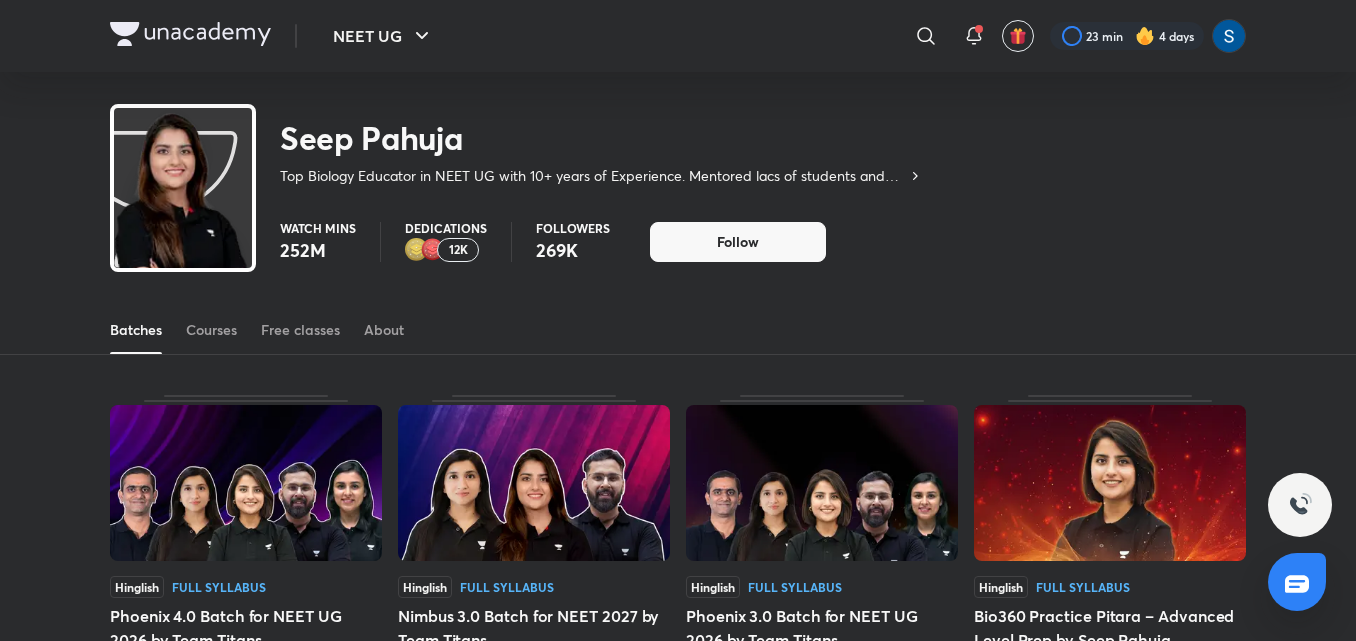 click at bounding box center (1110, 483) 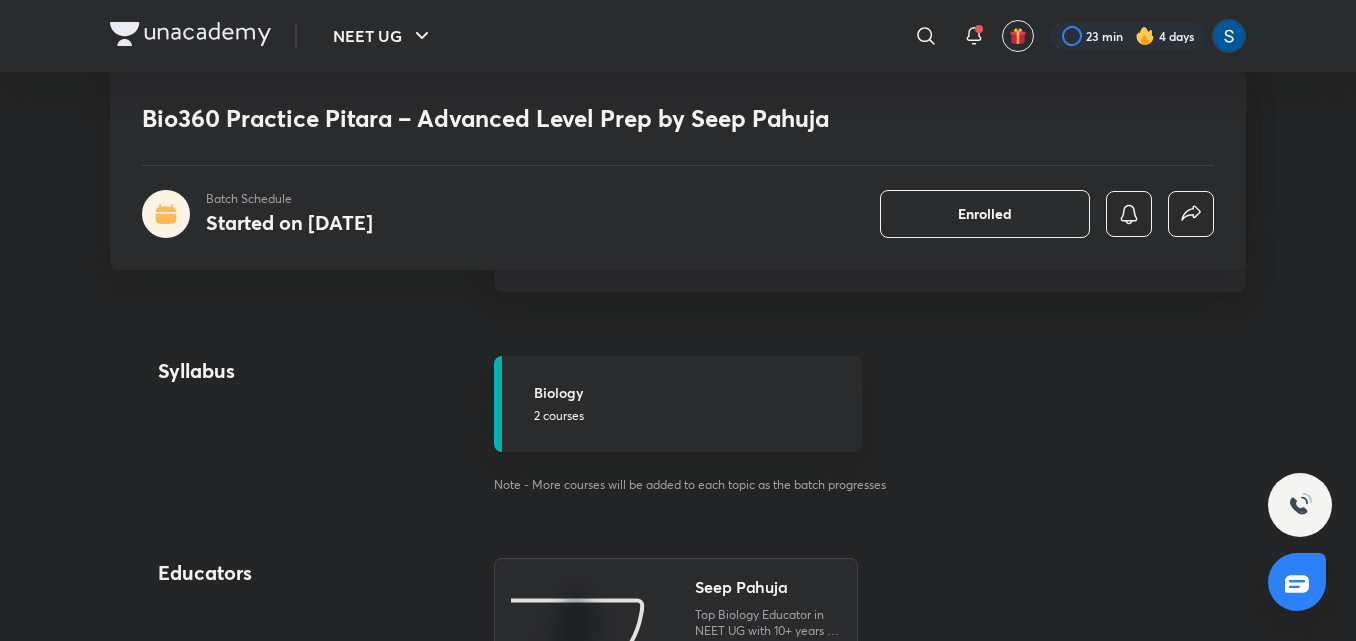 scroll, scrollTop: 1400, scrollLeft: 0, axis: vertical 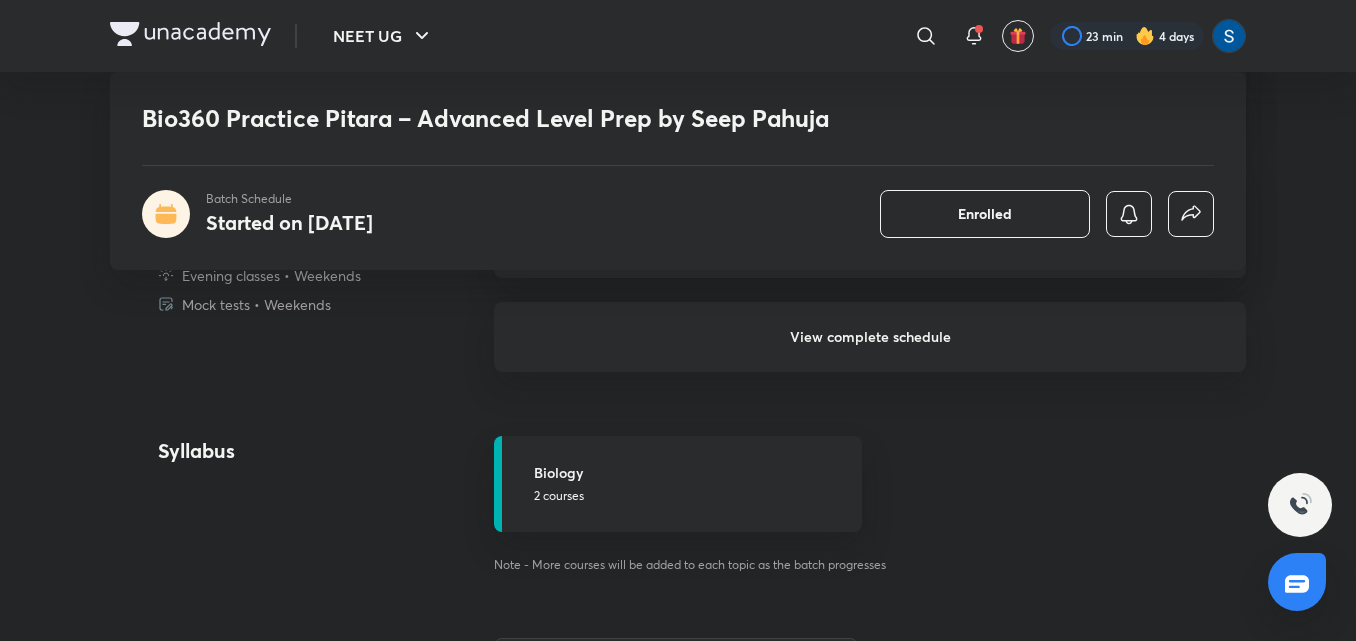 click on "View complete schedule" at bounding box center [870, 337] 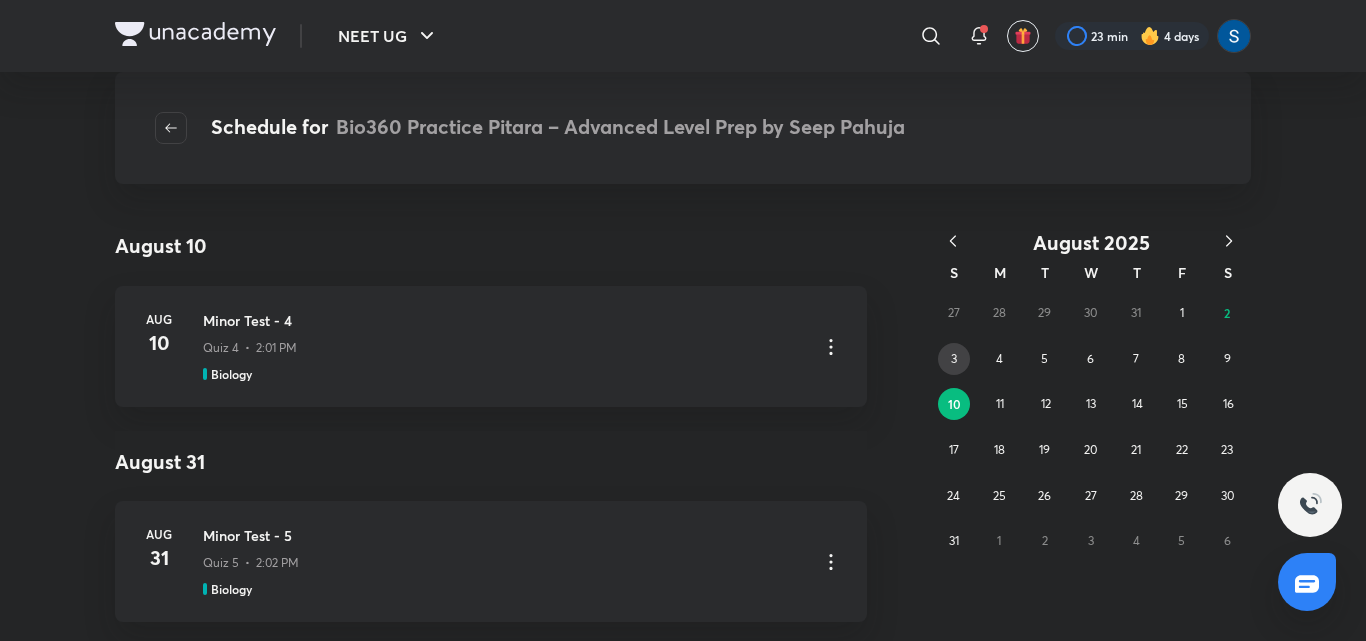 click on "3" at bounding box center (954, 359) 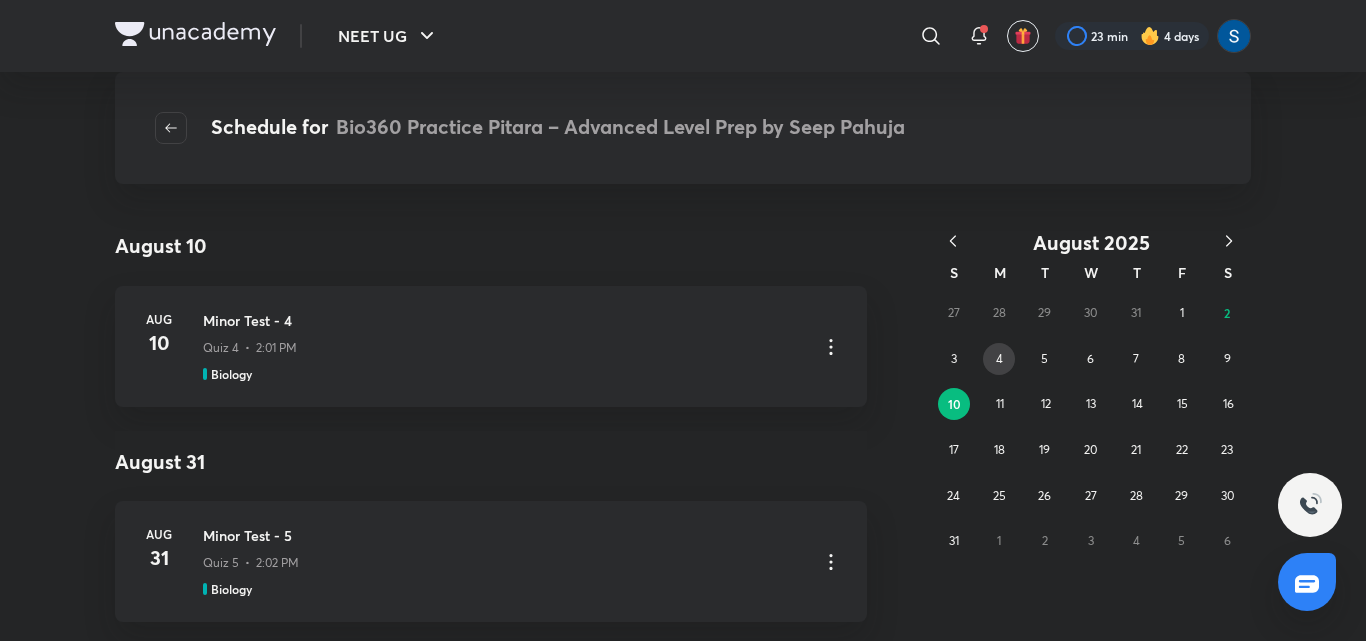 click on "4" at bounding box center (999, 359) 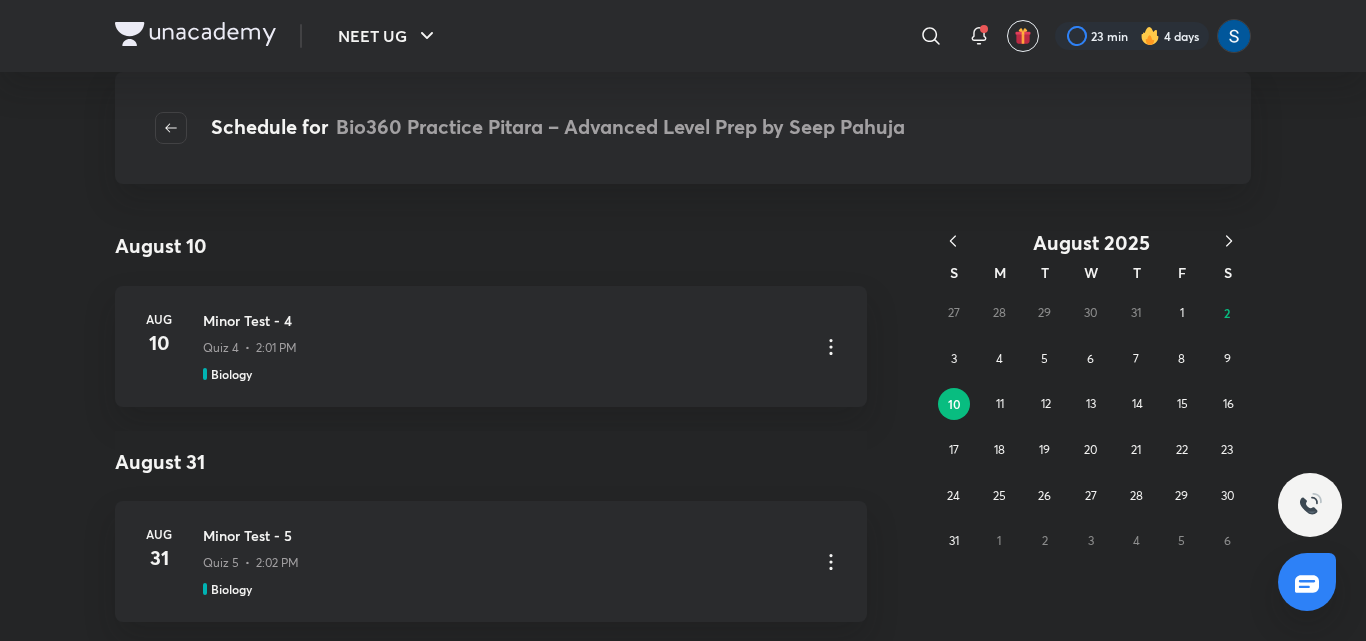 click 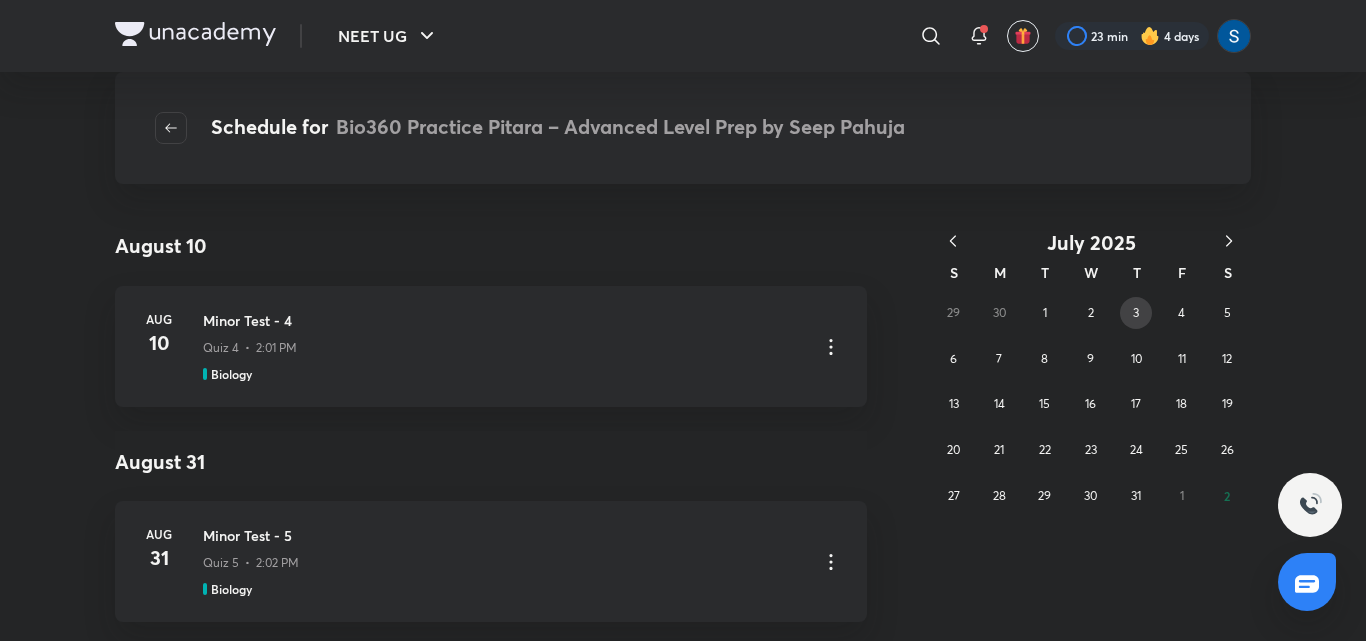 click on "29 30 1 2 3 4 5 6 7 8 9 10 11 12 13 14 15 16 17 18 19 20 21 22 23 24 25 26 27 28 29 30 31 1 2" at bounding box center (1091, 404) 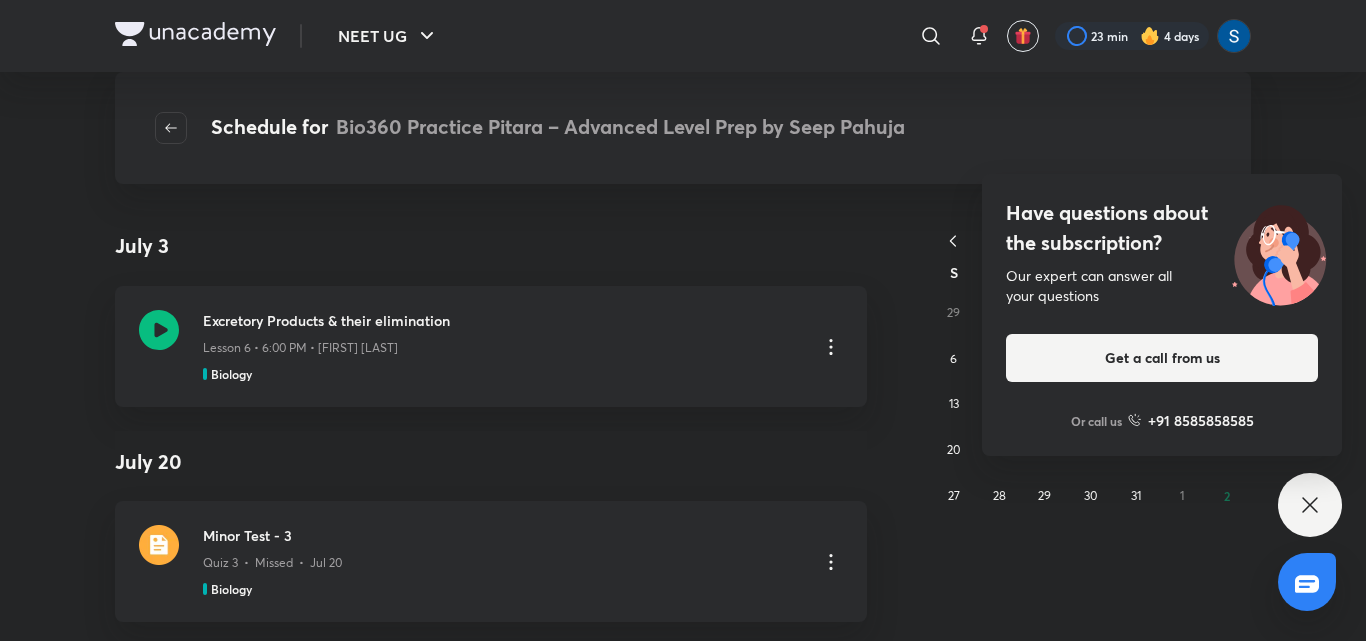 click 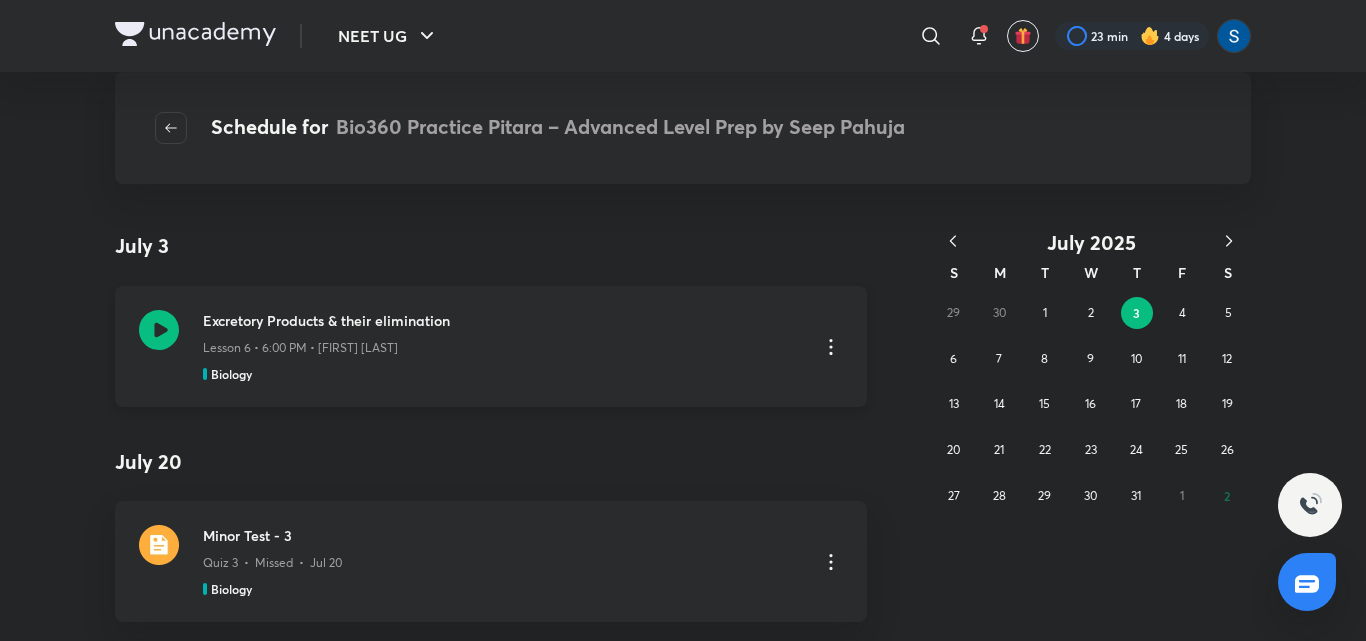 click on "Lesson 6 • 6:00 PM • [FIRST] [LAST]" at bounding box center (503, 344) 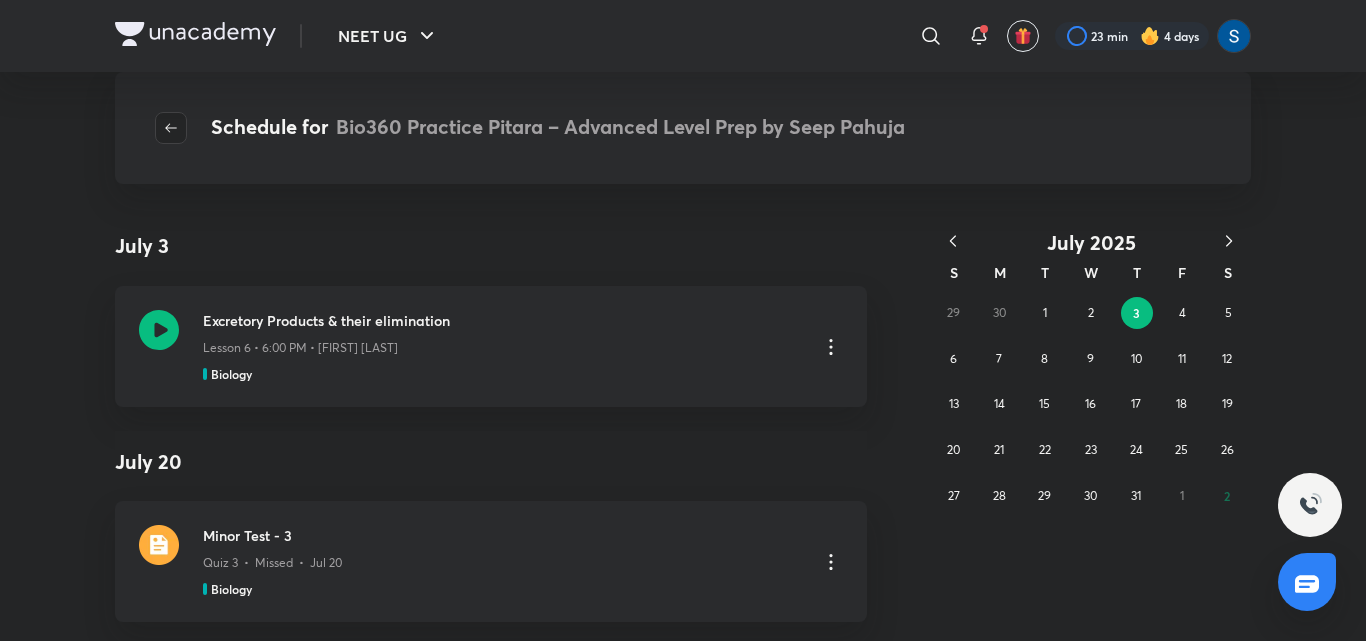 click 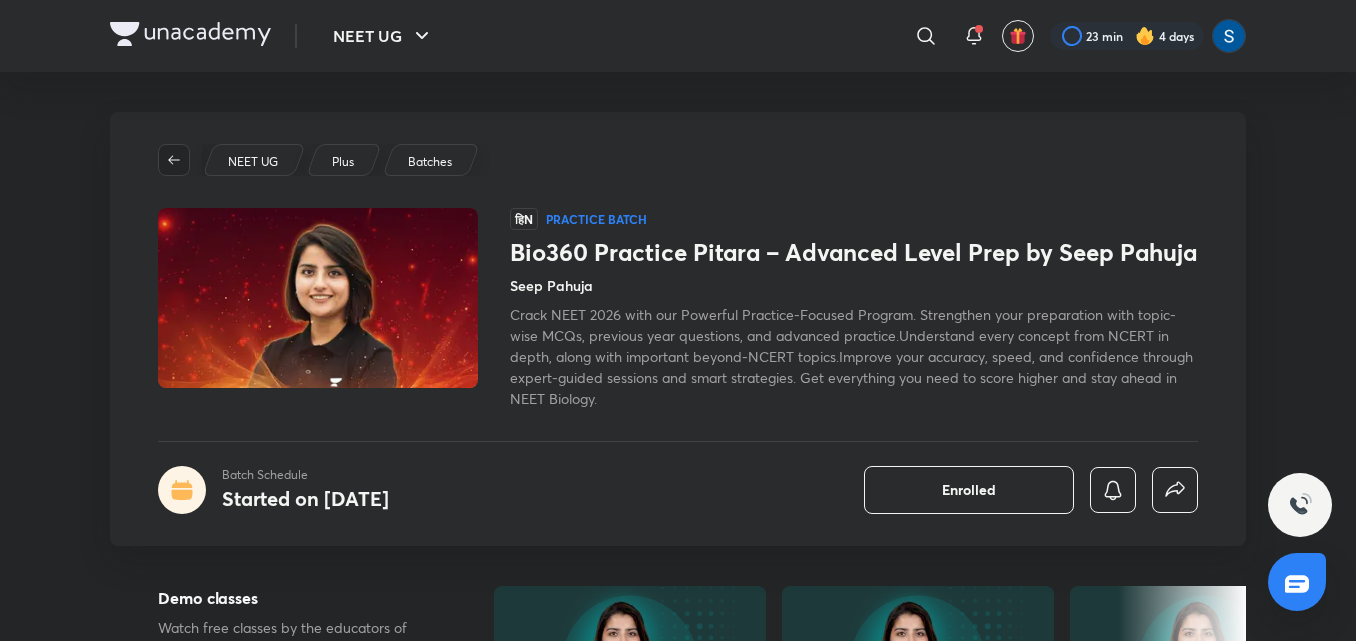 click 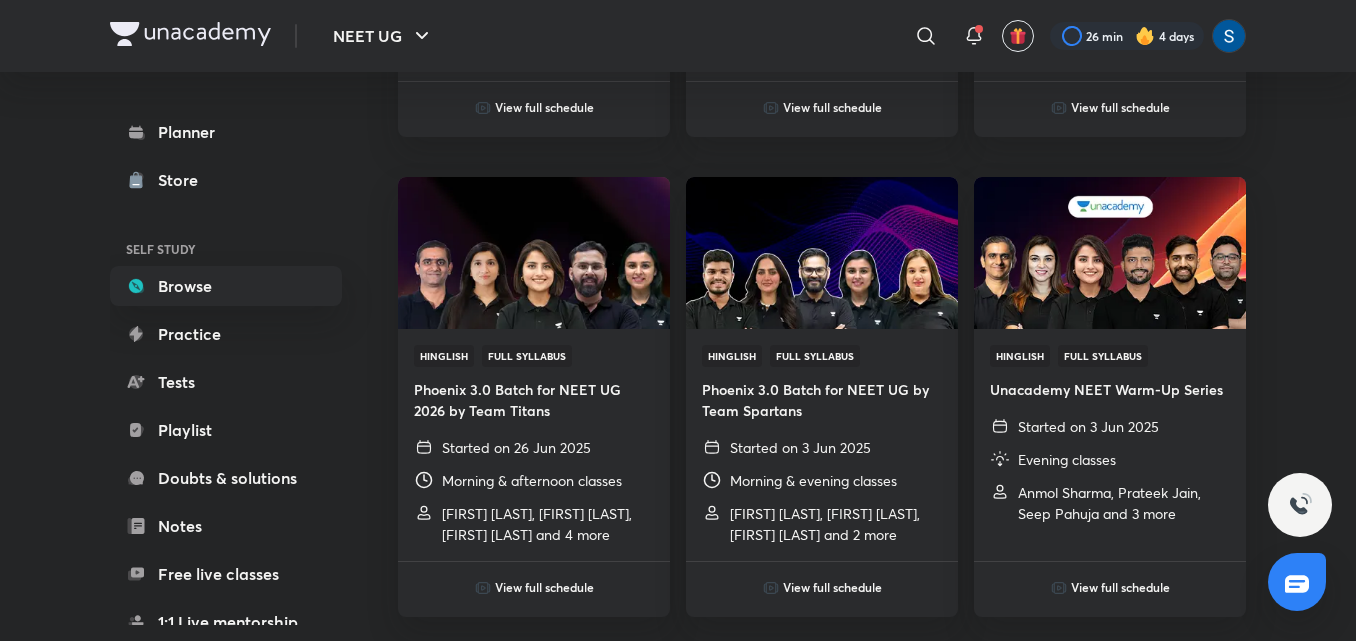 scroll, scrollTop: 1600, scrollLeft: 0, axis: vertical 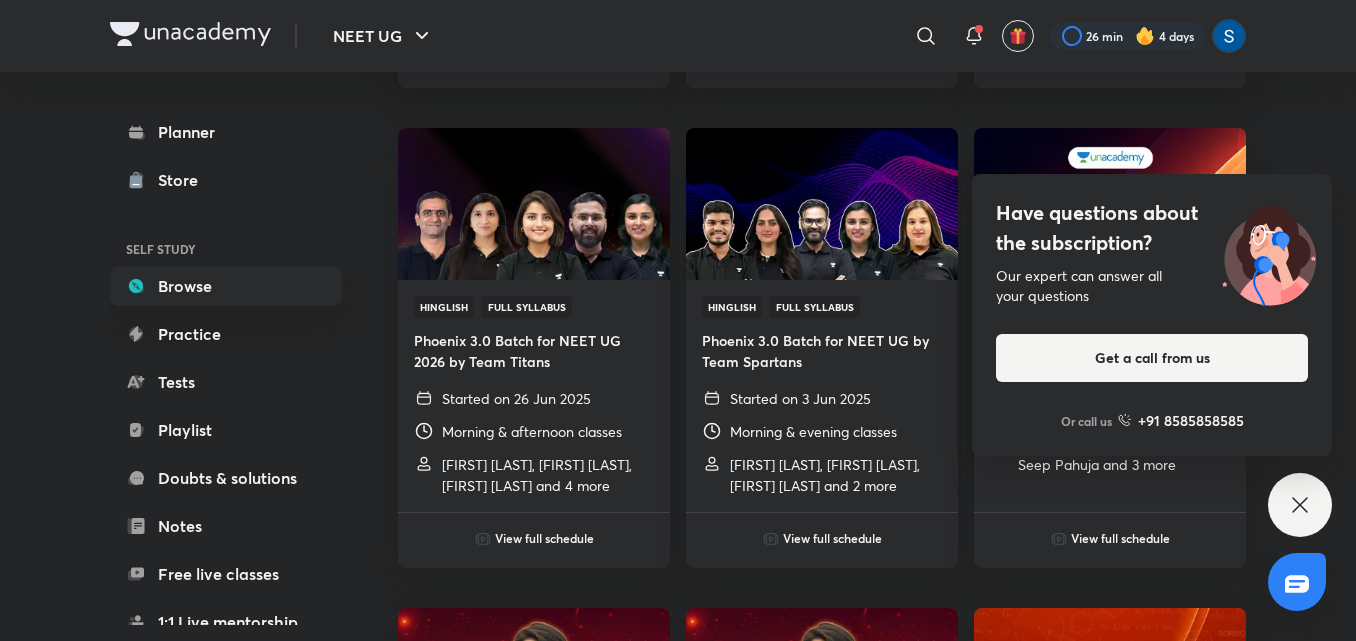 click 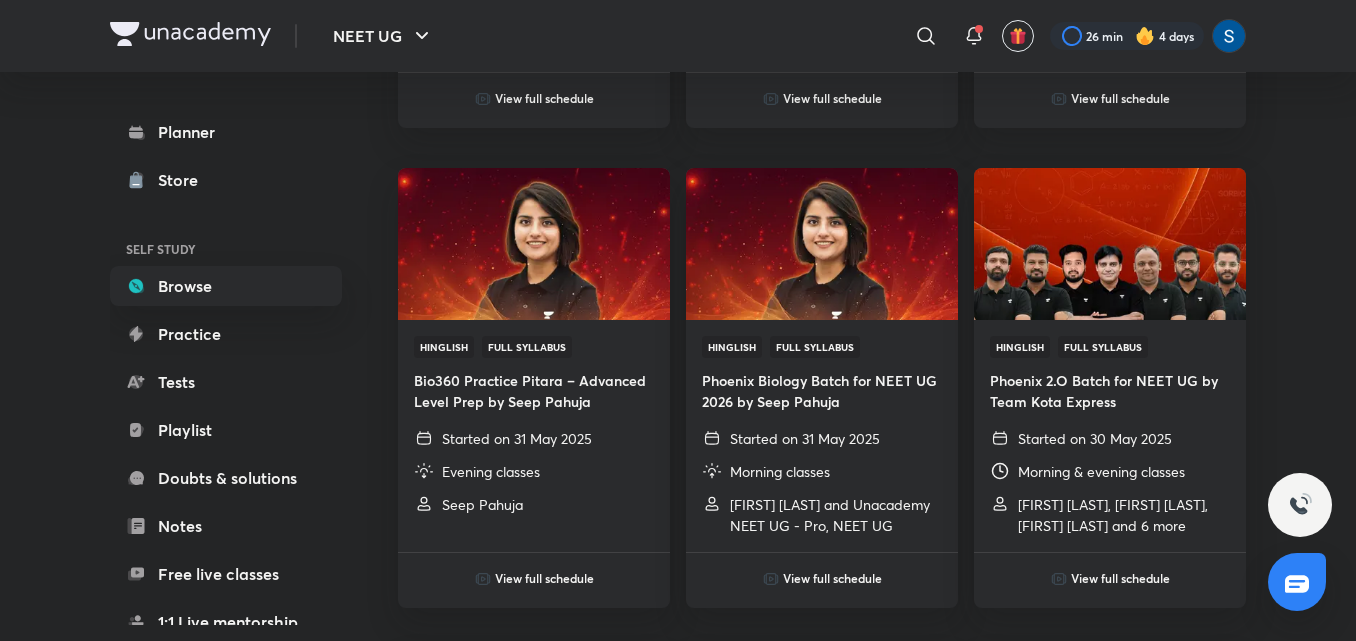 scroll, scrollTop: 2080, scrollLeft: 0, axis: vertical 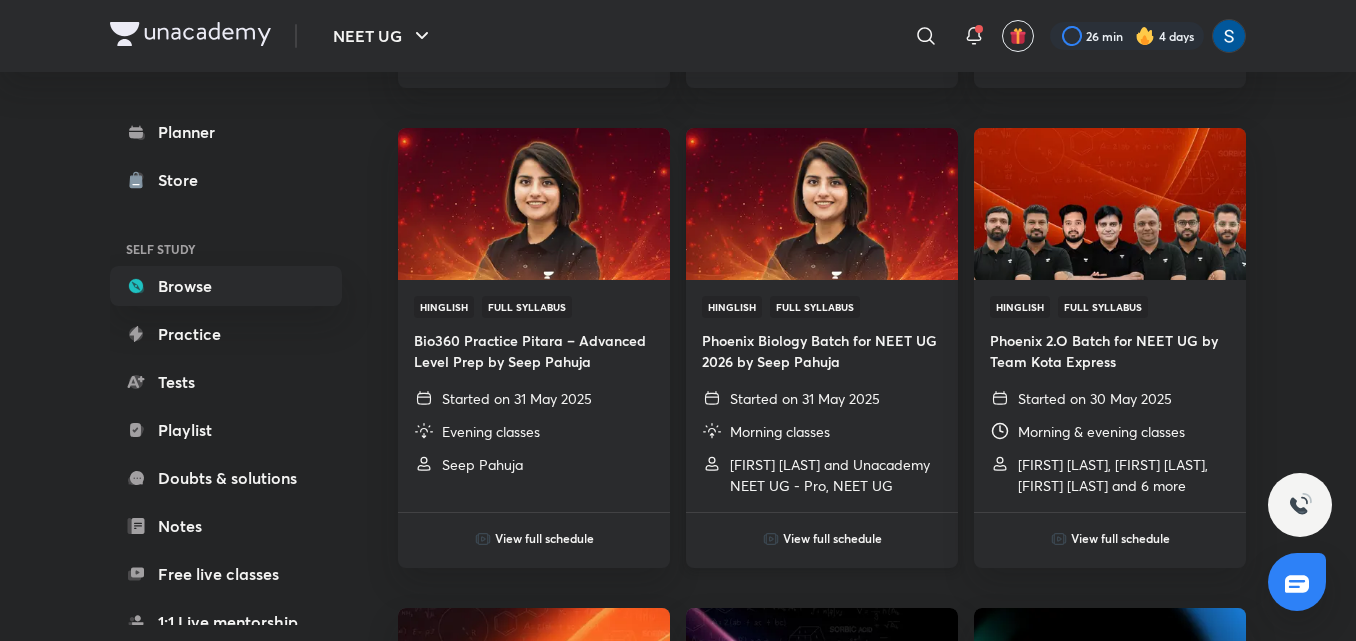 click on "Hinglish Full Syllabus Phoenix Biology Batch for NEET UG 2026 by [FIRST] [LAST] Started on [DATE] Morning classes [FIRST] [LAST] and Unacademy NEET UG - Pro, NEET UG" at bounding box center [822, 396] 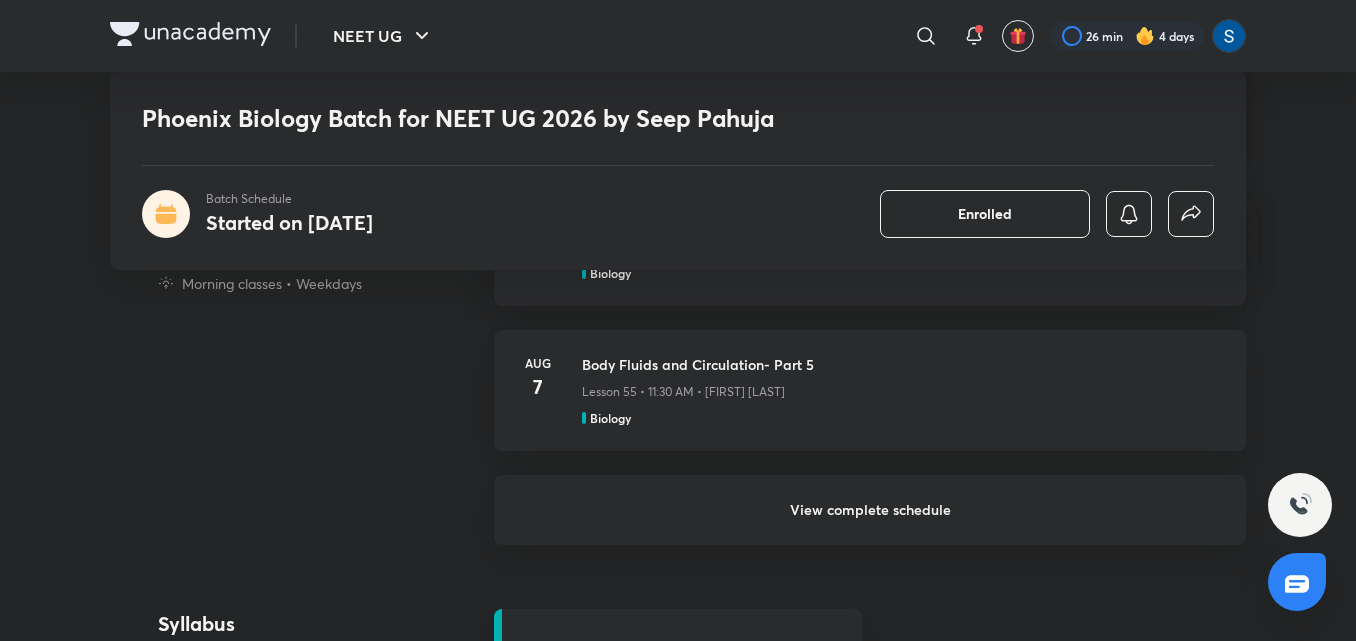 scroll, scrollTop: 1320, scrollLeft: 0, axis: vertical 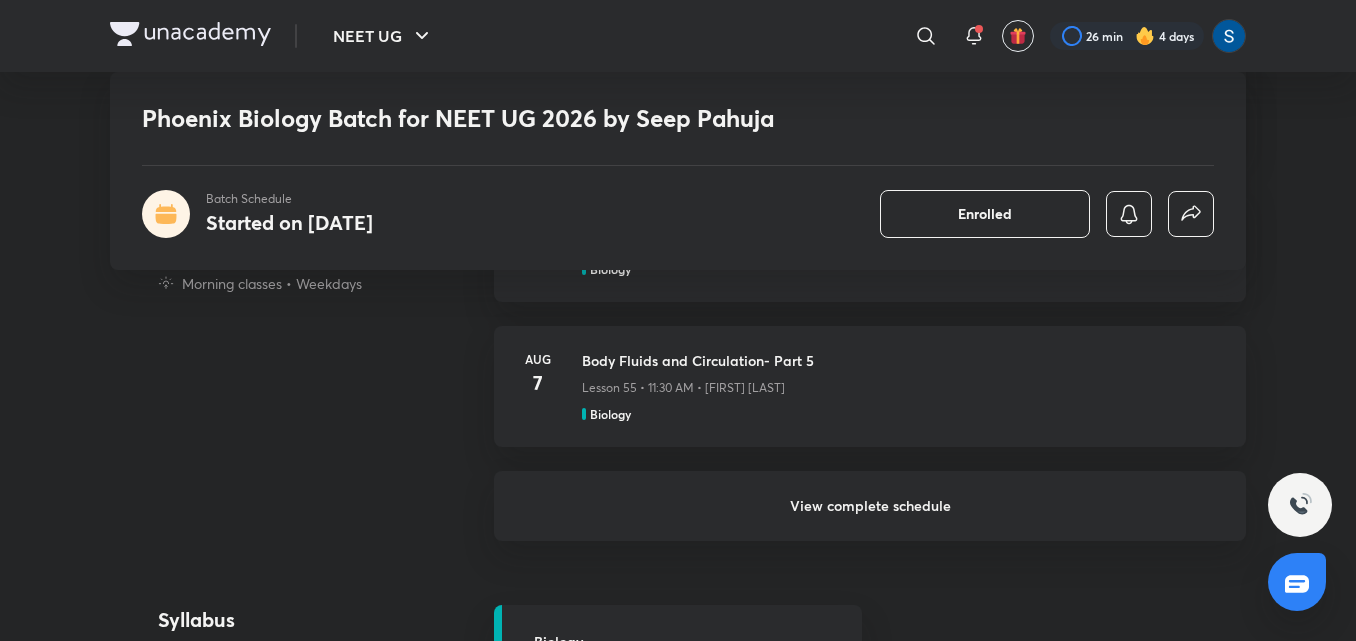 click on "View complete schedule" at bounding box center [870, 506] 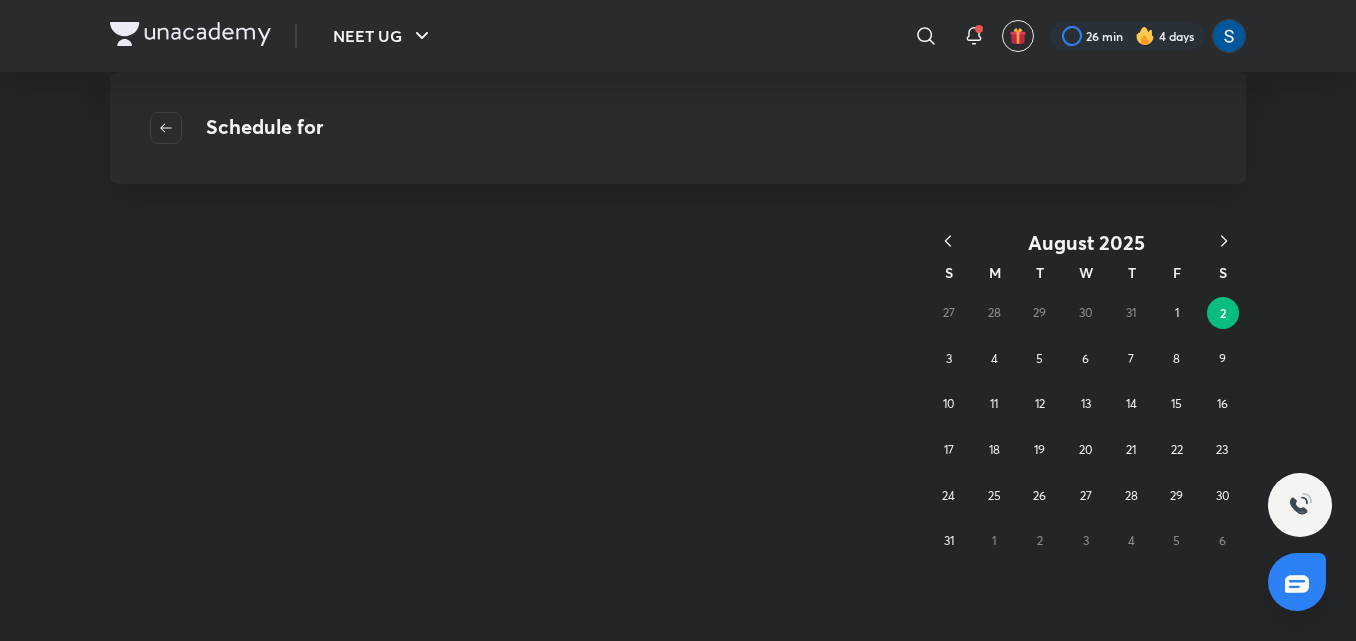 scroll, scrollTop: 0, scrollLeft: 0, axis: both 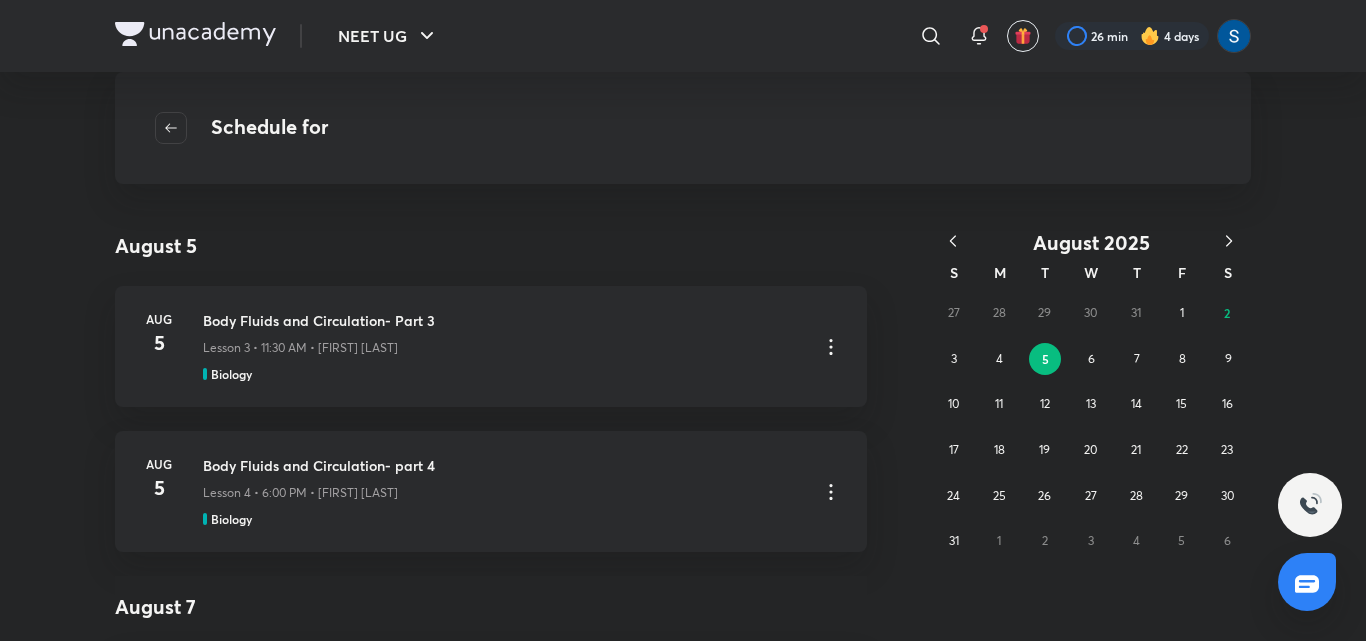 click 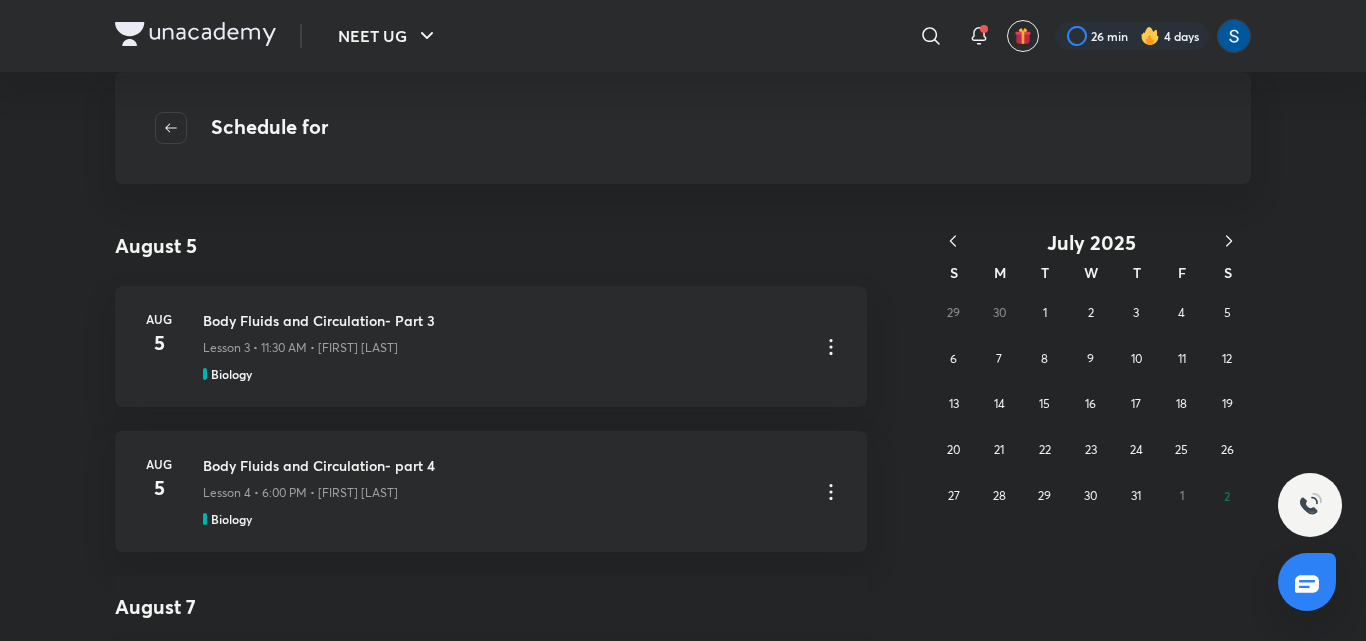 click 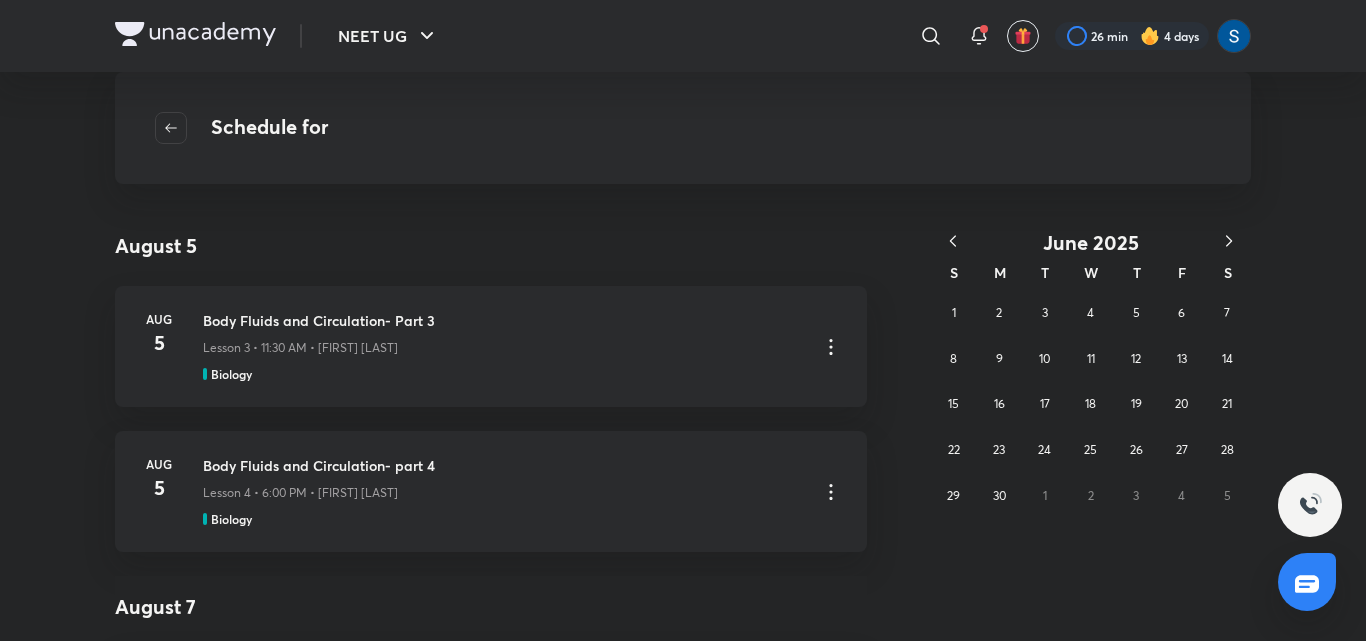 click 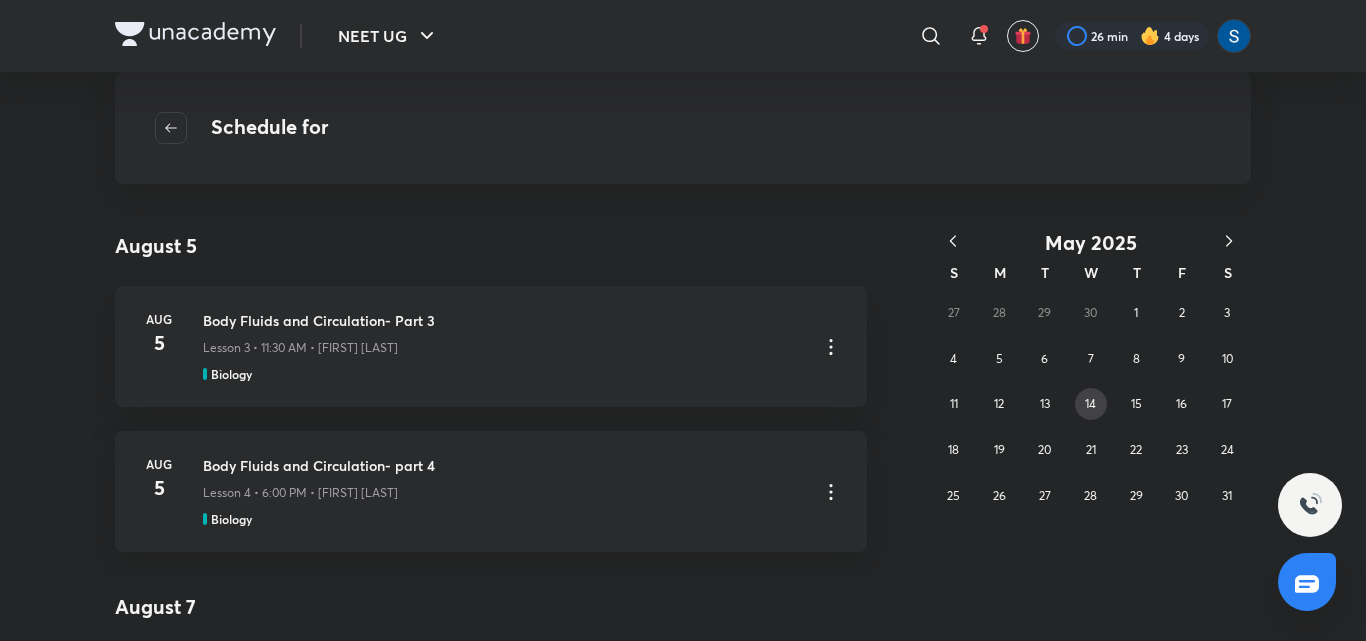 click on "14" at bounding box center [1091, 404] 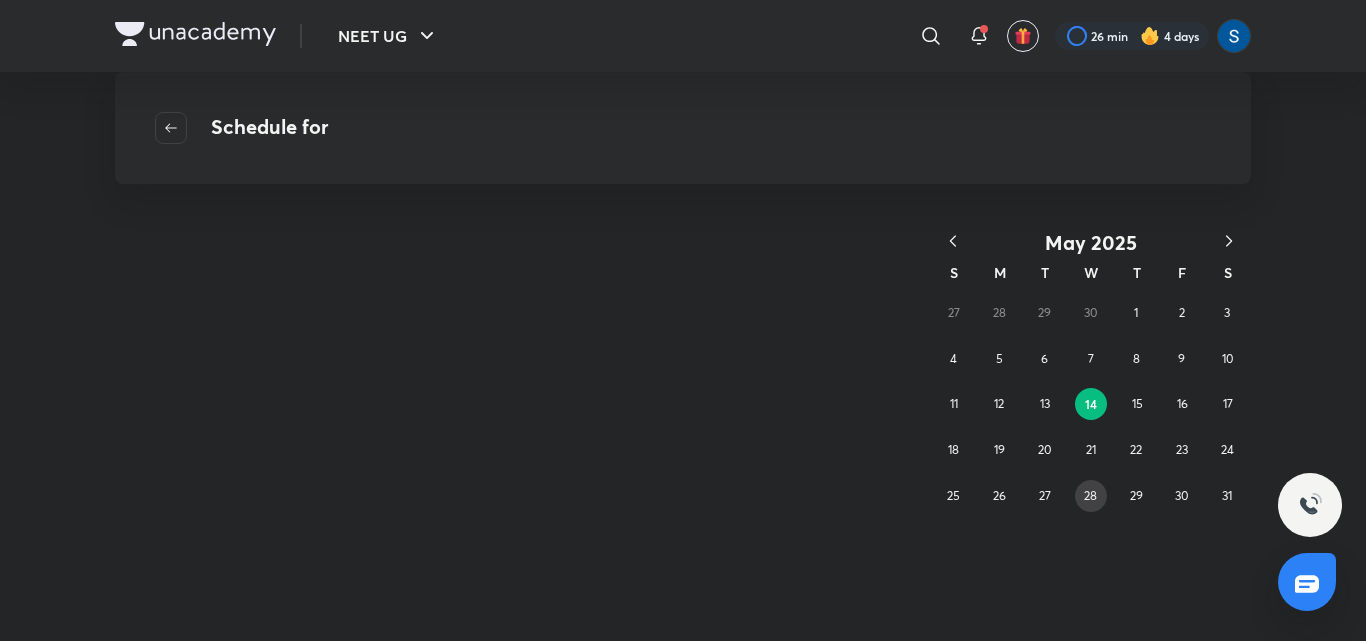 click on "28" at bounding box center (1090, 495) 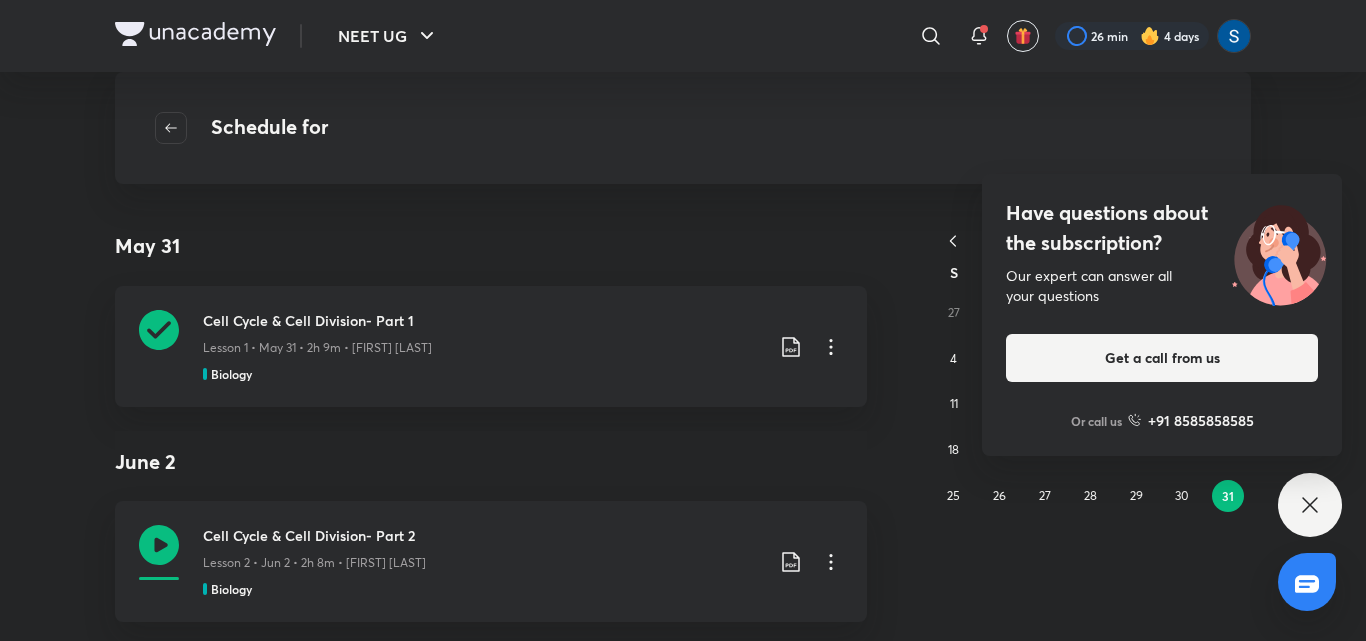 click on "Have questions about the subscription? Our expert can answer all your questions Get a call from us Or call us +91 8585858585" at bounding box center [1310, 505] 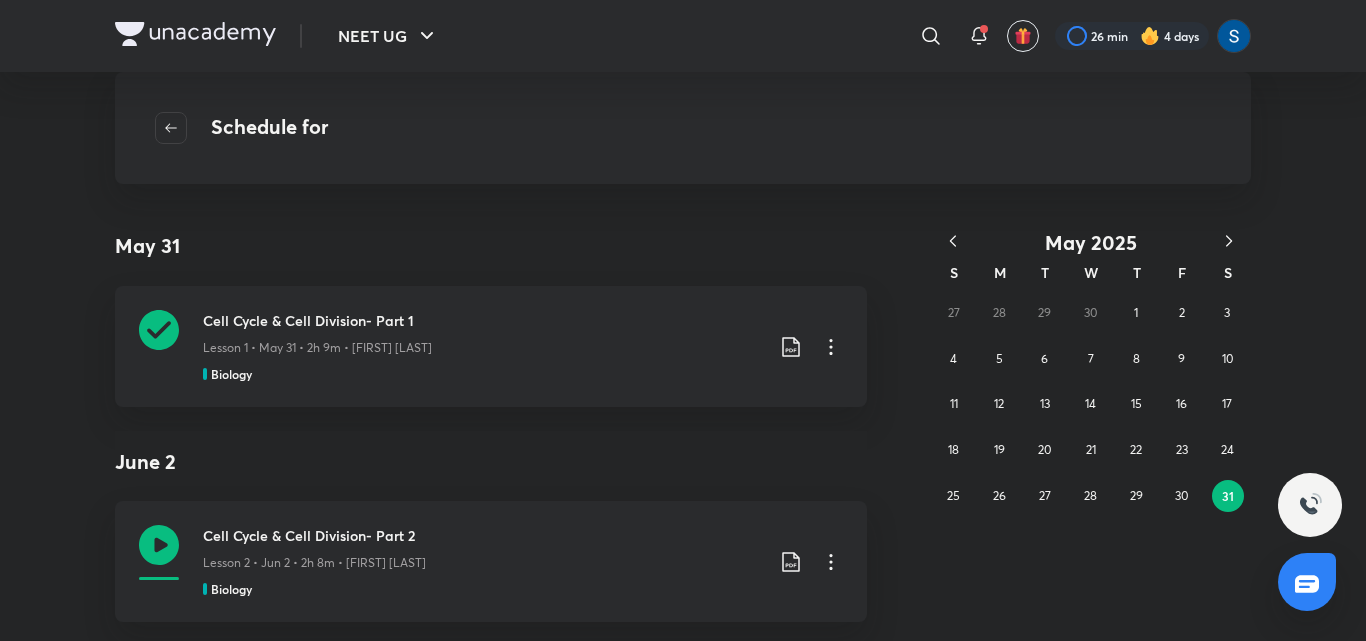 click 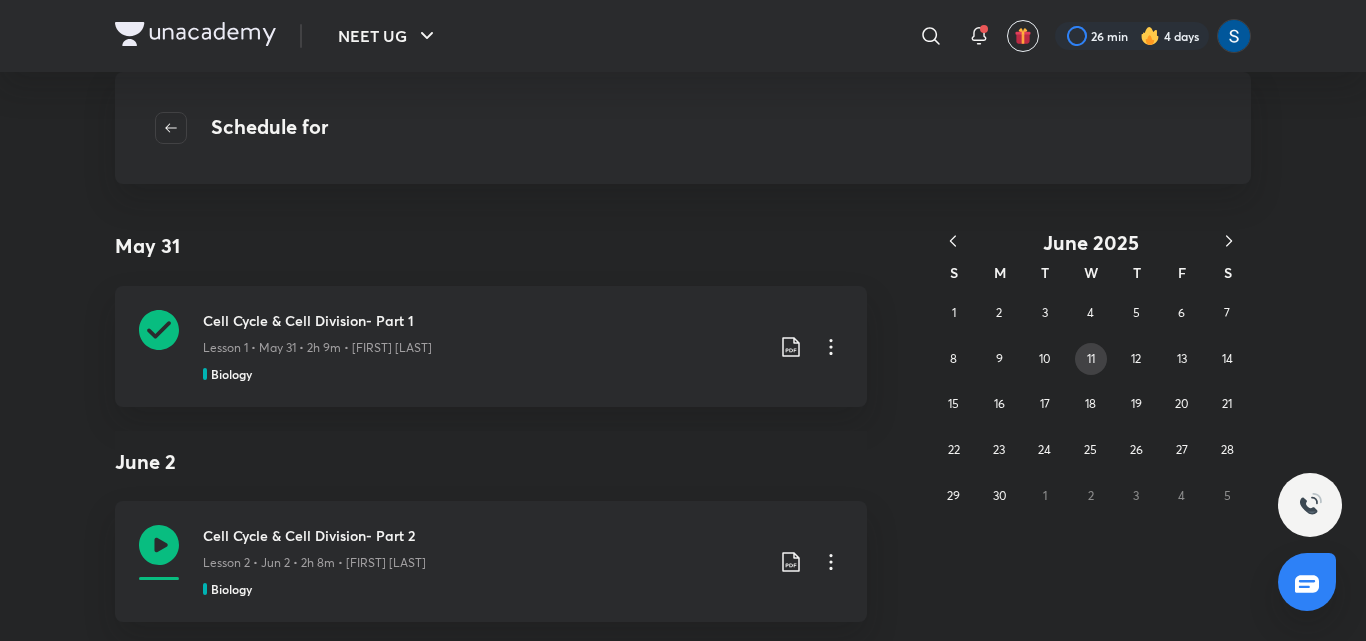click on "11" at bounding box center [1091, 358] 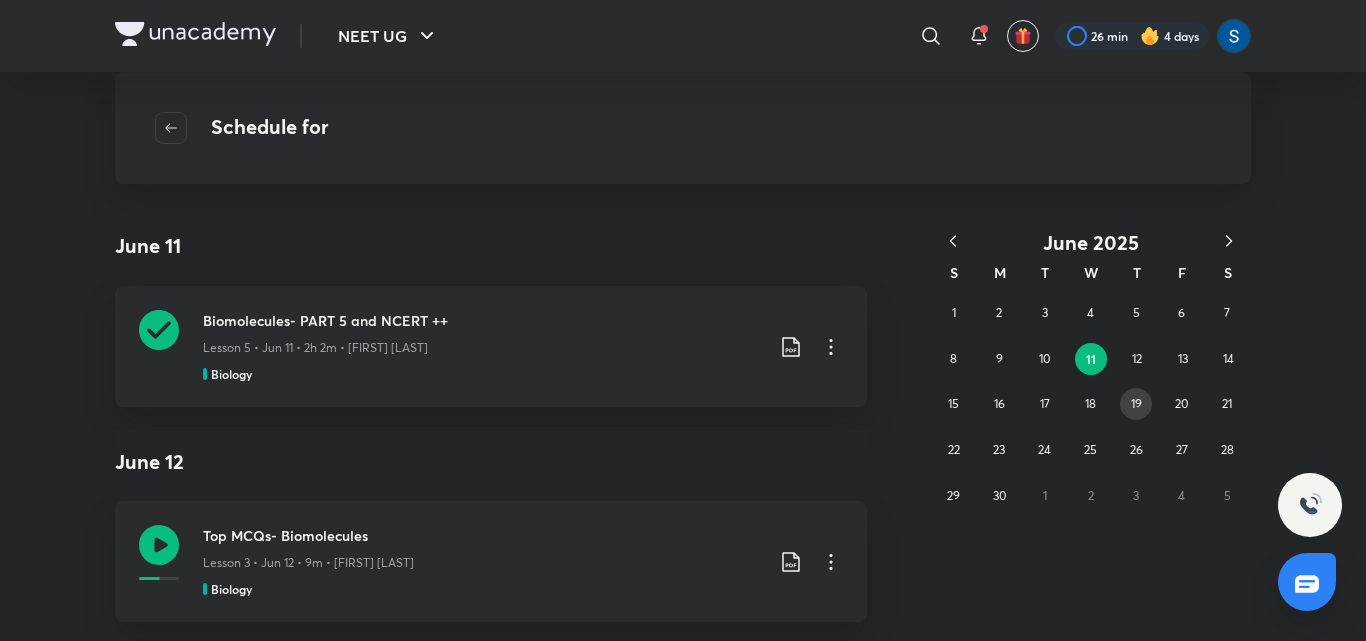click on "19" at bounding box center (1136, 403) 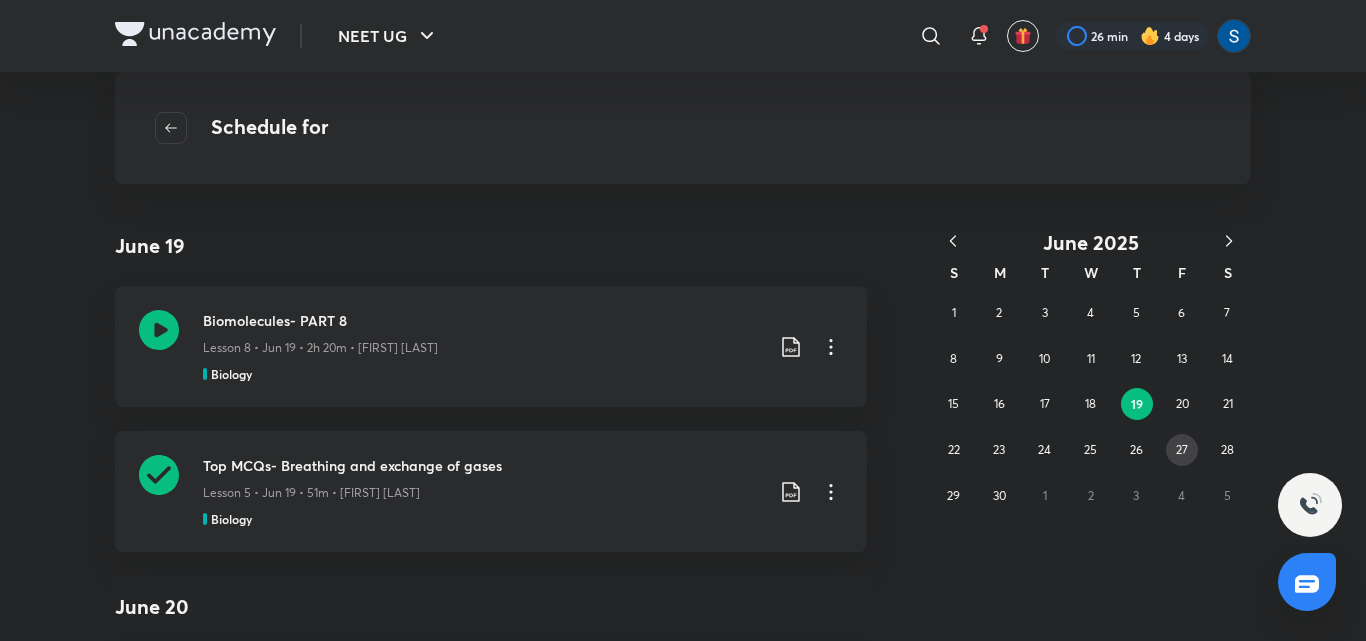 click on "27" at bounding box center (1182, 450) 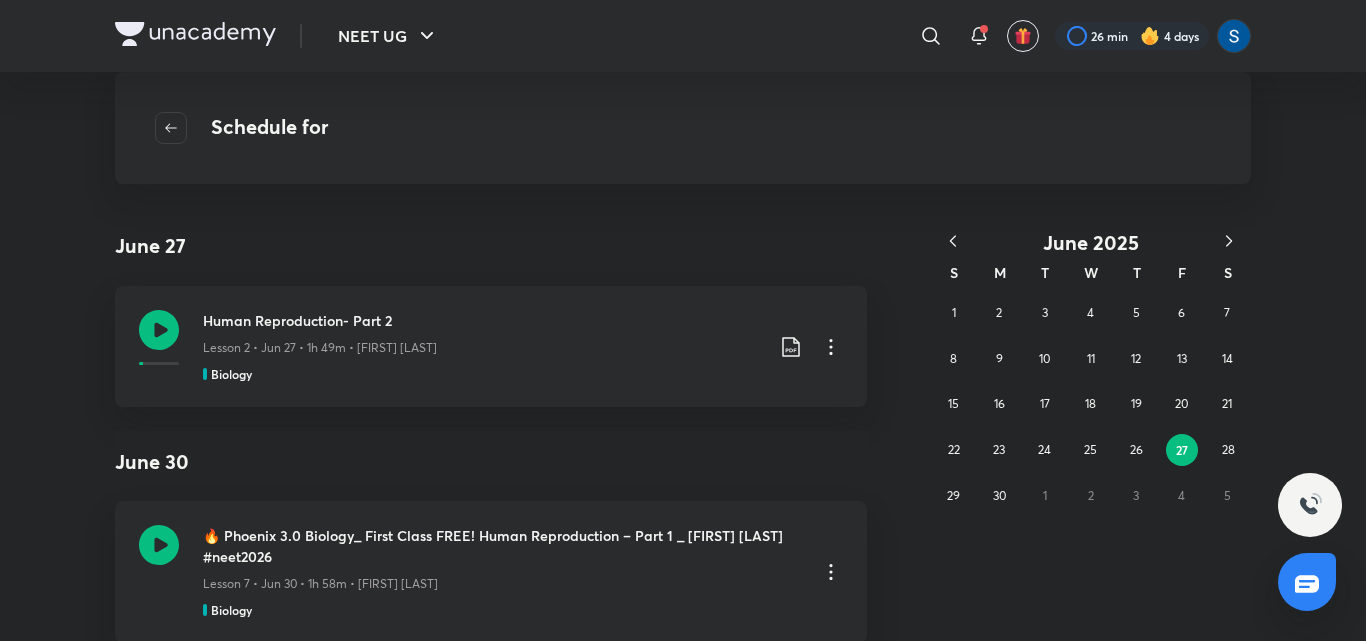 click on "1 2 3 4 5 6 7 8 9 10 11 12 13 14 15 16 17 18 19 20 21 22 23 24 25 26 27 28 29 30 1 2 3 4 5" at bounding box center (1091, 404) 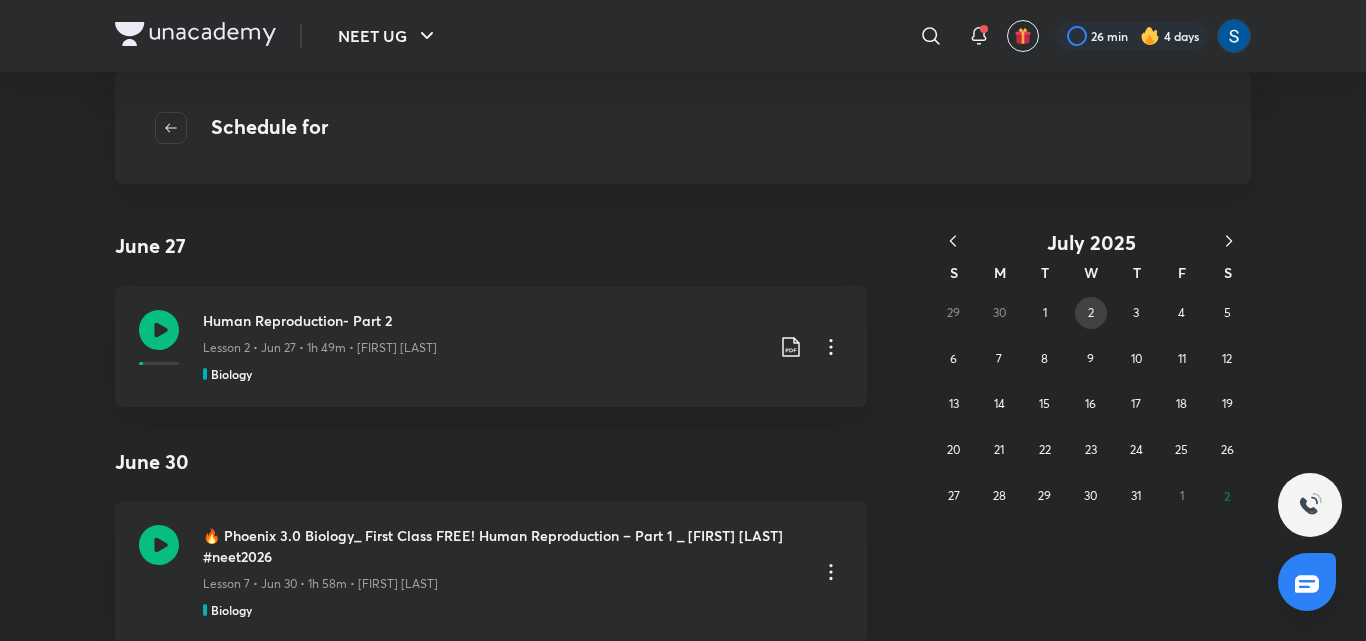 click on "2" at bounding box center (1091, 313) 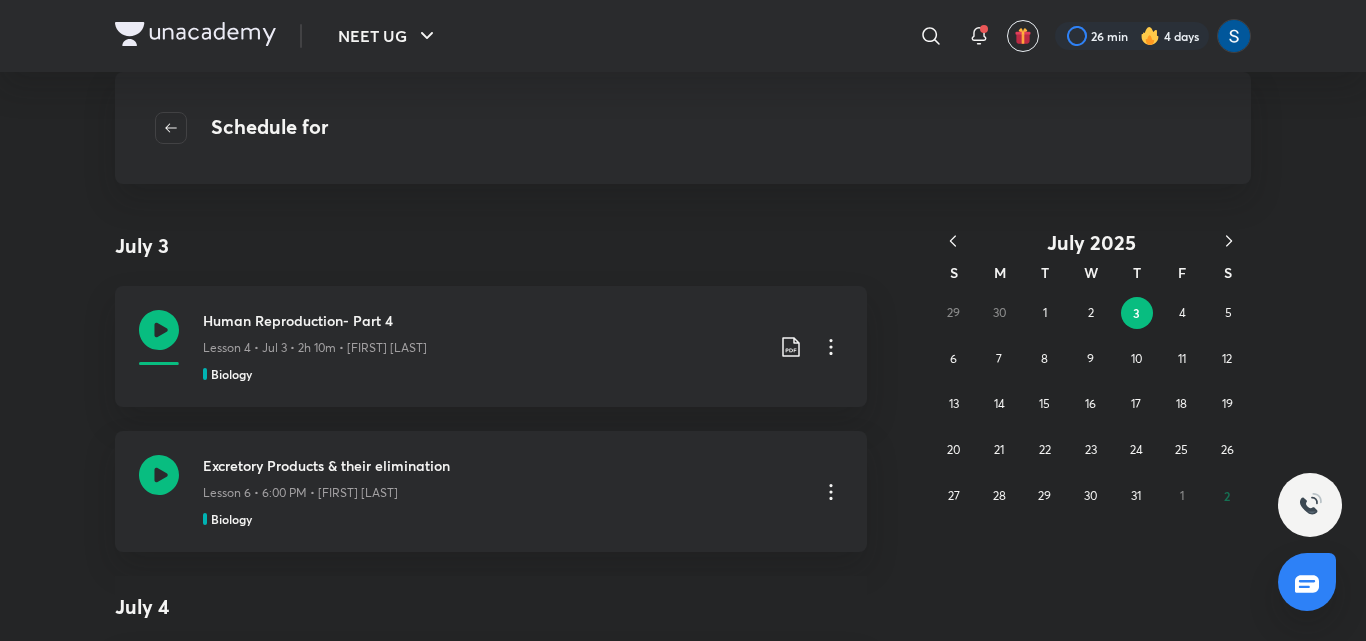 click on "3" at bounding box center [1137, 313] 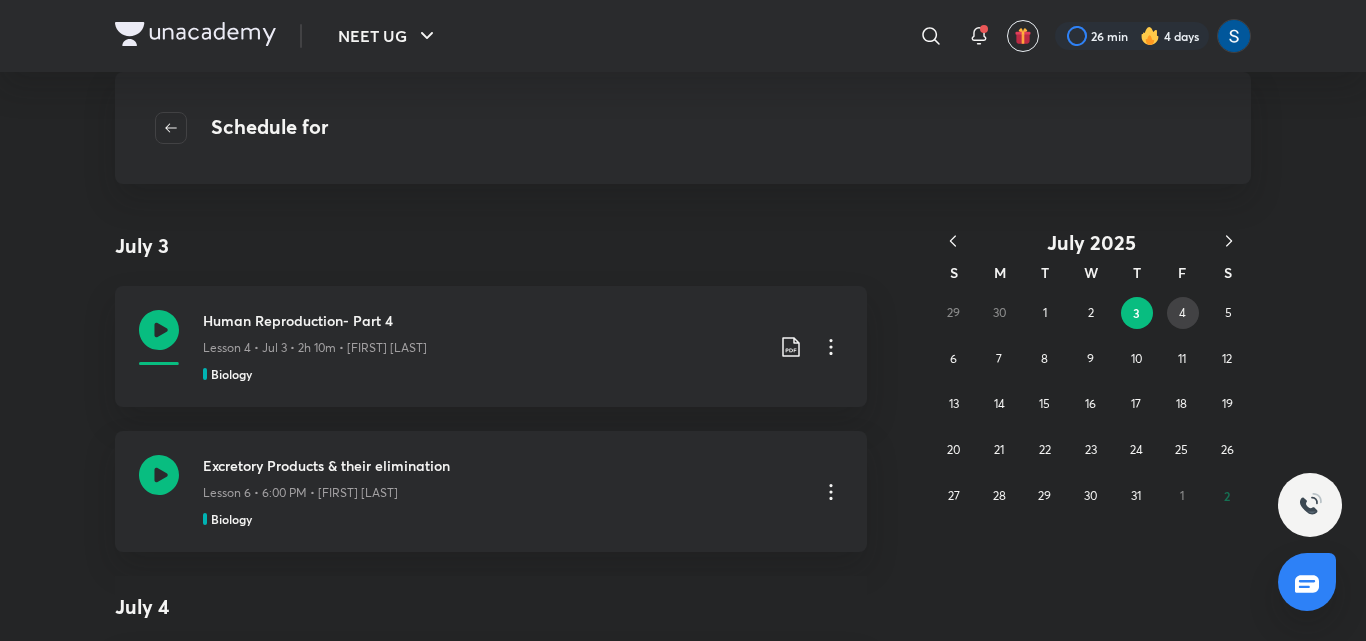 click on "4" at bounding box center (1182, 312) 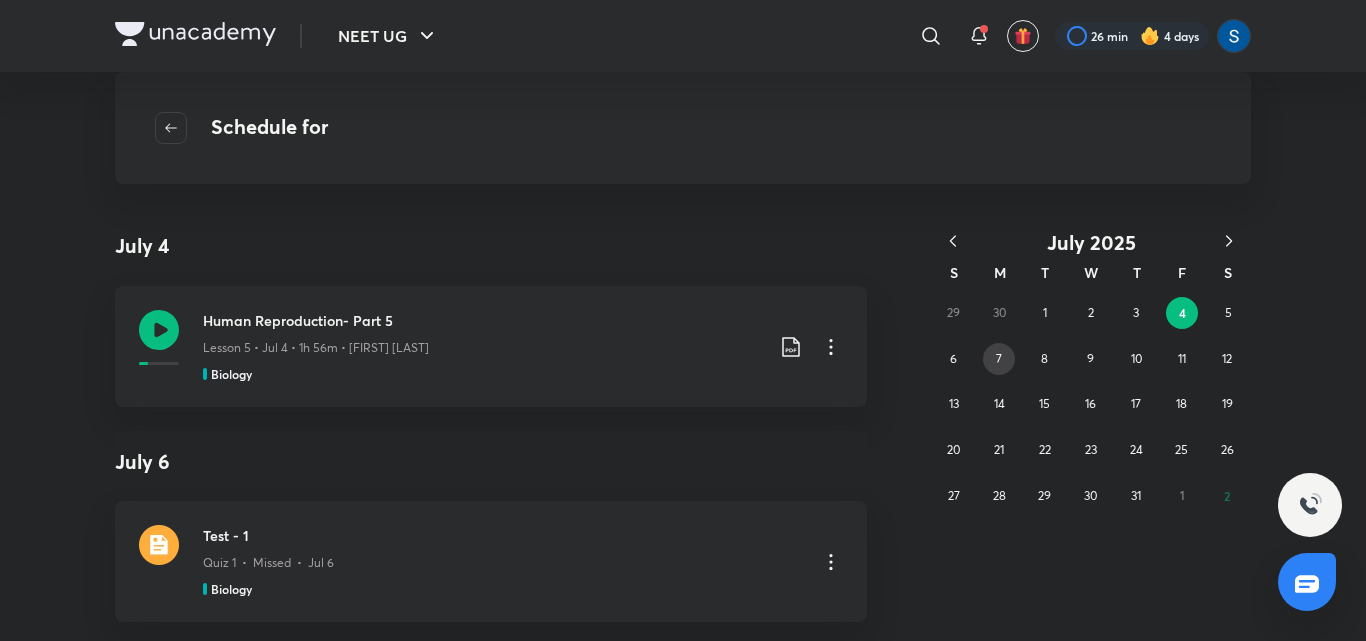 click on "7" at bounding box center [999, 358] 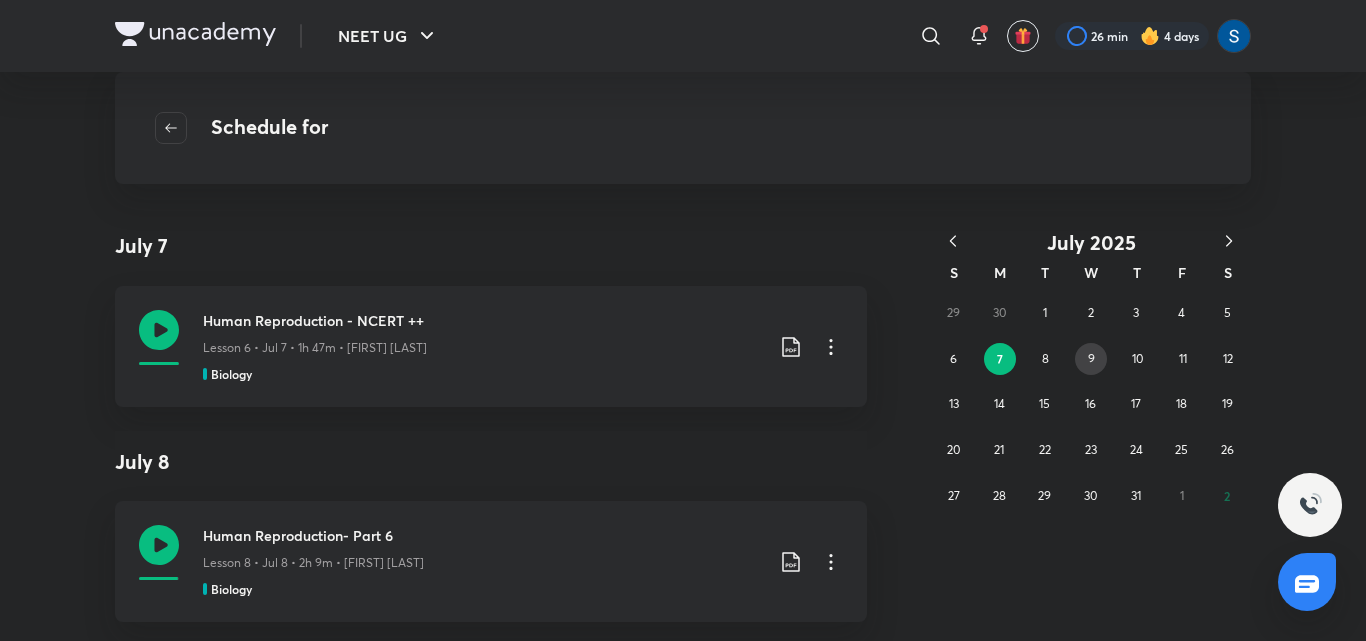click on "29 30 1 2 3 4 5 6 7 8 9 10 11 12 13 14 15 16 17 18 19 20 21 22 23 24 25 26 27 28 29 30 31 1 2" at bounding box center [1091, 404] 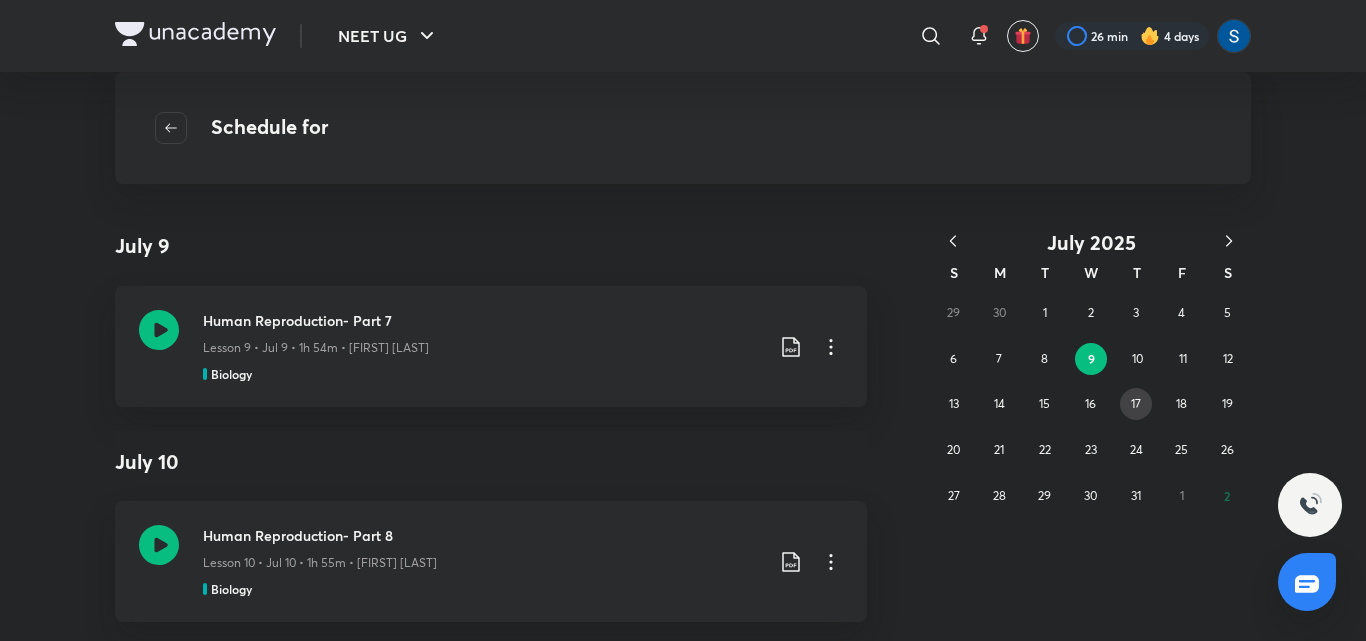 click on "17" at bounding box center (1136, 404) 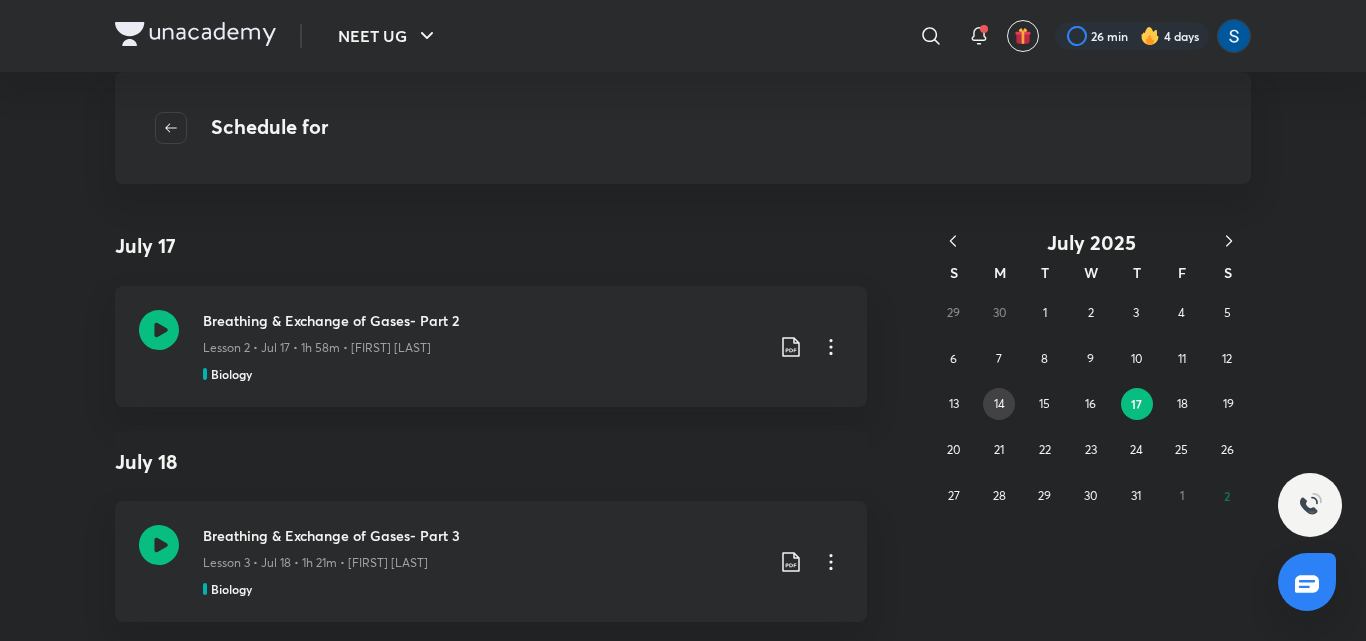 click on "14" at bounding box center [999, 404] 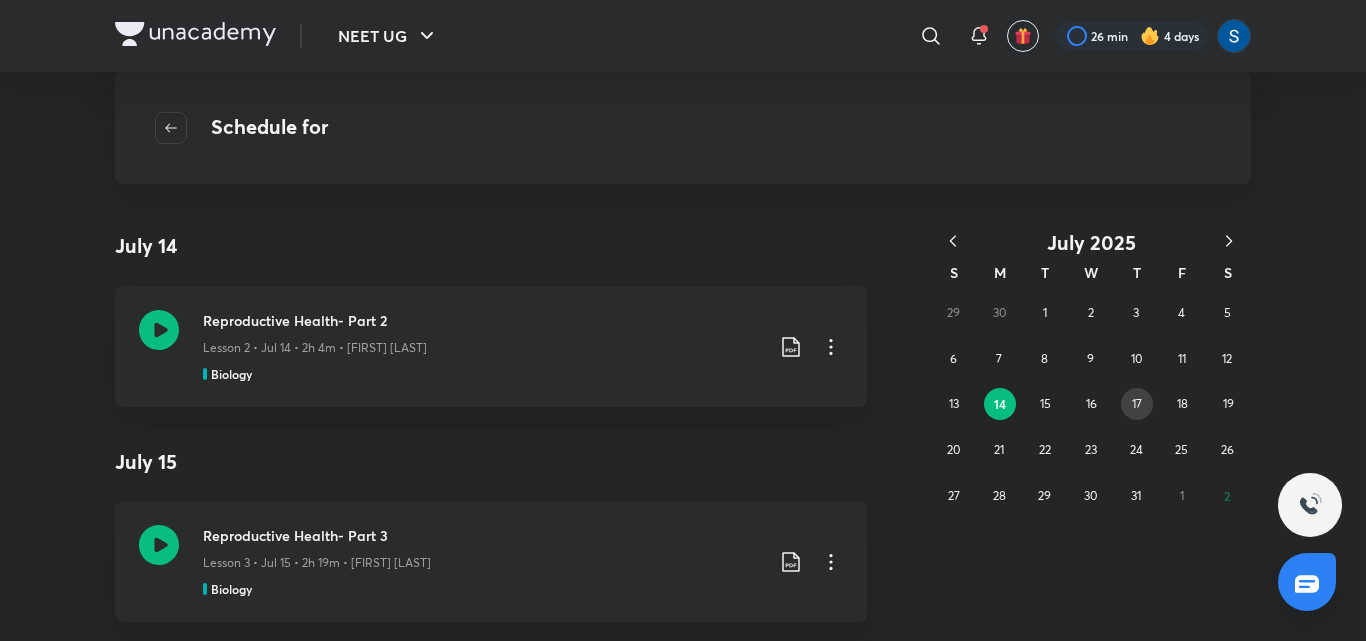 click on "17" at bounding box center (1137, 403) 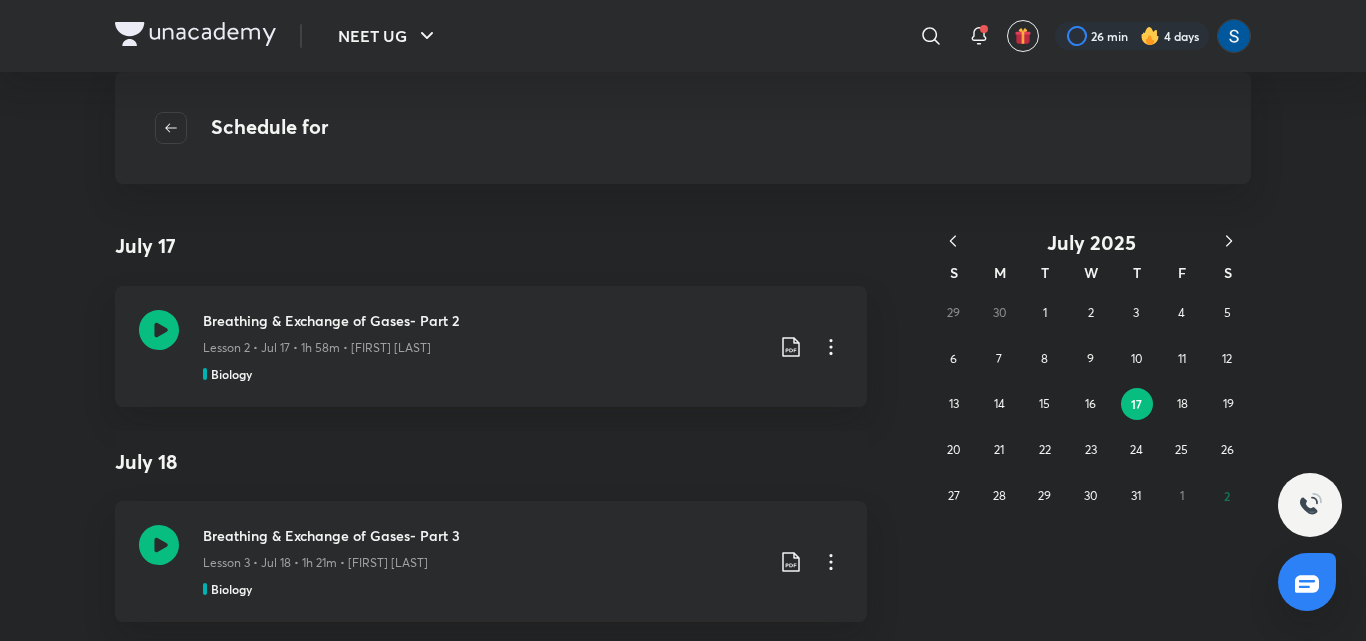 click 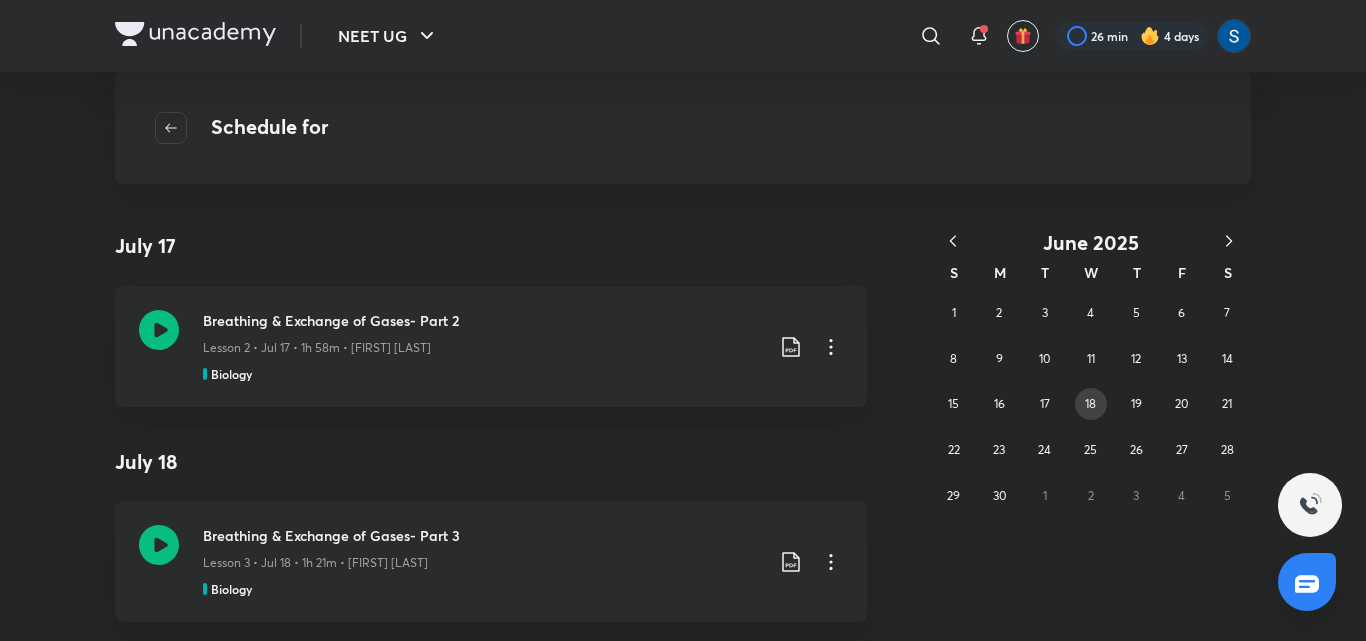 click on "18" at bounding box center [1091, 404] 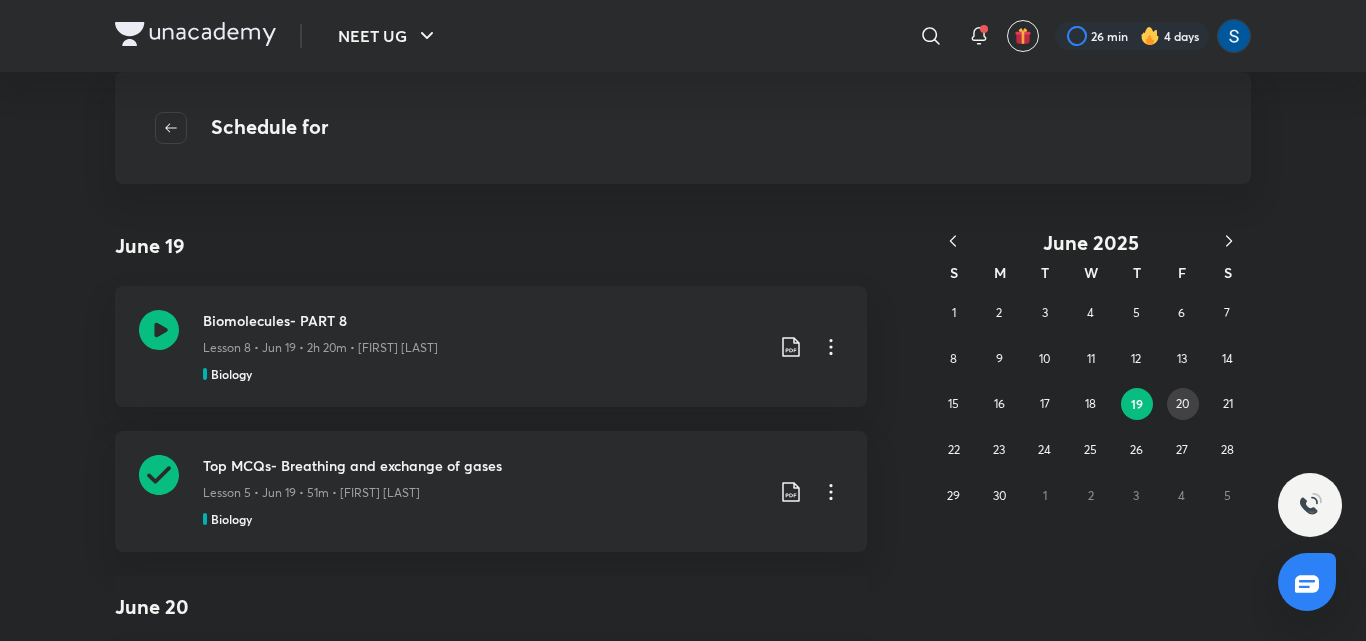 click on "20" at bounding box center (1183, 404) 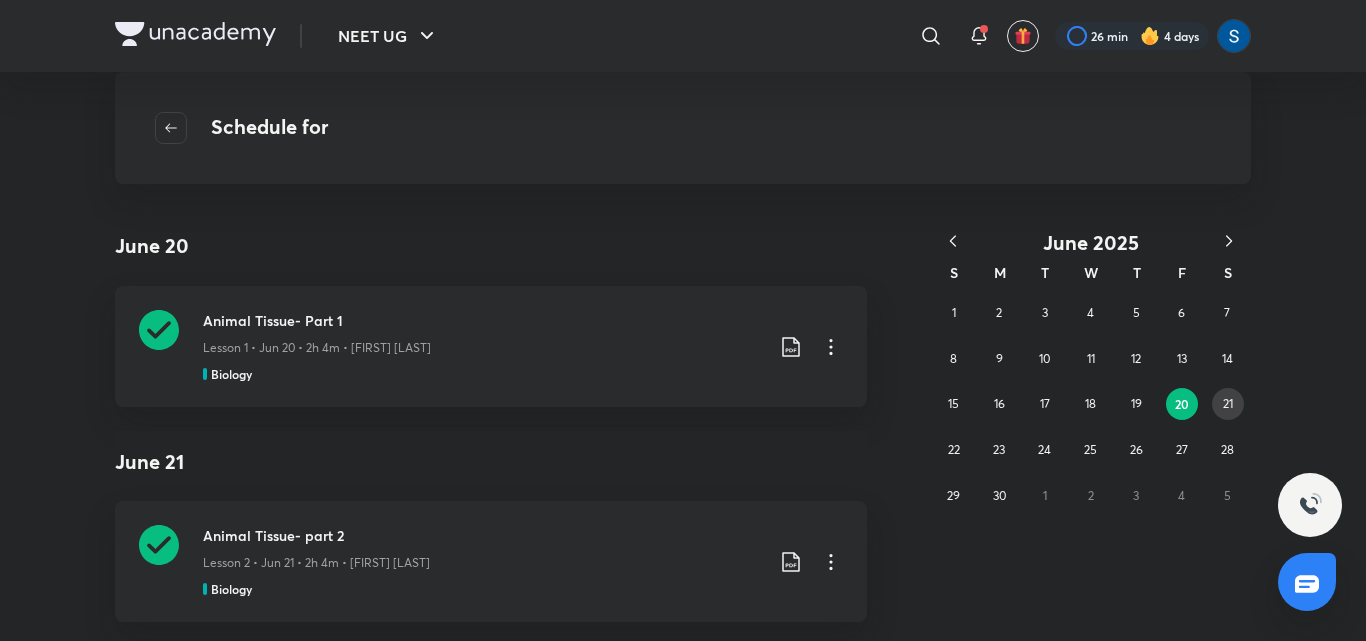 click on "21" at bounding box center [1228, 403] 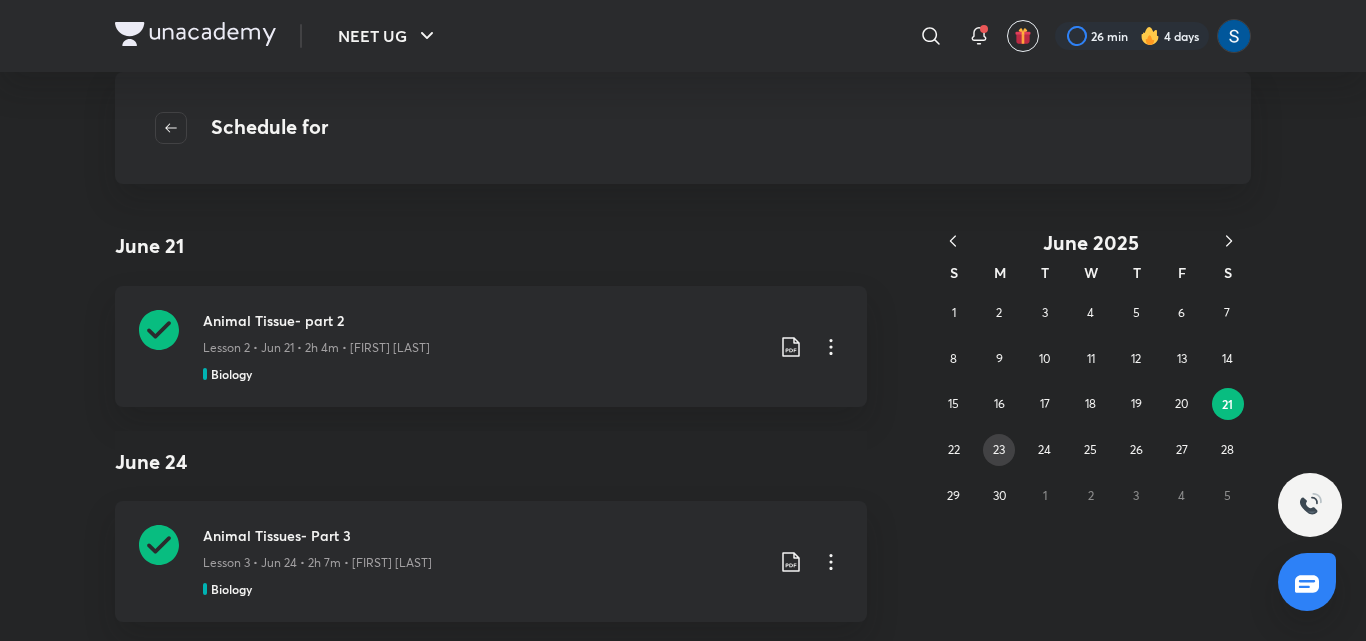 click on "23" at bounding box center [999, 450] 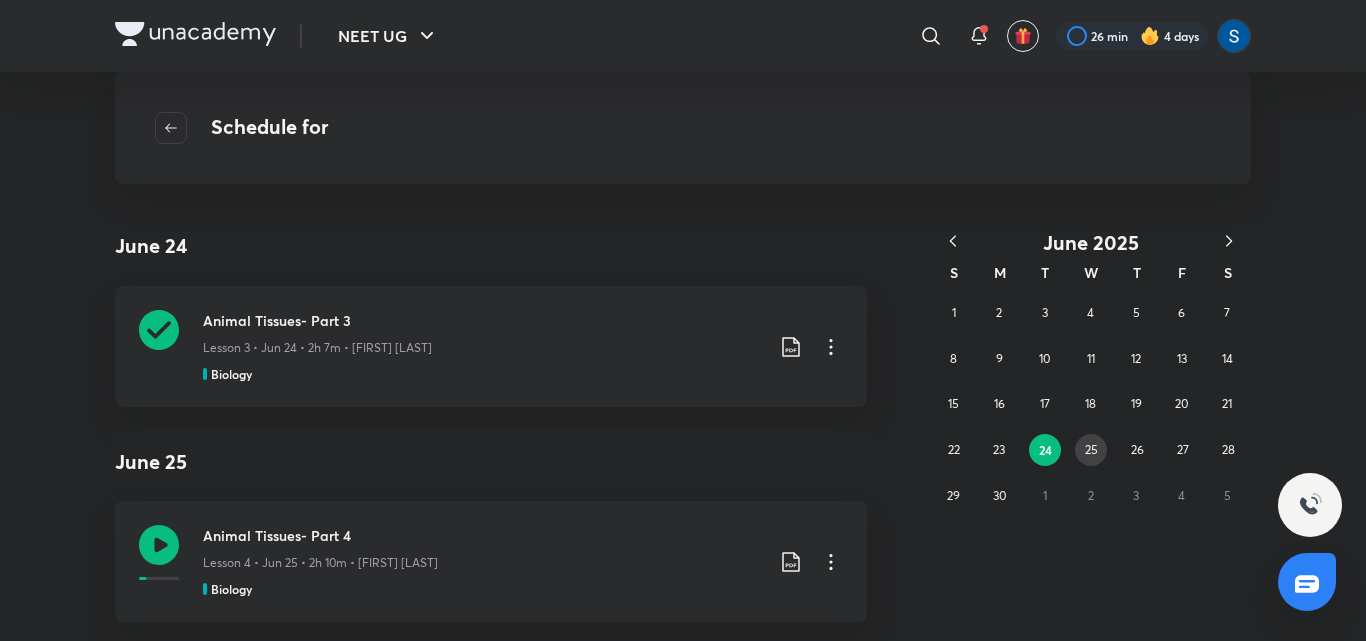 click on "25" at bounding box center (1091, 449) 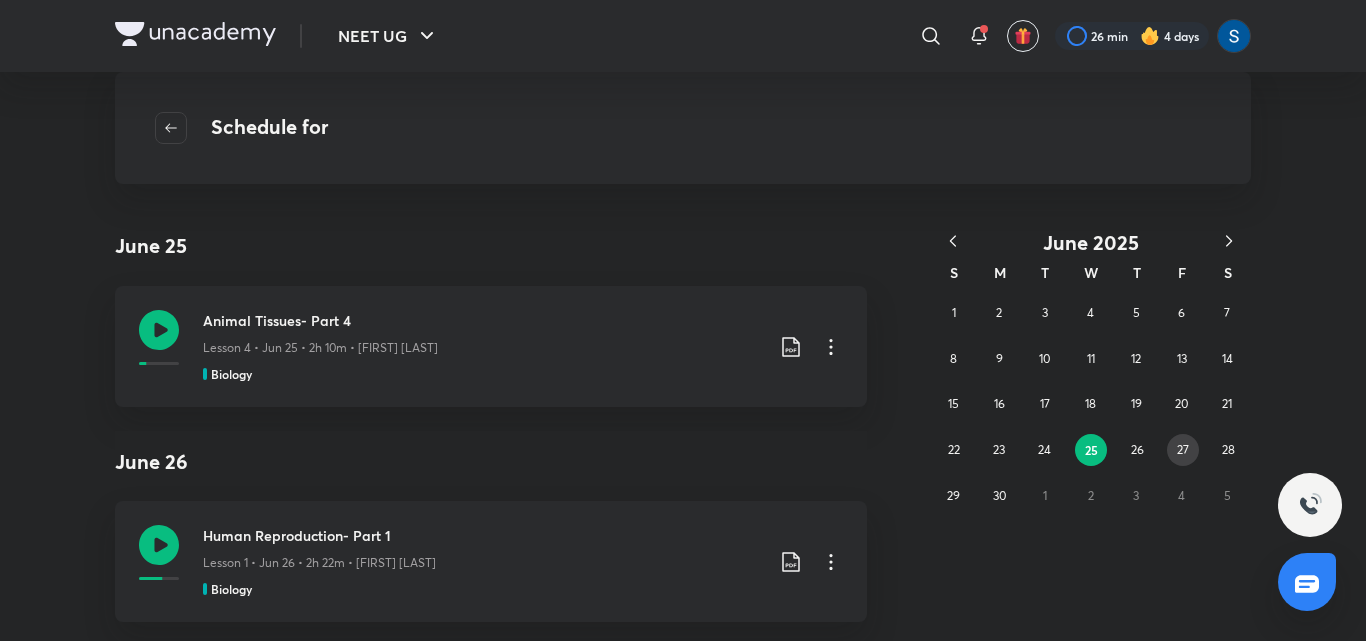 click on "27" at bounding box center [1183, 450] 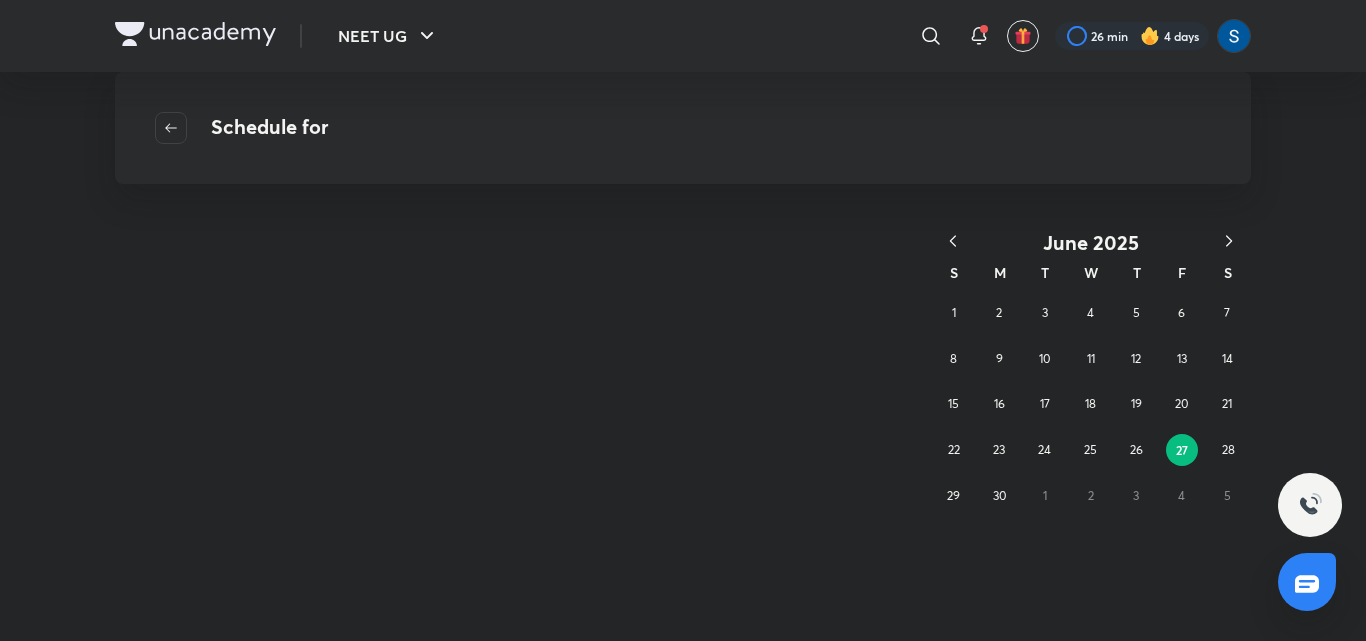 click on "27" at bounding box center [1182, 450] 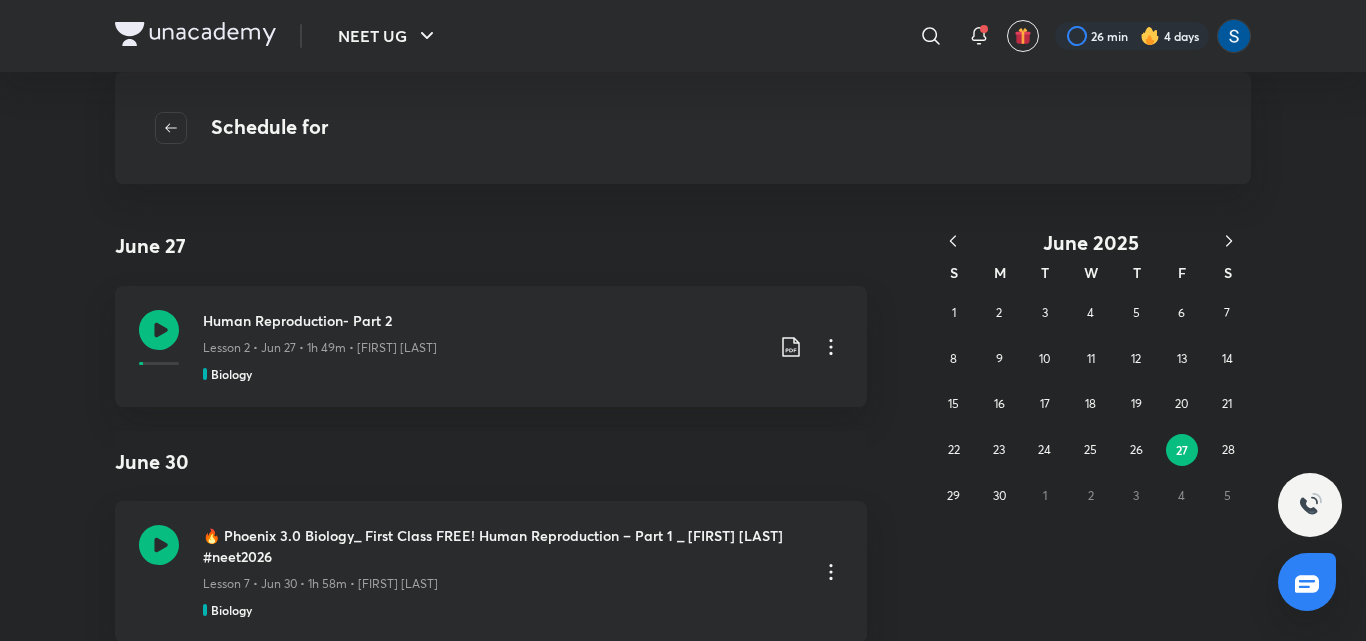 click 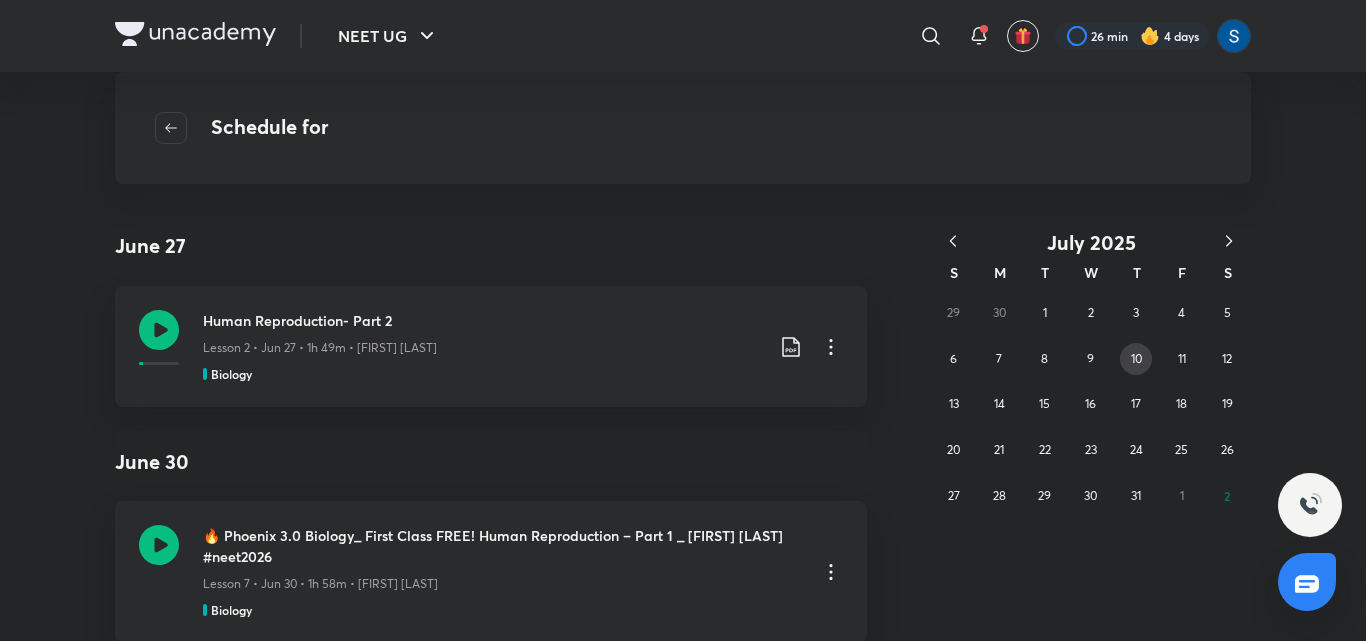 click on "10" at bounding box center [1136, 358] 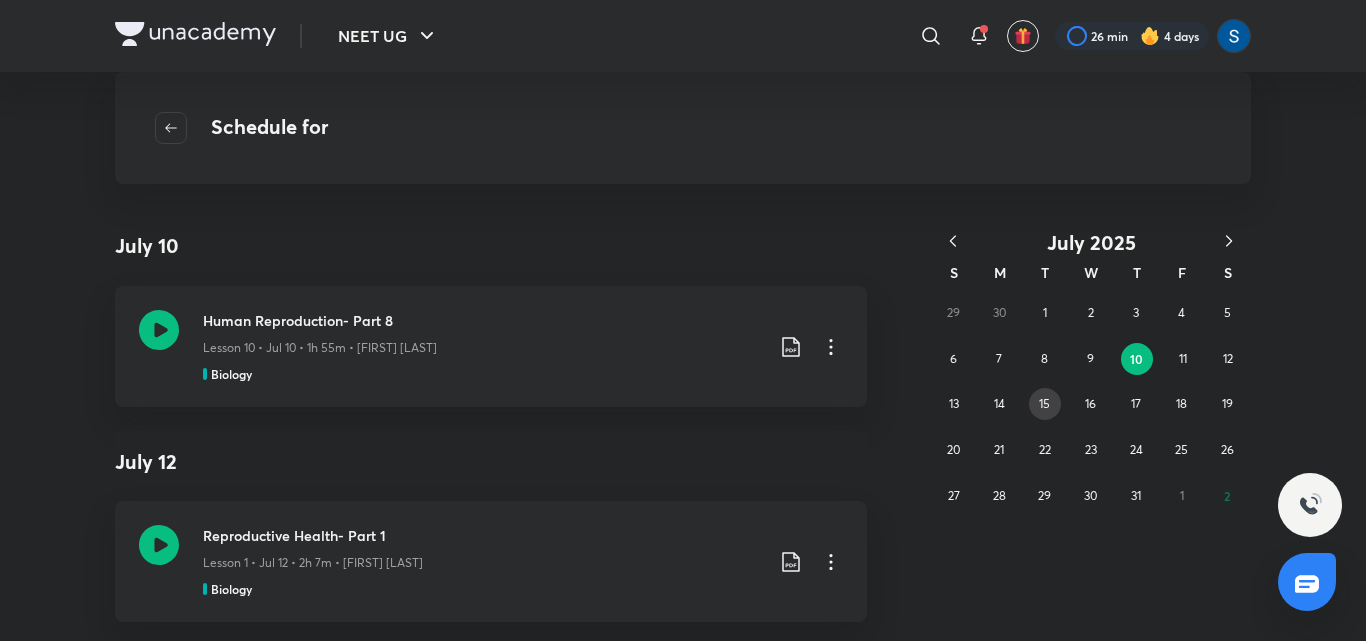 click on "15" at bounding box center [1045, 404] 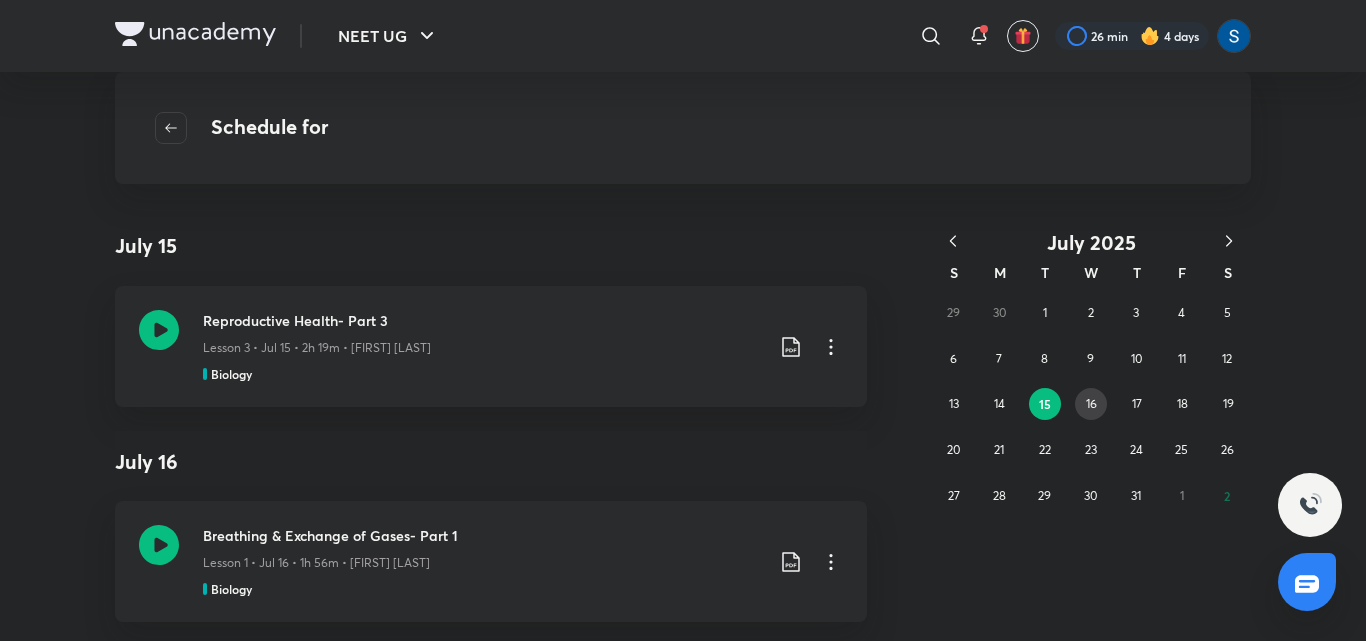 click on "16" at bounding box center (1091, 404) 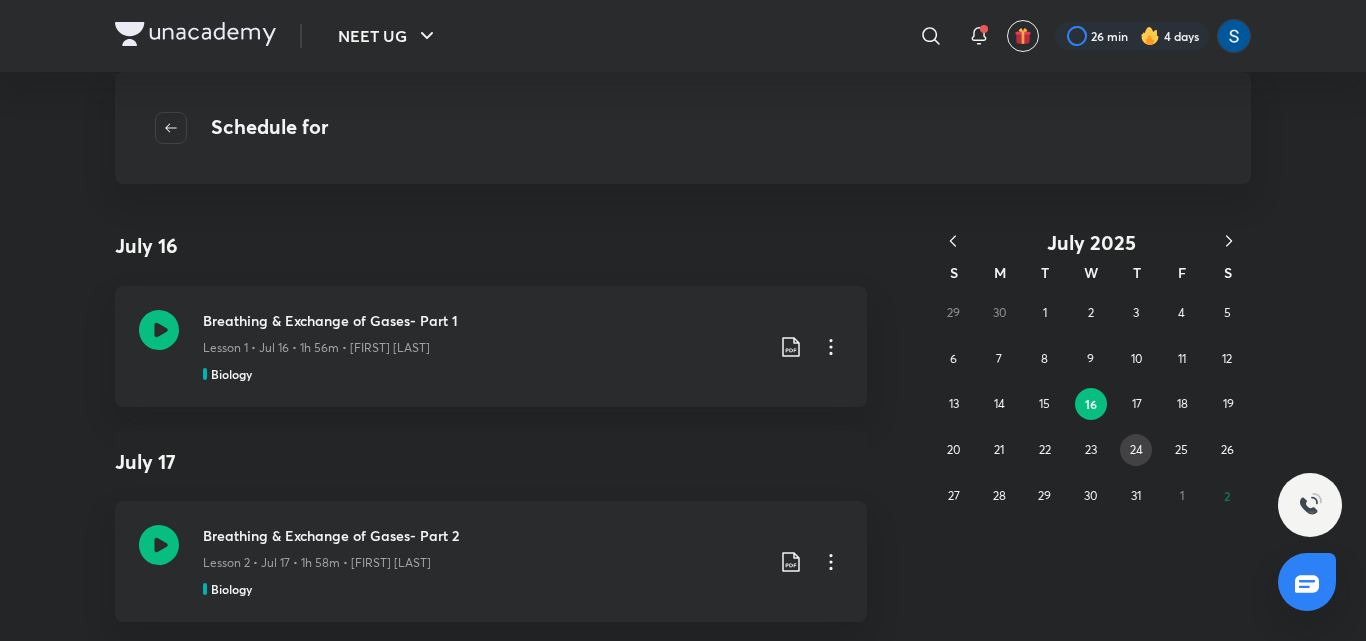 click on "24" at bounding box center [1136, 449] 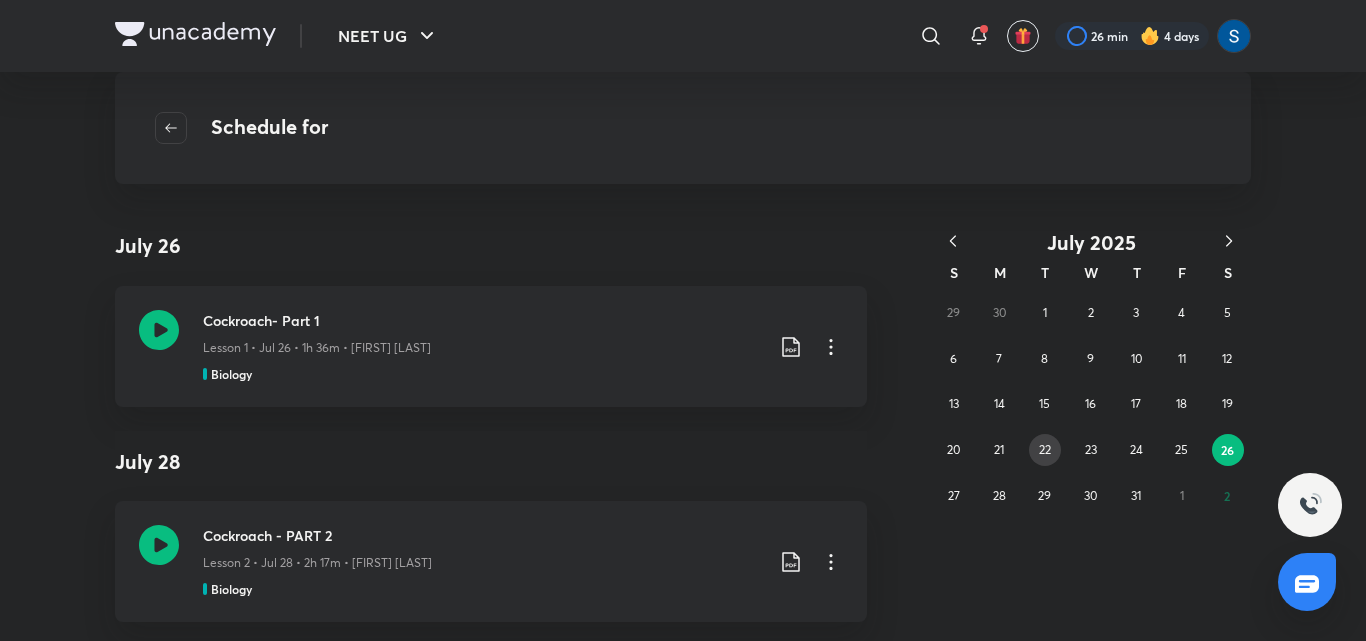click on "22" at bounding box center (1045, 450) 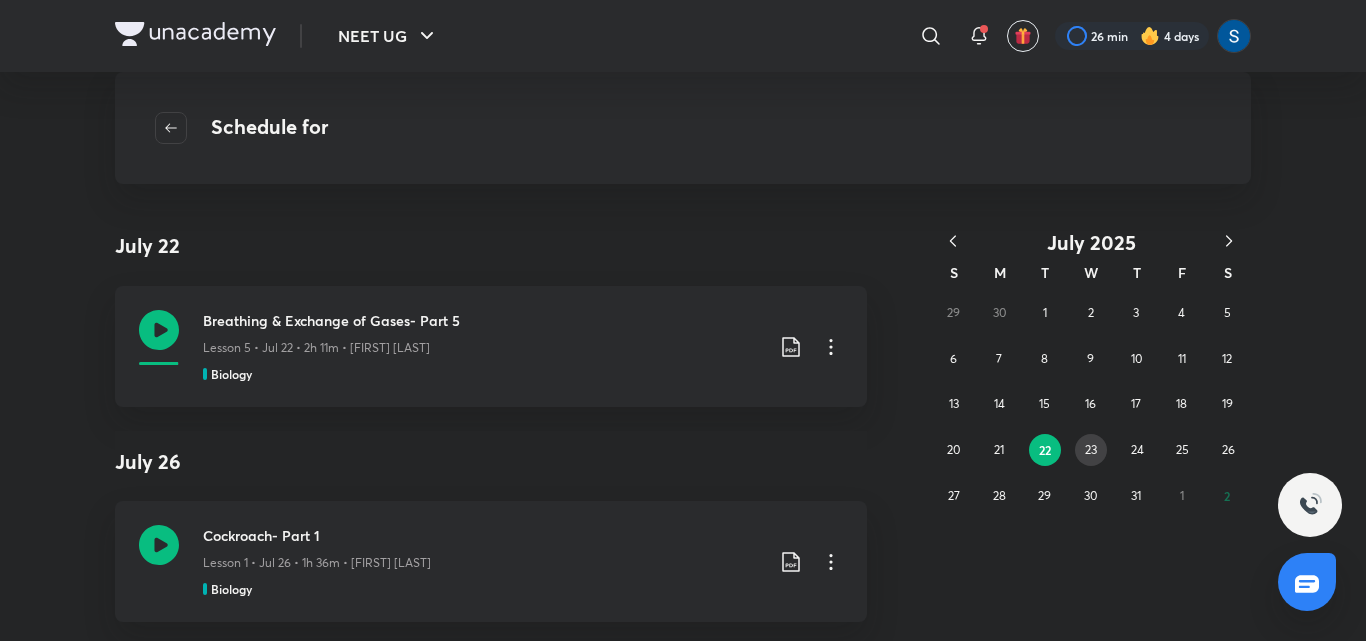 click on "23" at bounding box center (1091, 450) 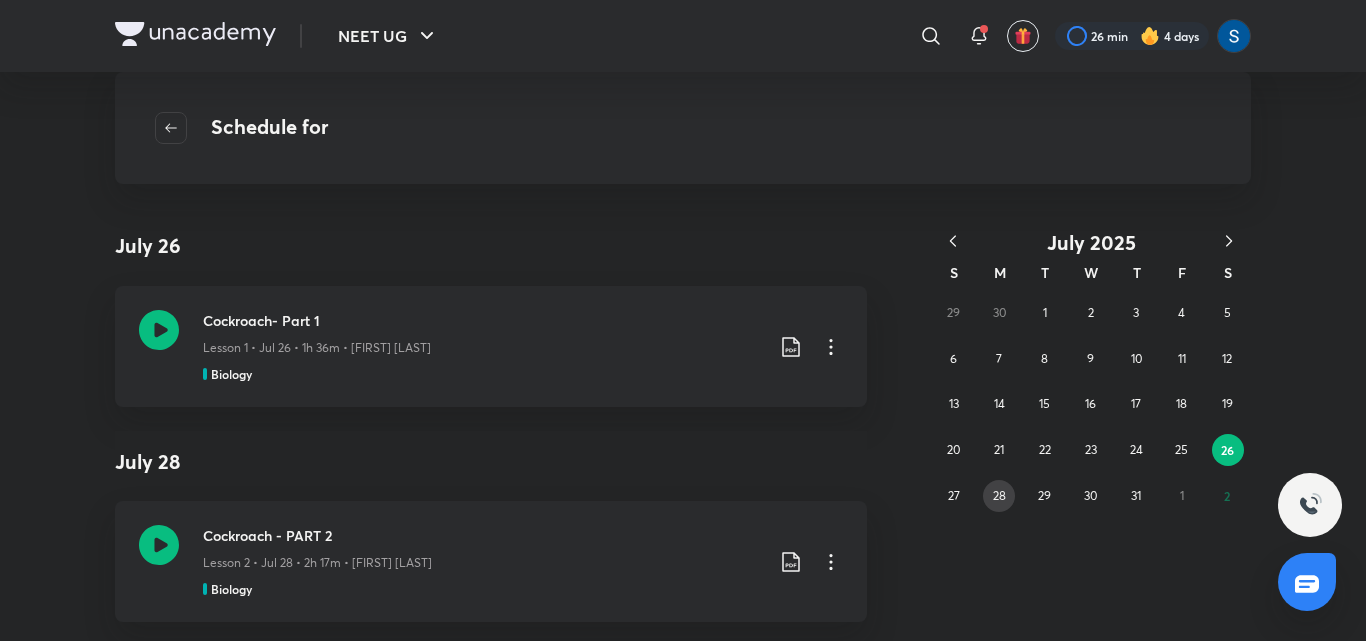 click on "28" at bounding box center (999, 496) 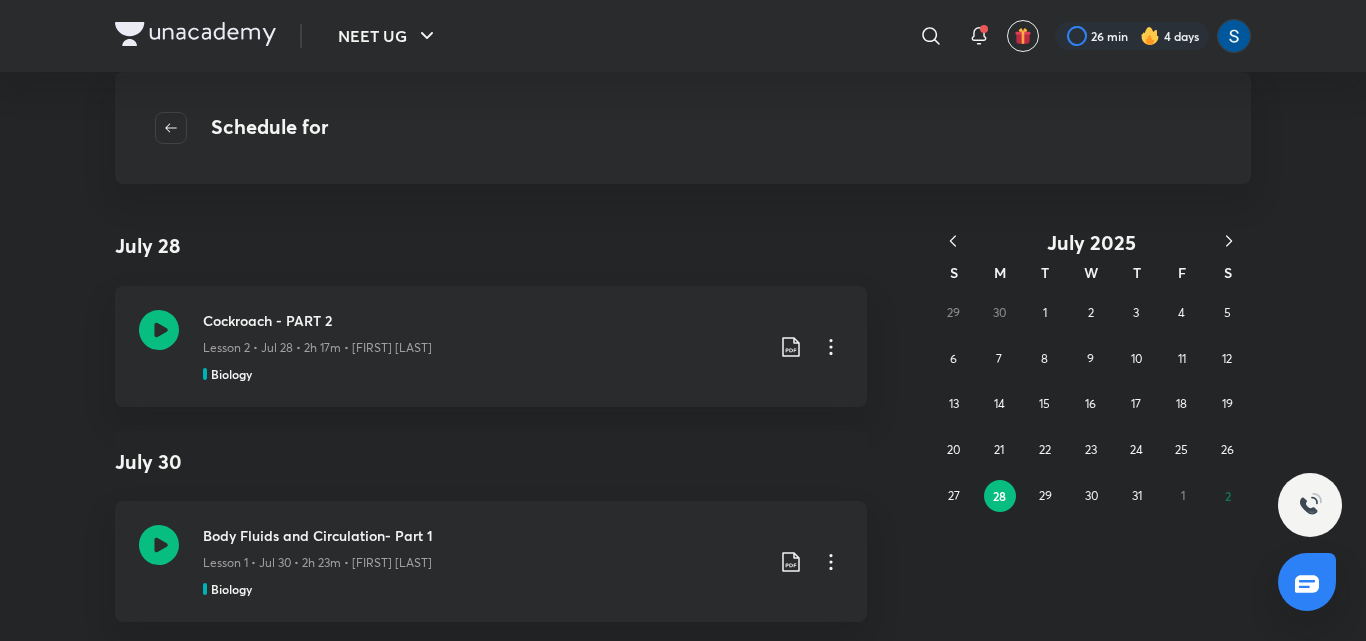 click on "29 30 1 2 3 4 5 6 7 8 9 10 11 12 13 14 15 16 17 18 19 20 21 22 23 24 25 26 27 28 29 30 31 1 2" at bounding box center (1091, 404) 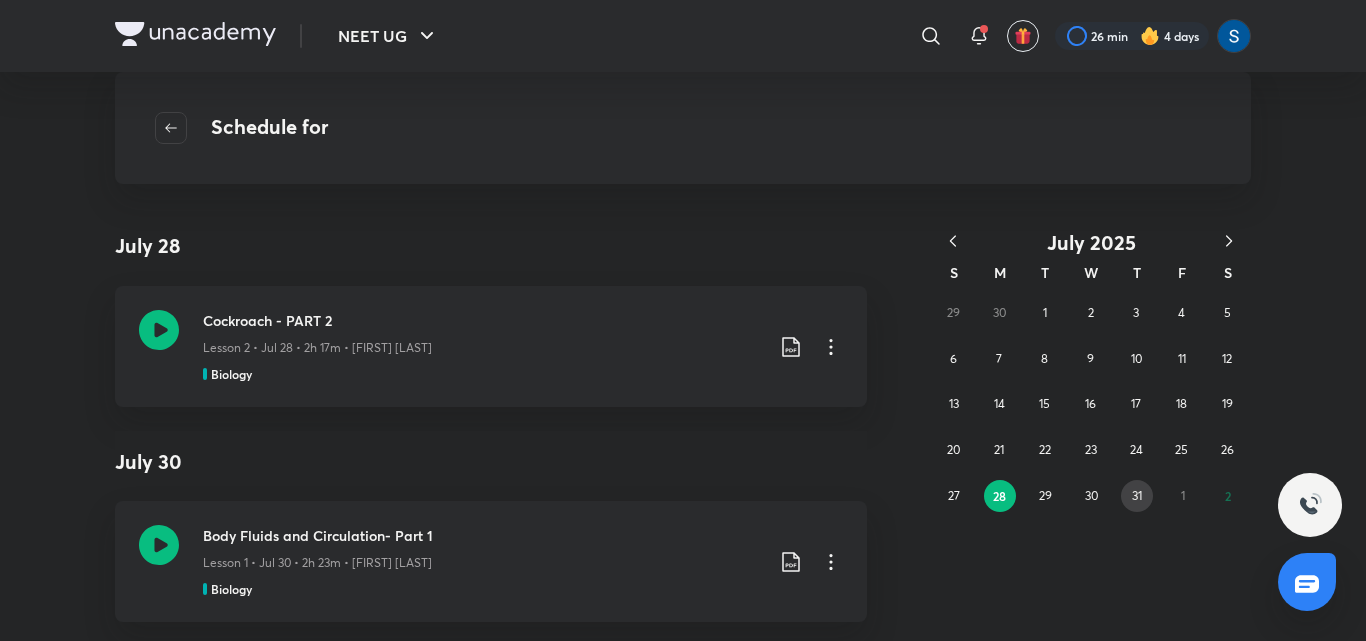 click on "31" at bounding box center (1137, 495) 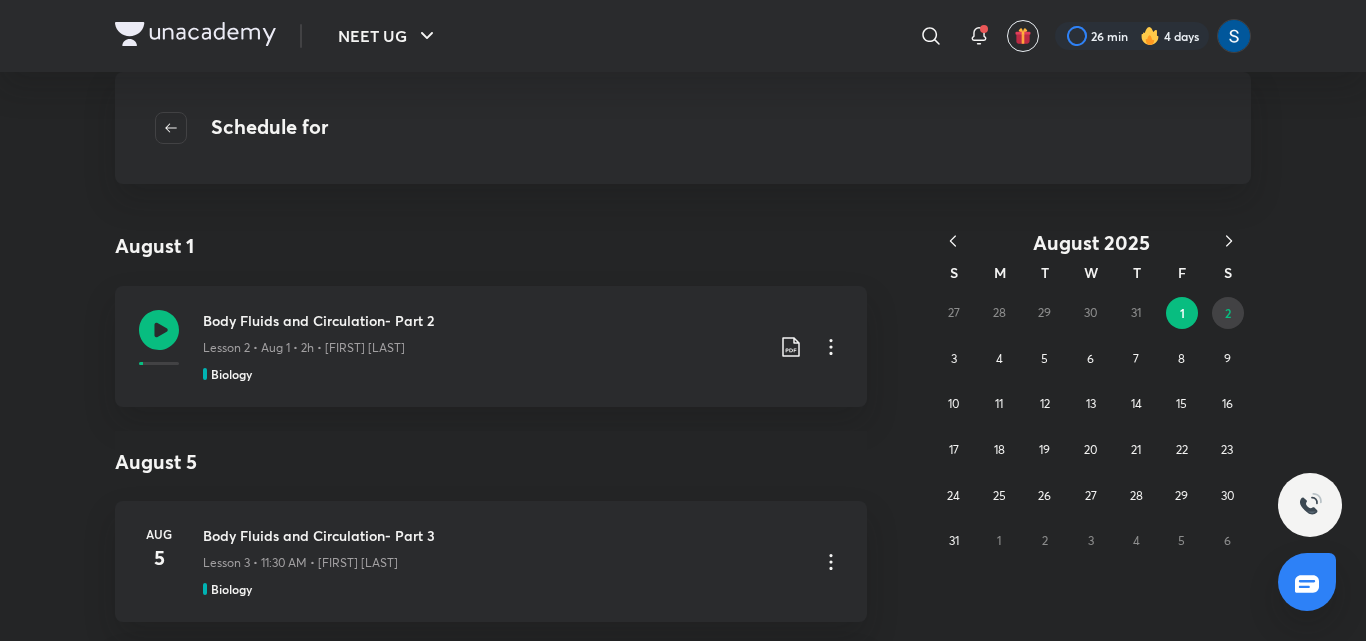 click on "2" at bounding box center (1228, 313) 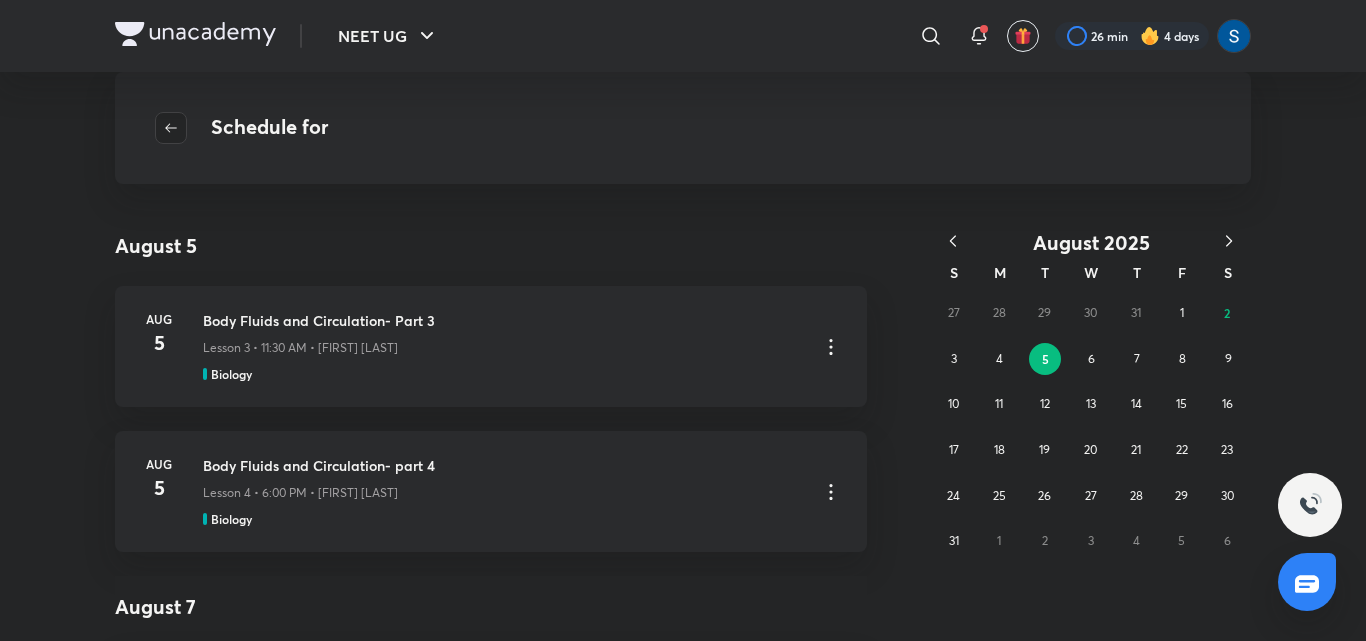 click 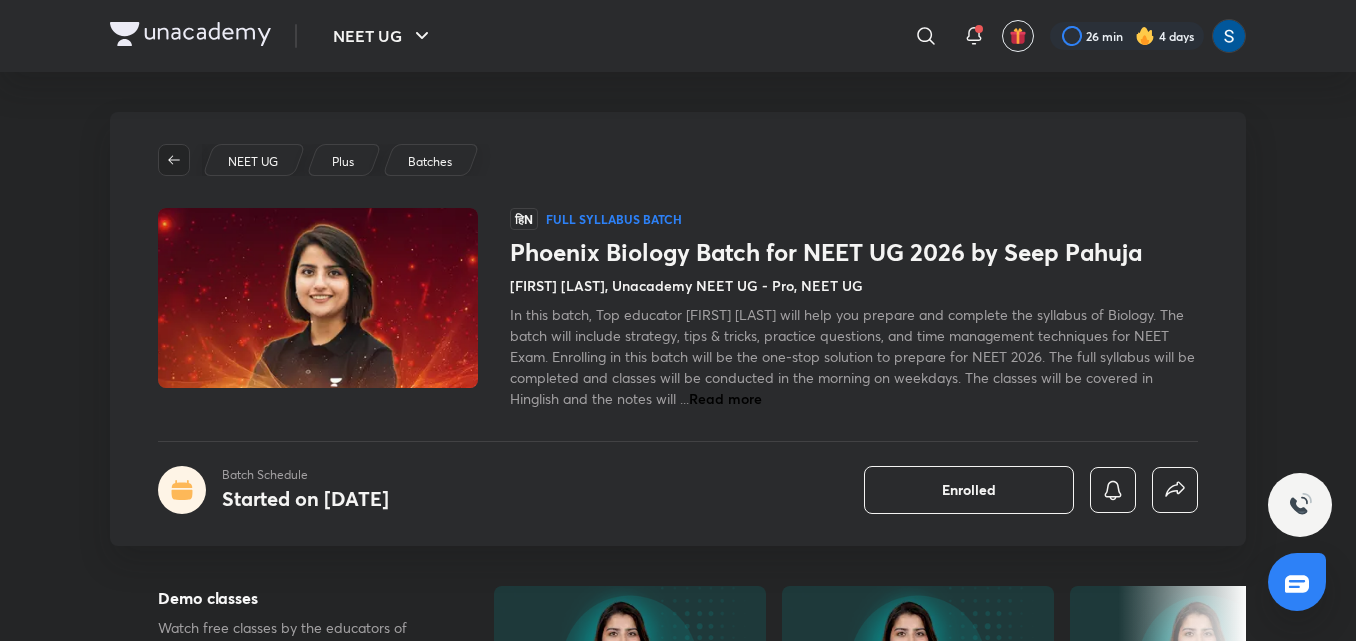 click 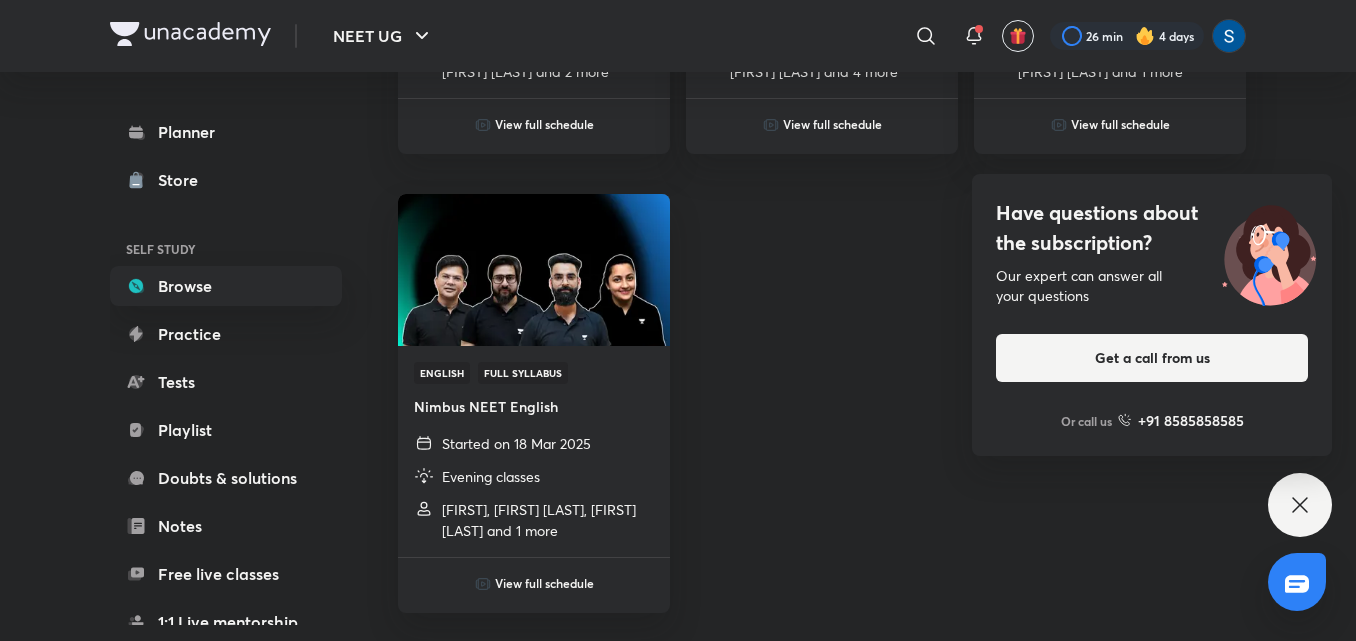 scroll, scrollTop: 6345, scrollLeft: 0, axis: vertical 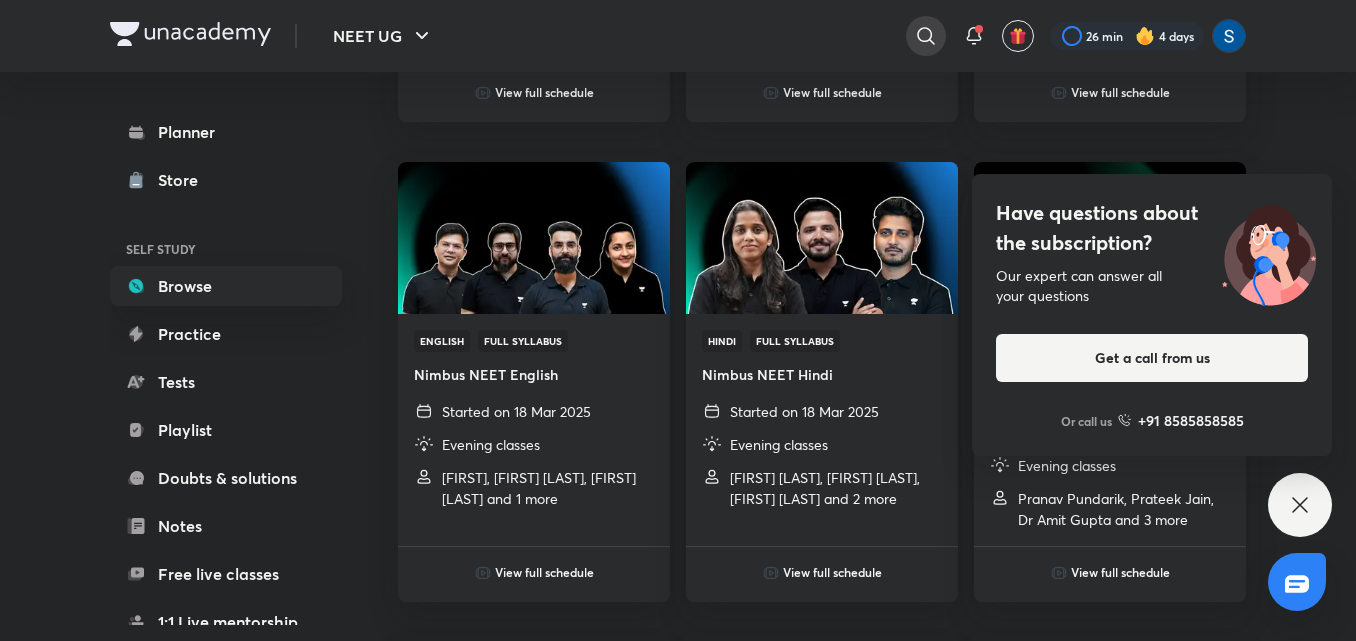 click 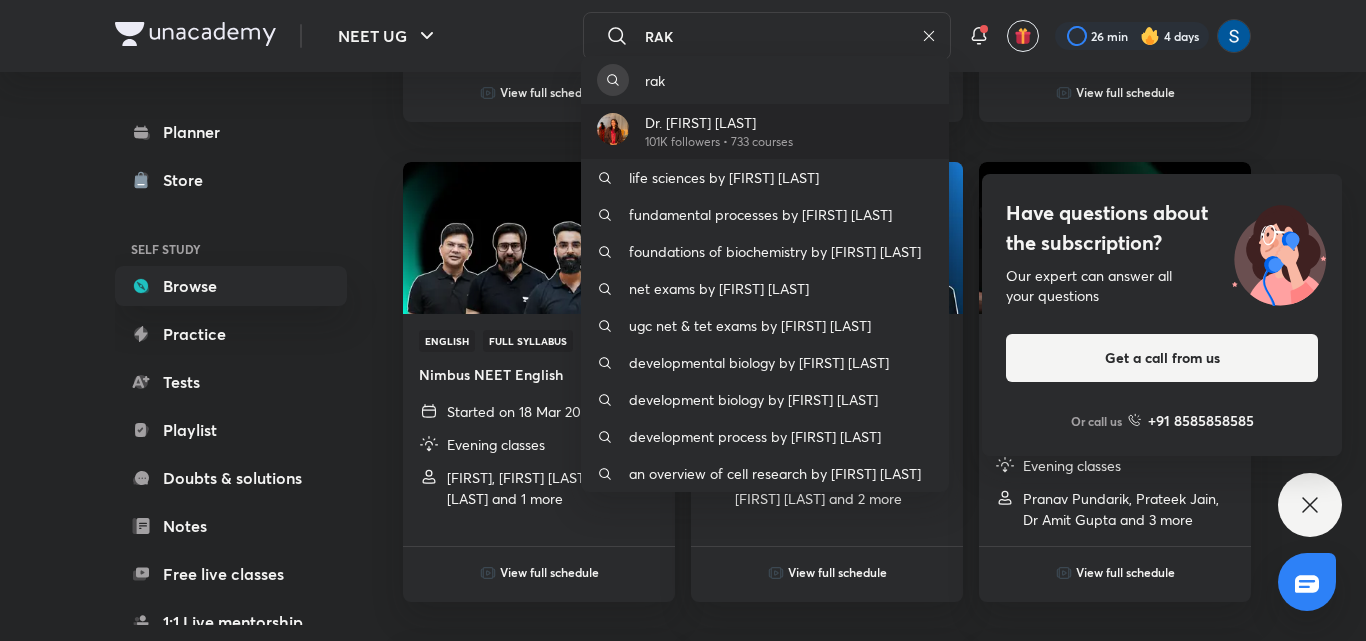 type on "RAK" 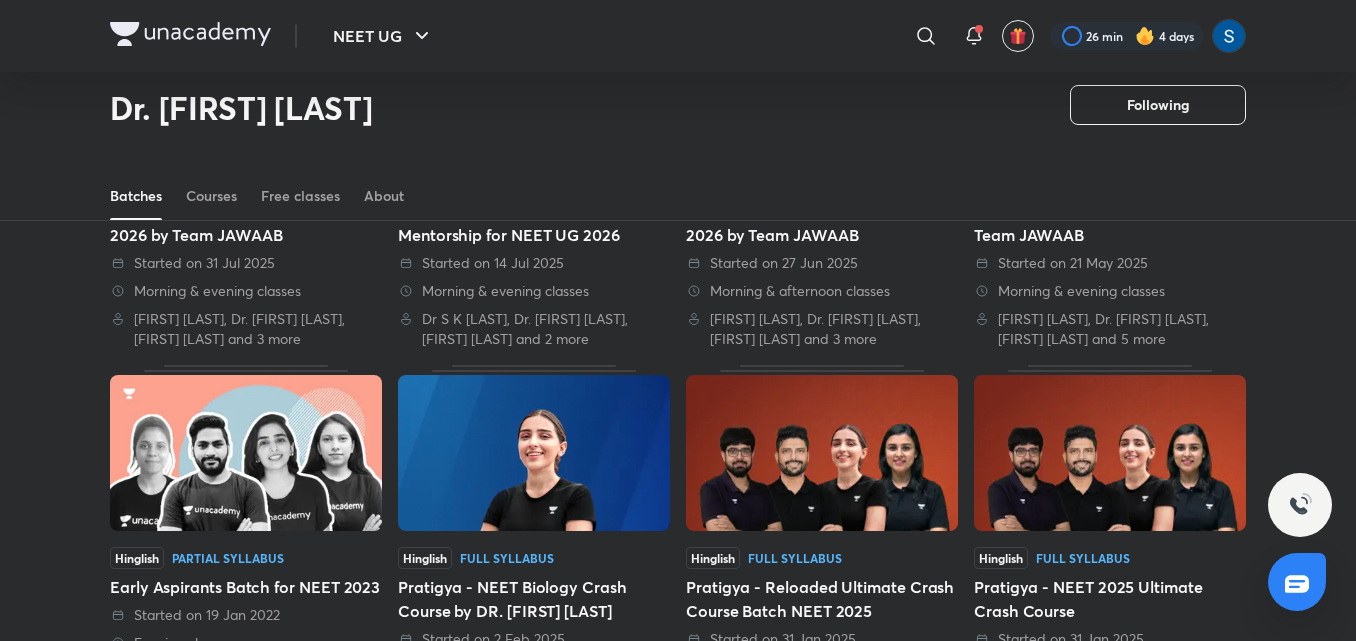 scroll, scrollTop: 328, scrollLeft: 0, axis: vertical 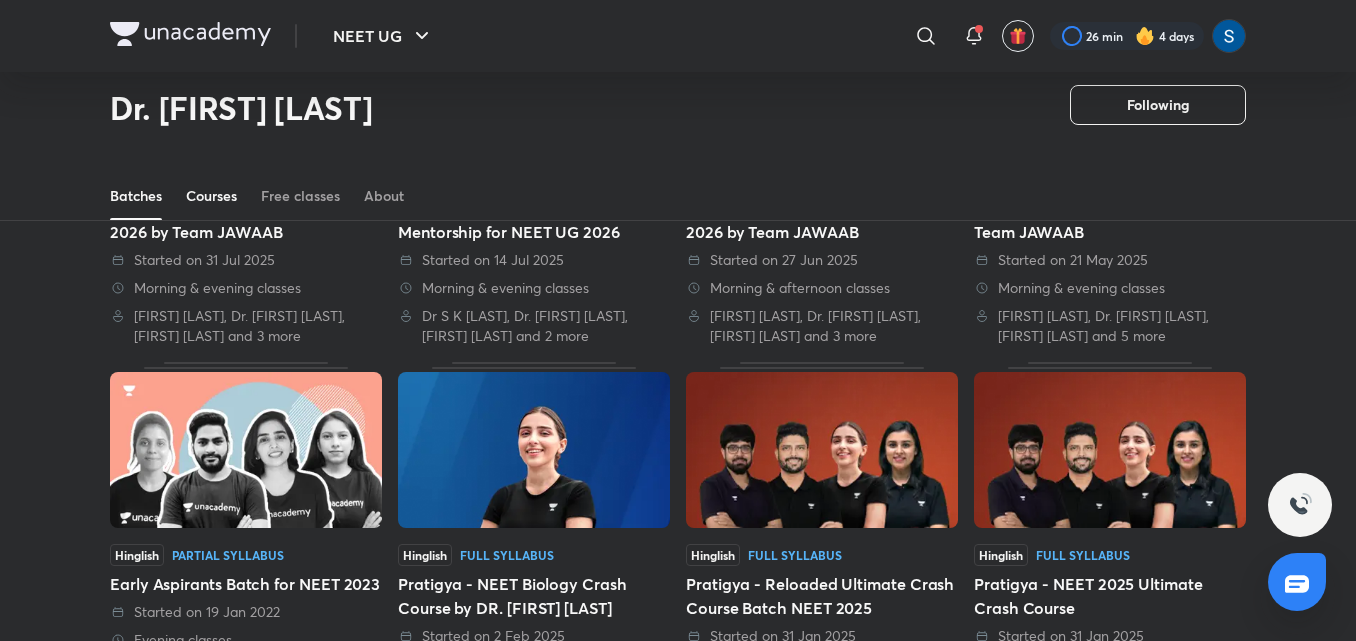 click on "Courses" at bounding box center (211, 196) 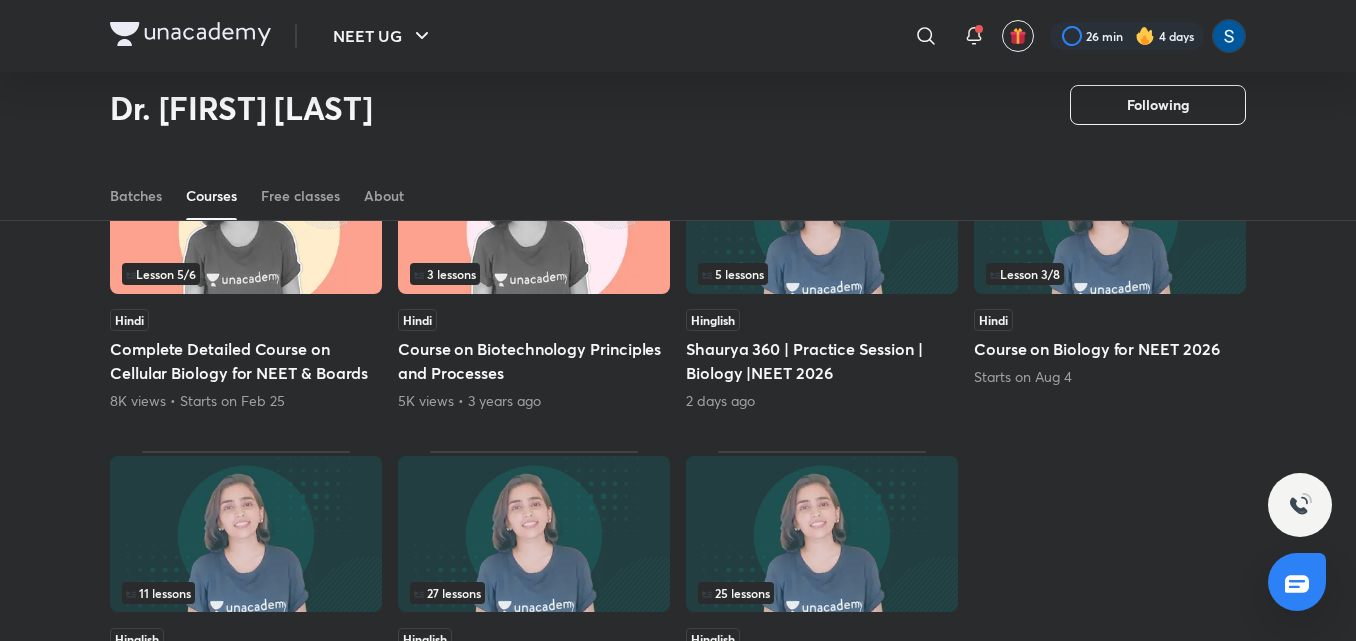 scroll, scrollTop: 286, scrollLeft: 0, axis: vertical 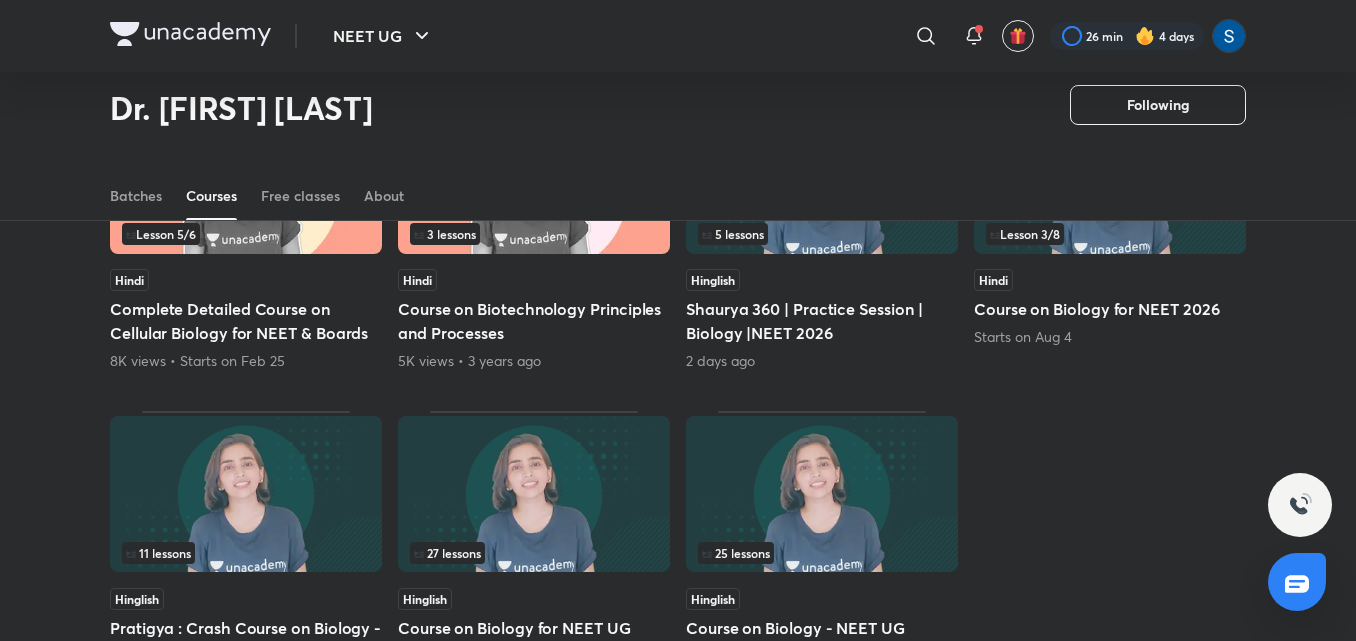 click on "Hindi Course on Biology for NEET 2026 Starts on Aug 4" at bounding box center (1110, 308) 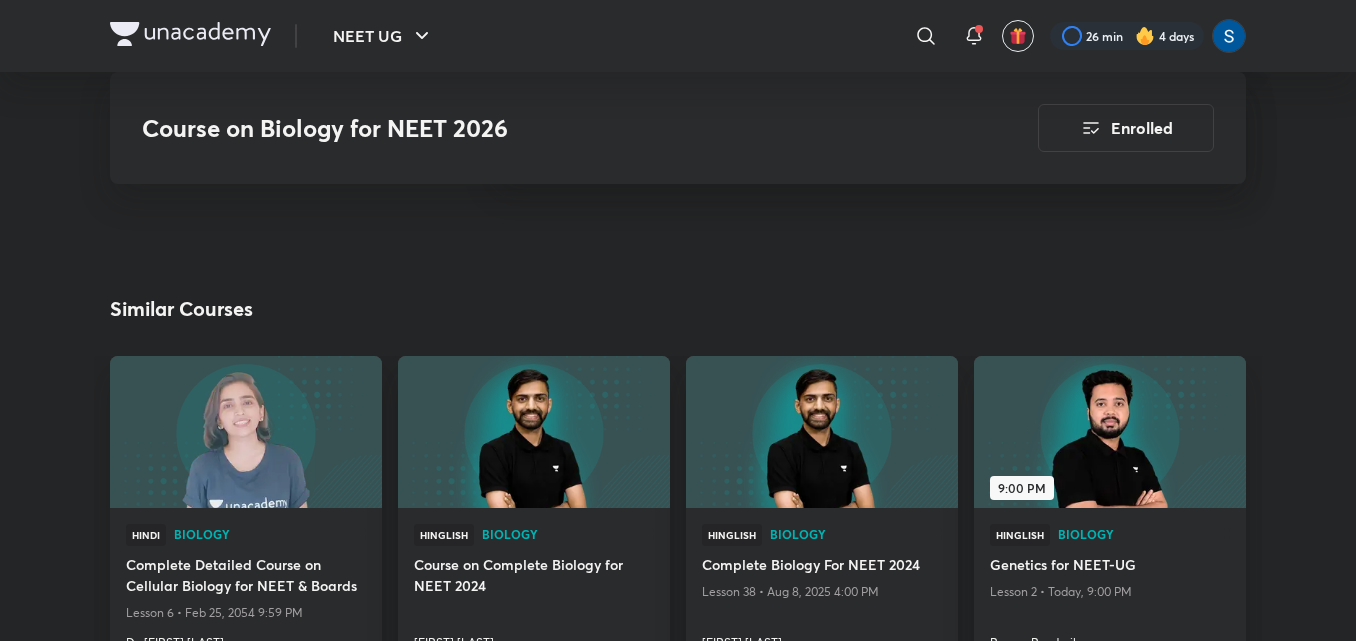 scroll, scrollTop: 1880, scrollLeft: 0, axis: vertical 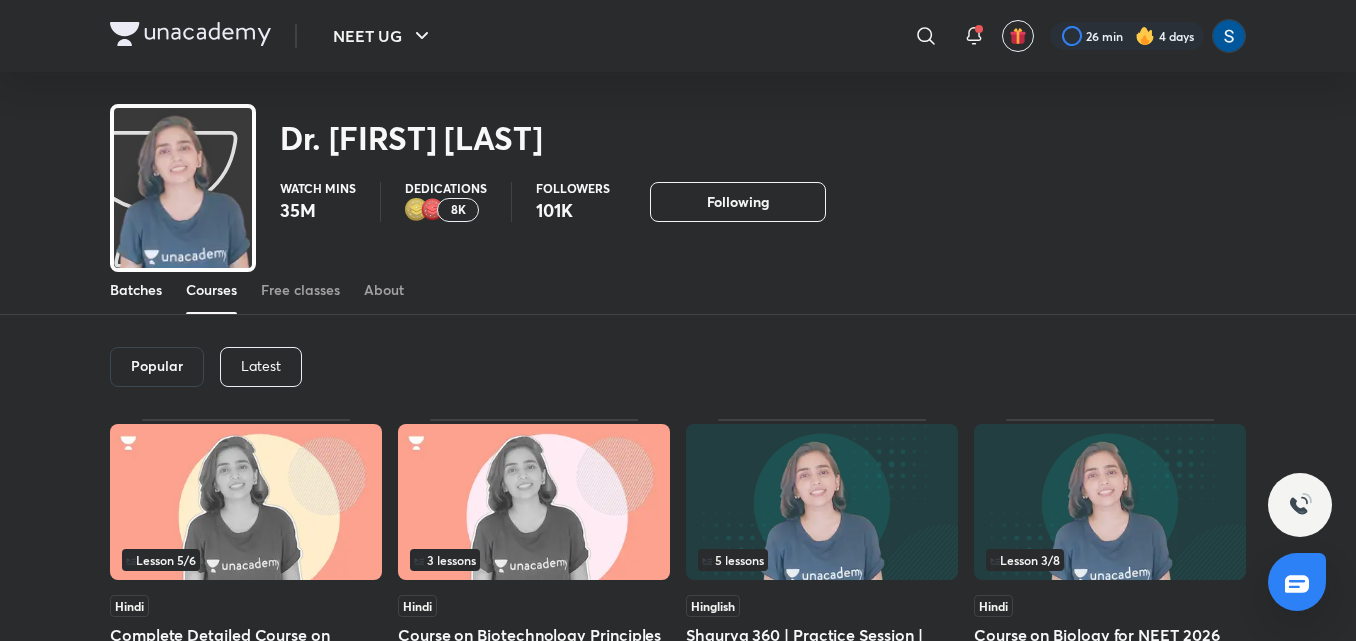 click on "Batches" at bounding box center (136, 290) 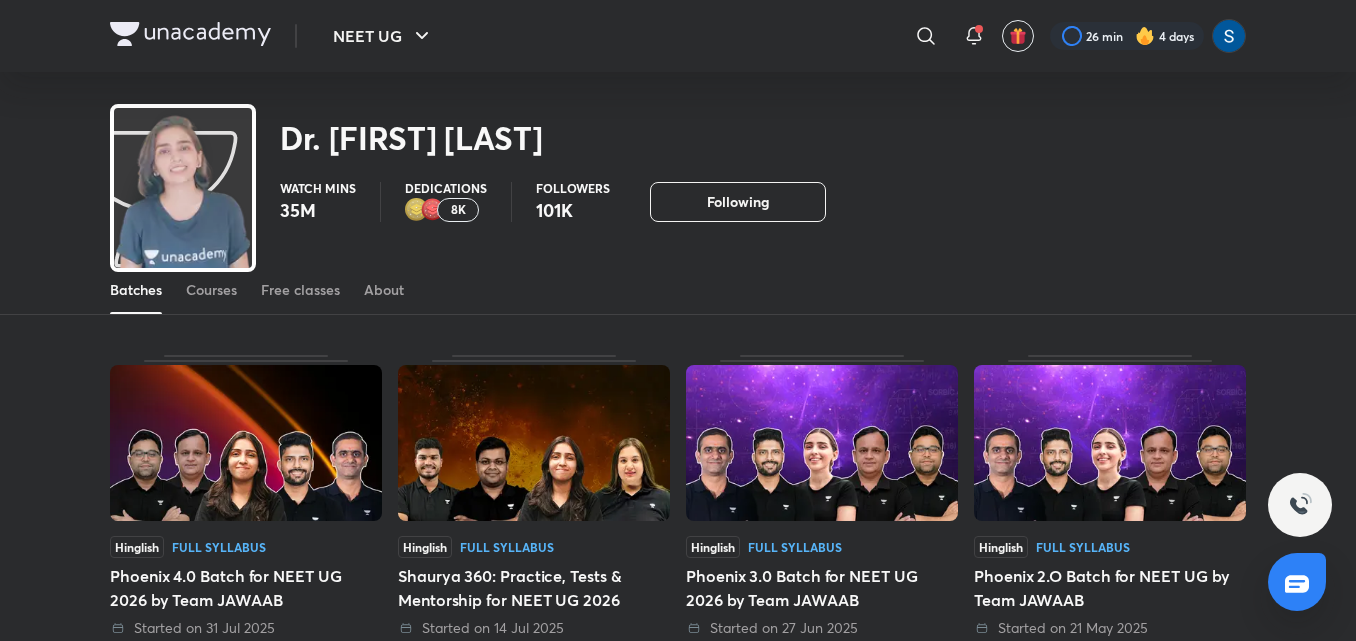scroll, scrollTop: 0, scrollLeft: 0, axis: both 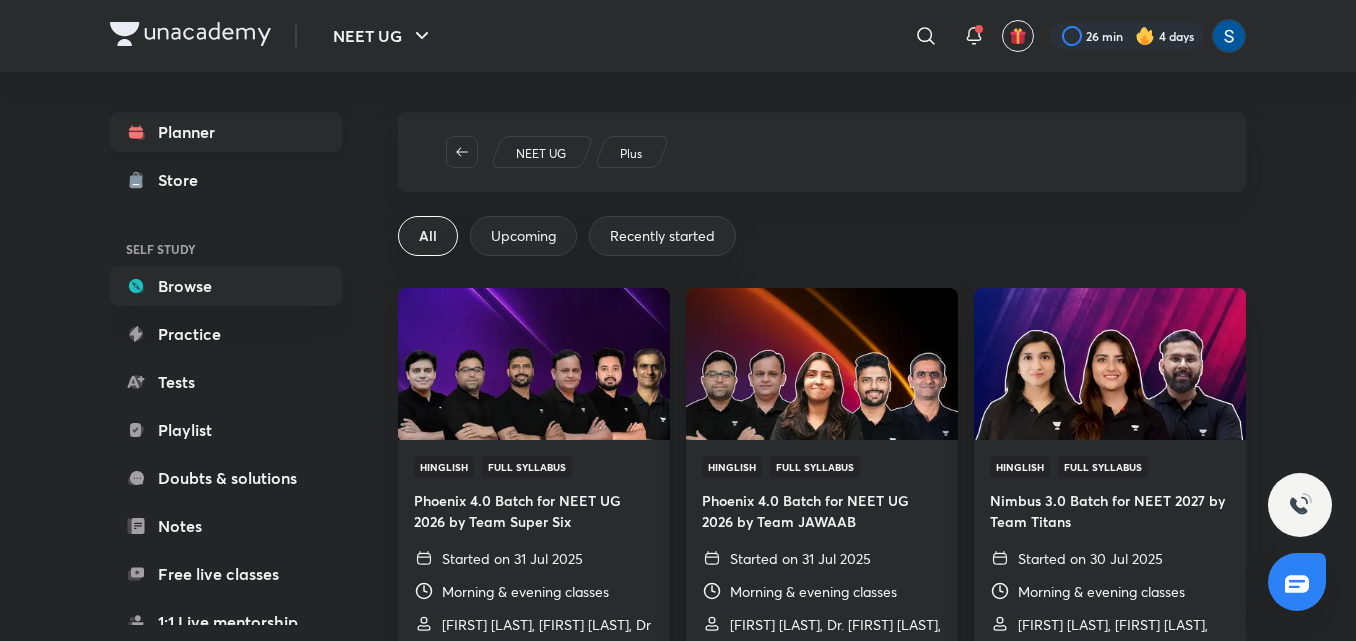 click on "Planner" at bounding box center (226, 132) 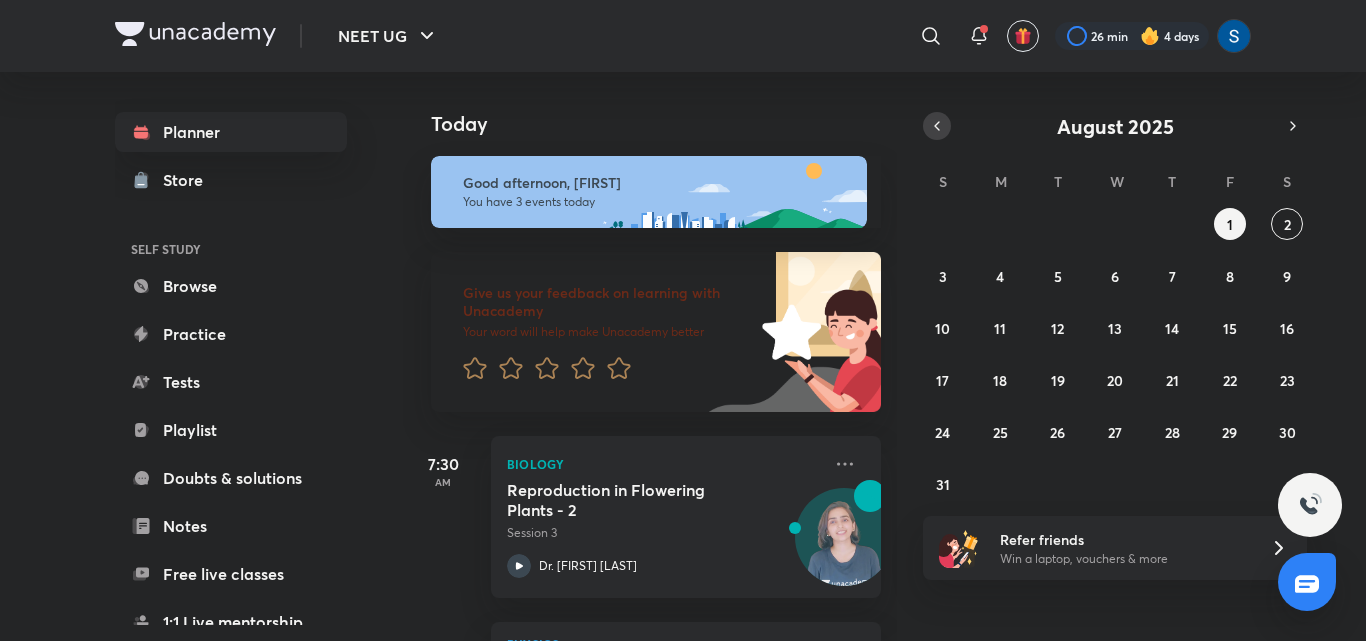click 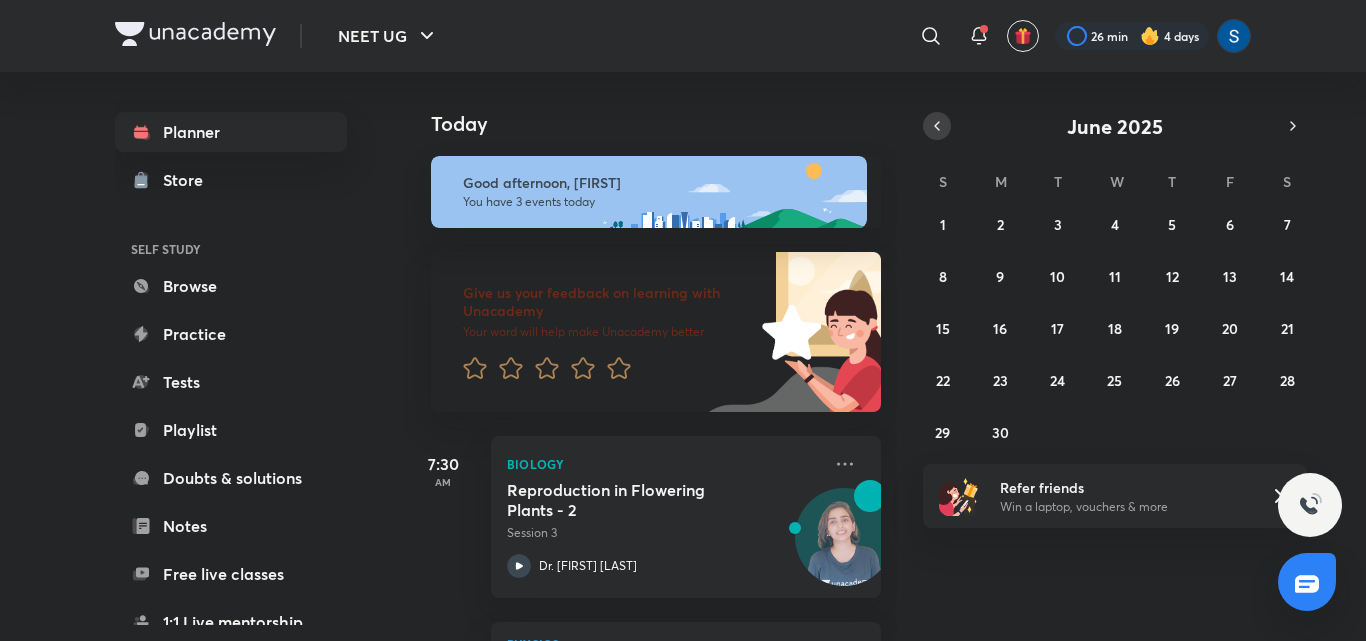 click 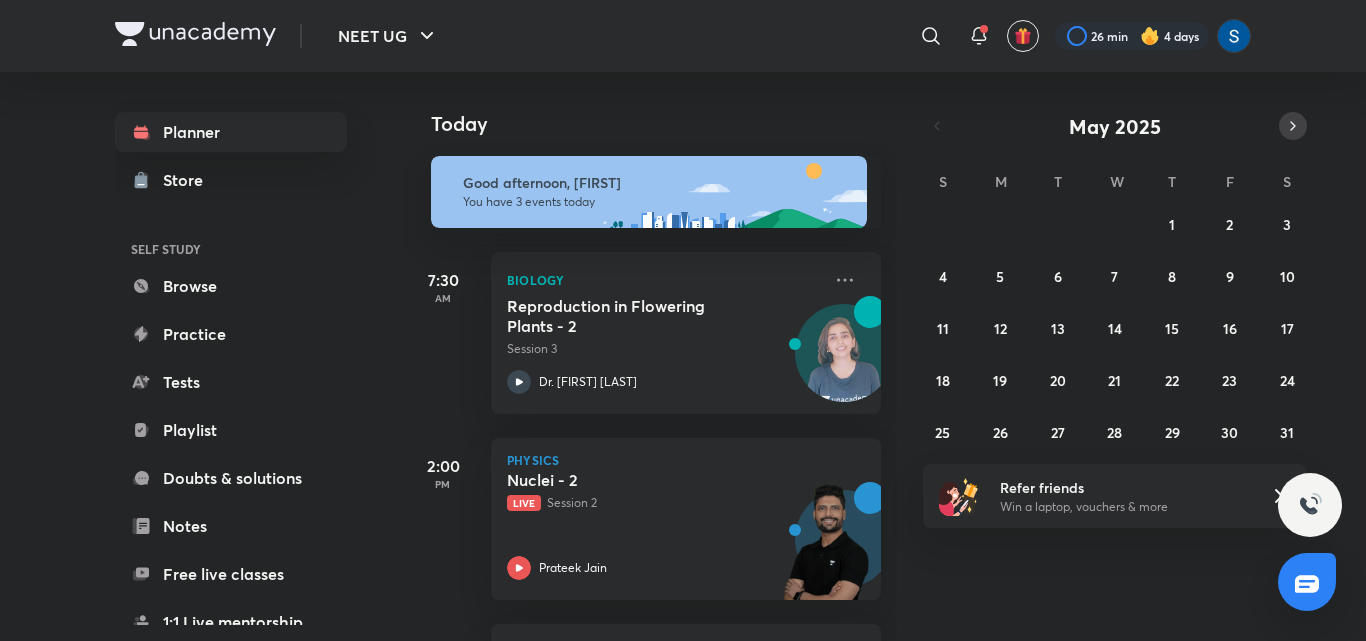 click 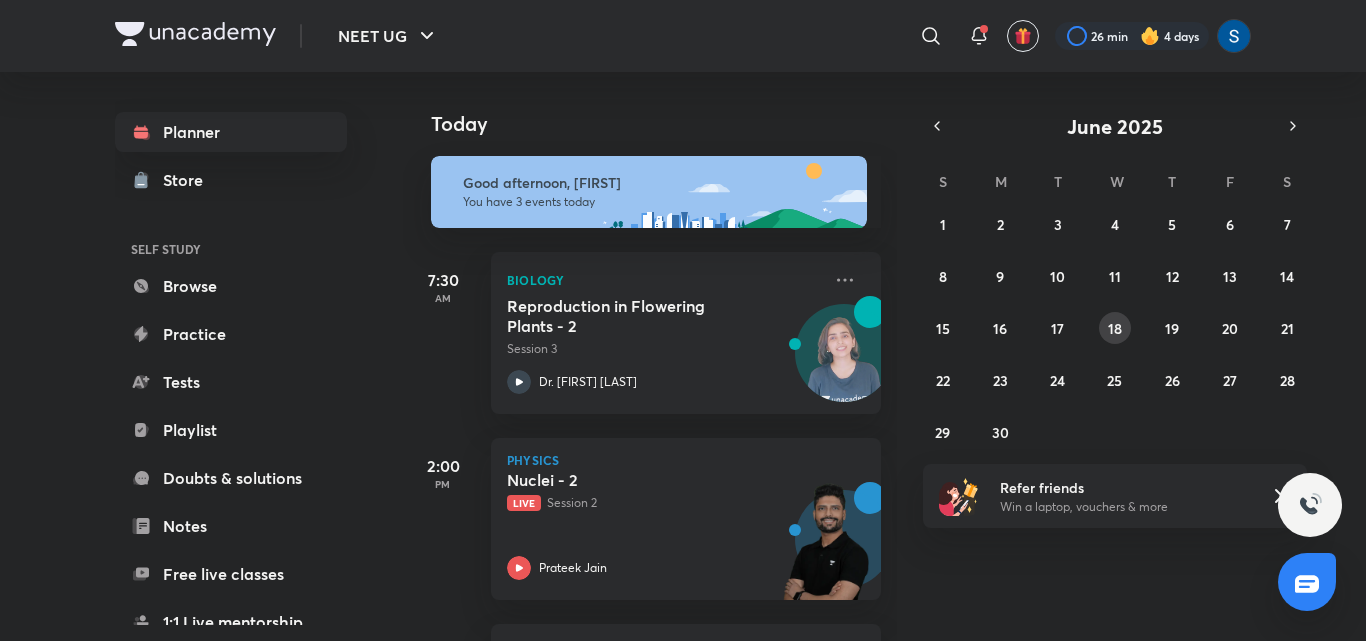 click on "18" at bounding box center (1115, 328) 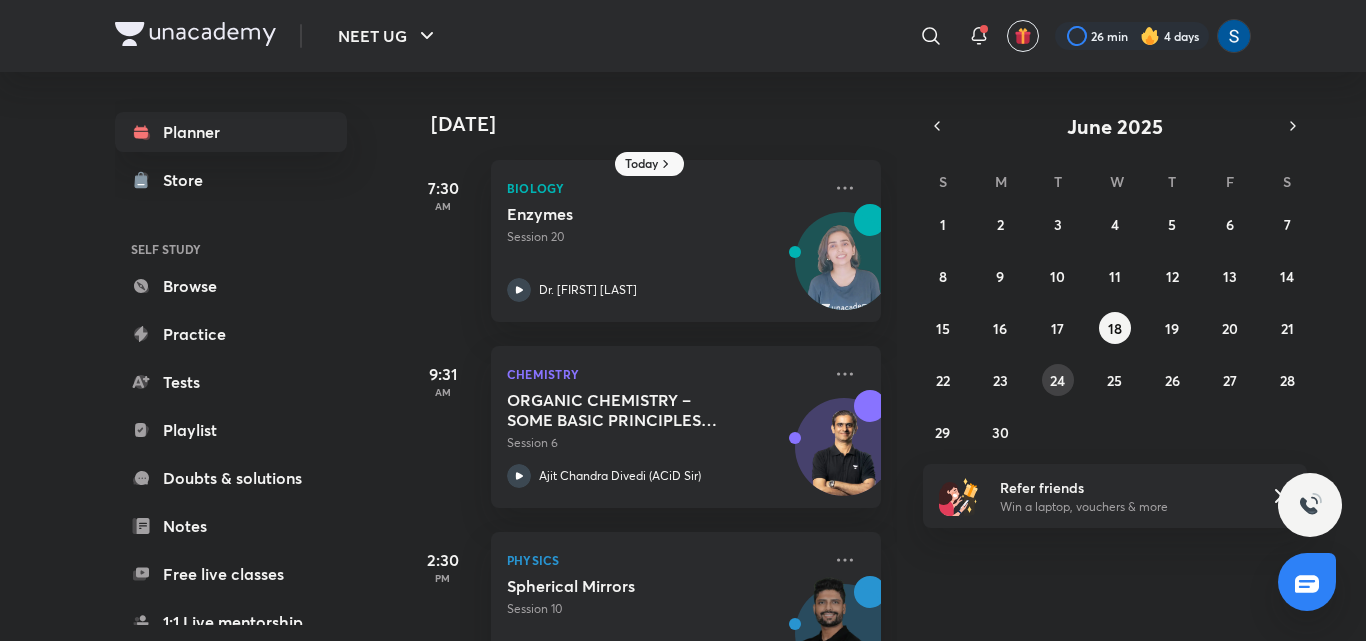 click on "24" at bounding box center [1058, 380] 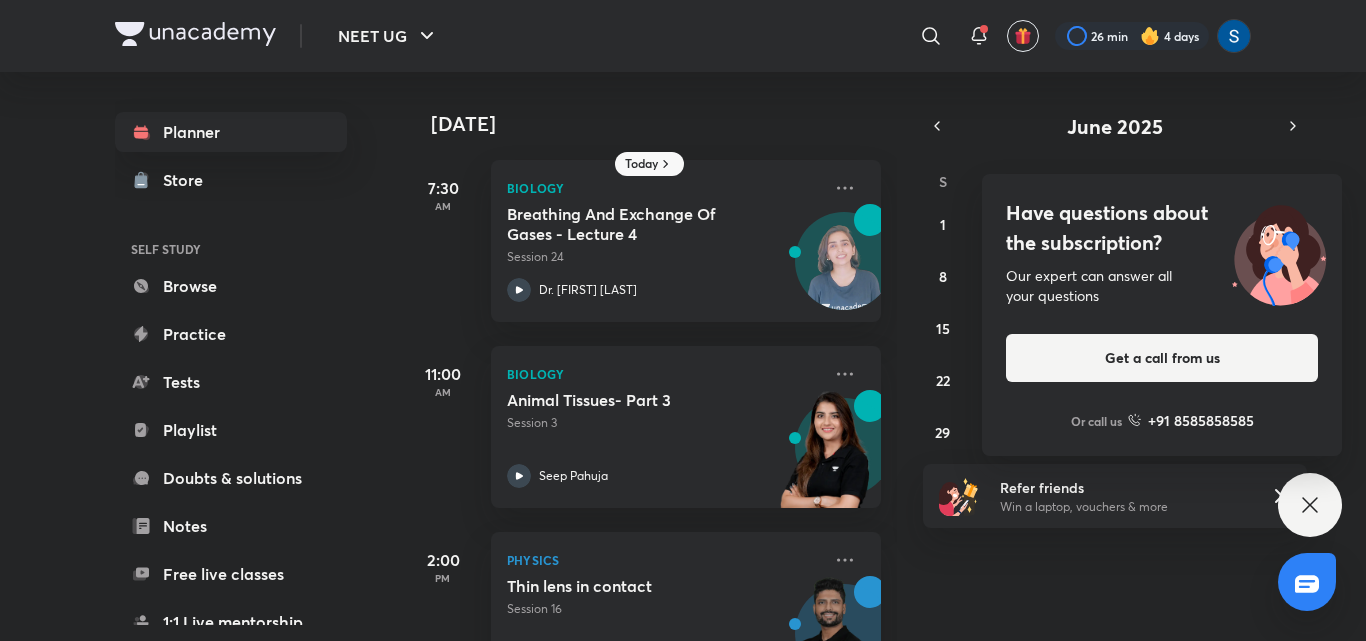 click 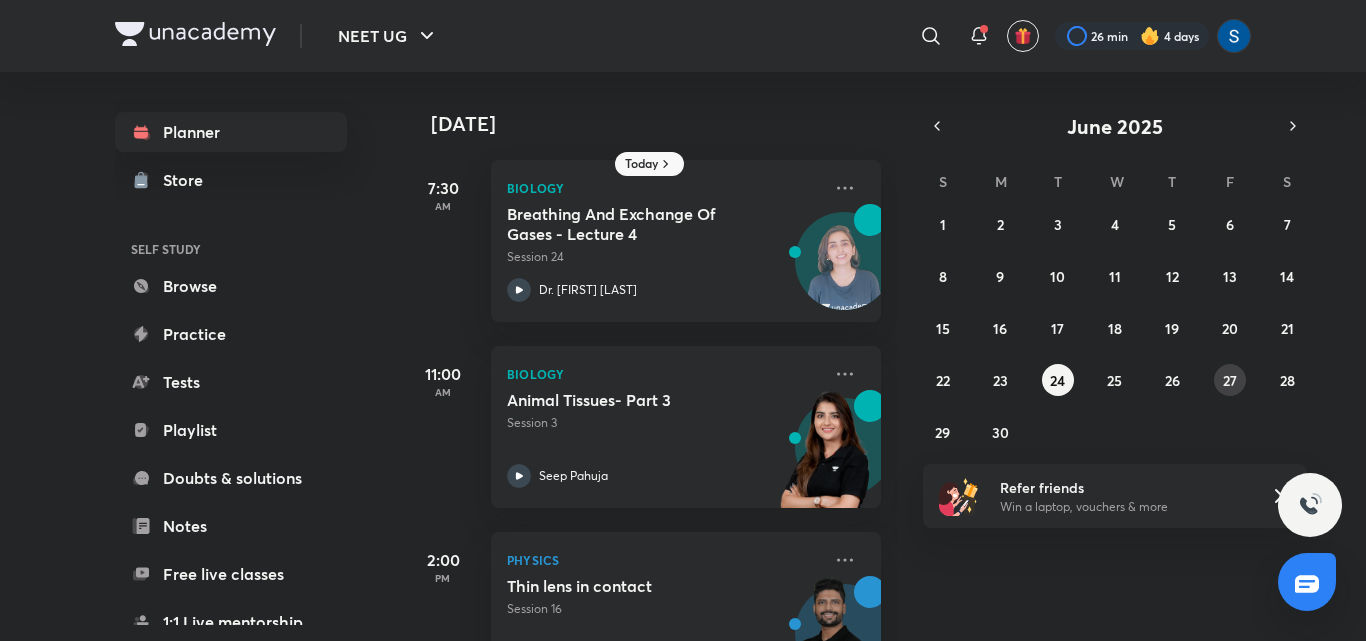click on "27" at bounding box center [1230, 380] 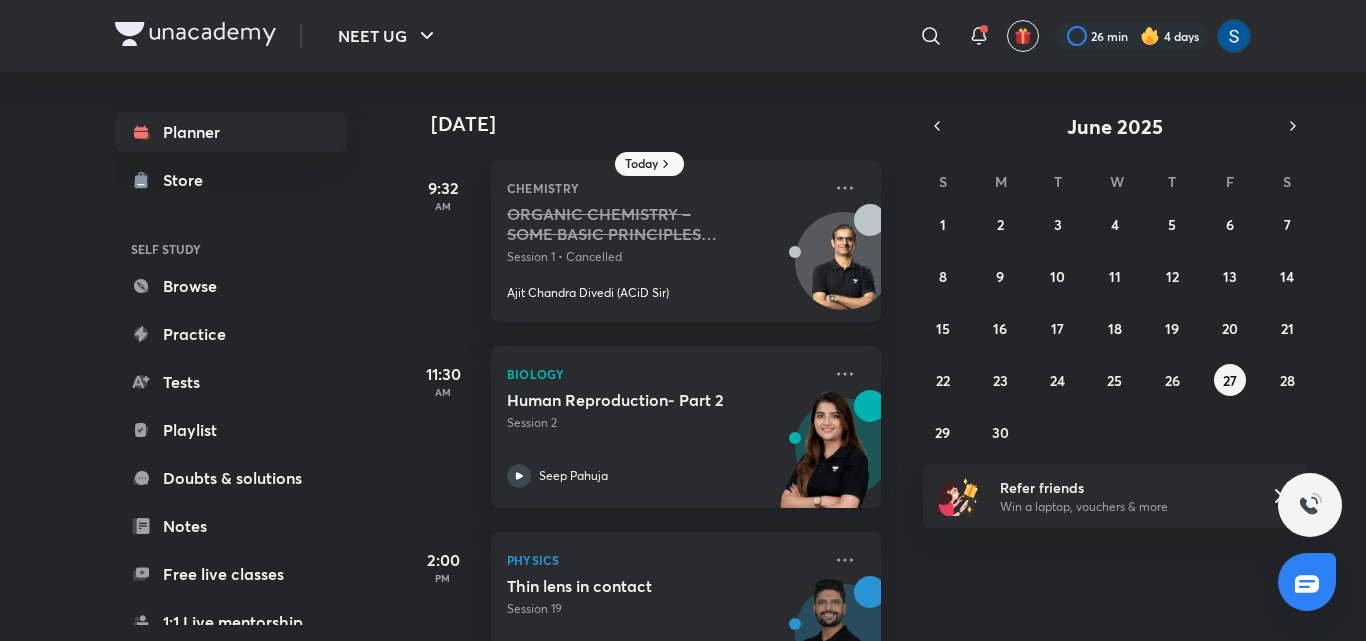 click on "27 June 9:32 AM Chemistry ORGANIC CHEMISTRY – SOME BASIC PRINCIPLES AND TECHNIQUES (Classification And Nomenclature) - 1 Session 1 • Cancelled [FIRST] [LAST] ([INITIALS] [INITIALS] [INITIALS]) 11:30 AM Biology Human Reproduction- Part 2 Session 2 [FIRST] [LAST] 2:00 PM Physics Thin lens in contact Session 19 [FIRST] [LAST] 5:28 PM Biology Principles of inheritance - Lecture 1 Session 1 • Cancelled Dr. [FIRST] [LAST] 8:45 PM Chemistry Equivalent weight Session 2 [FIRST] [LAST] ([INITIALS])" at bounding box center [882, 356] 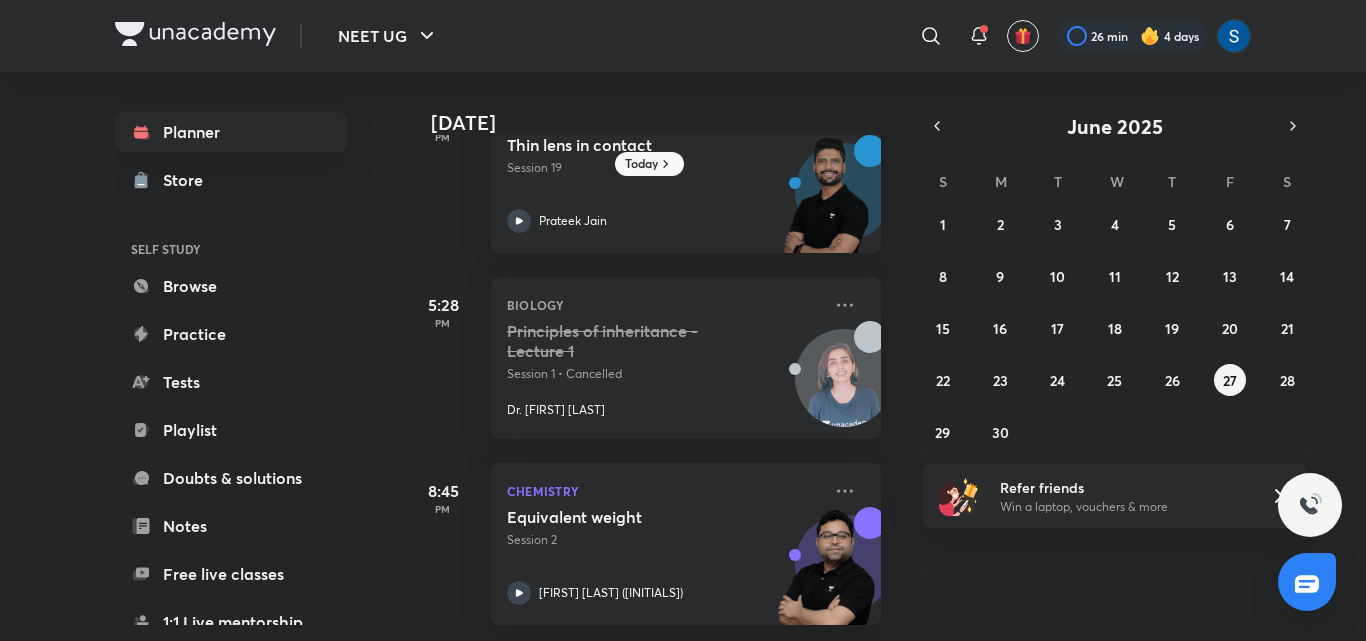 drag, startPoint x: 1021, startPoint y: 435, endPoint x: 1050, endPoint y: 344, distance: 95.50916 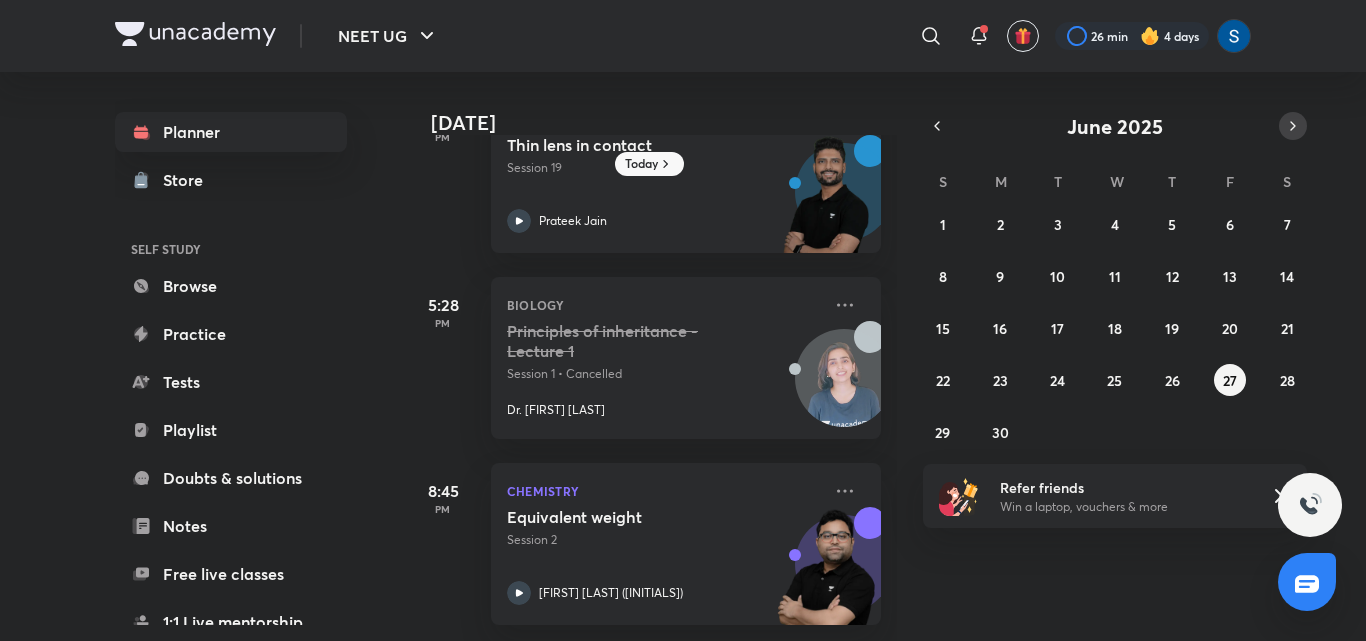 click at bounding box center (1293, 126) 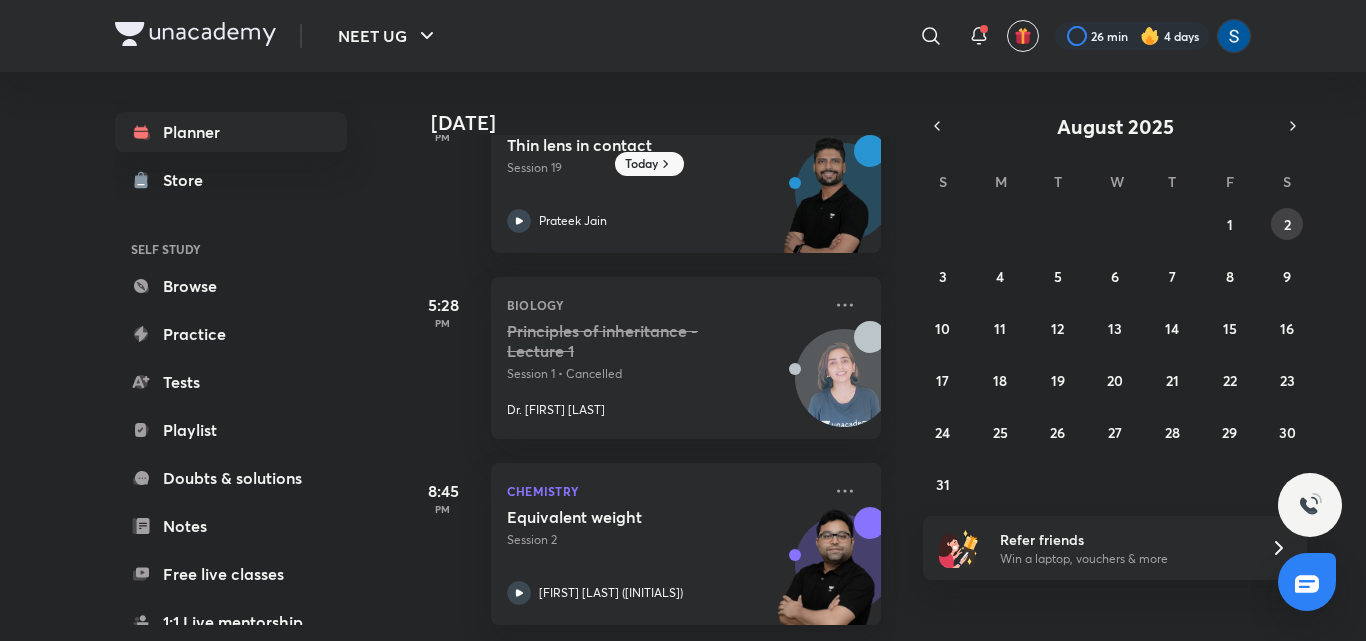 click on "2" at bounding box center [1287, 224] 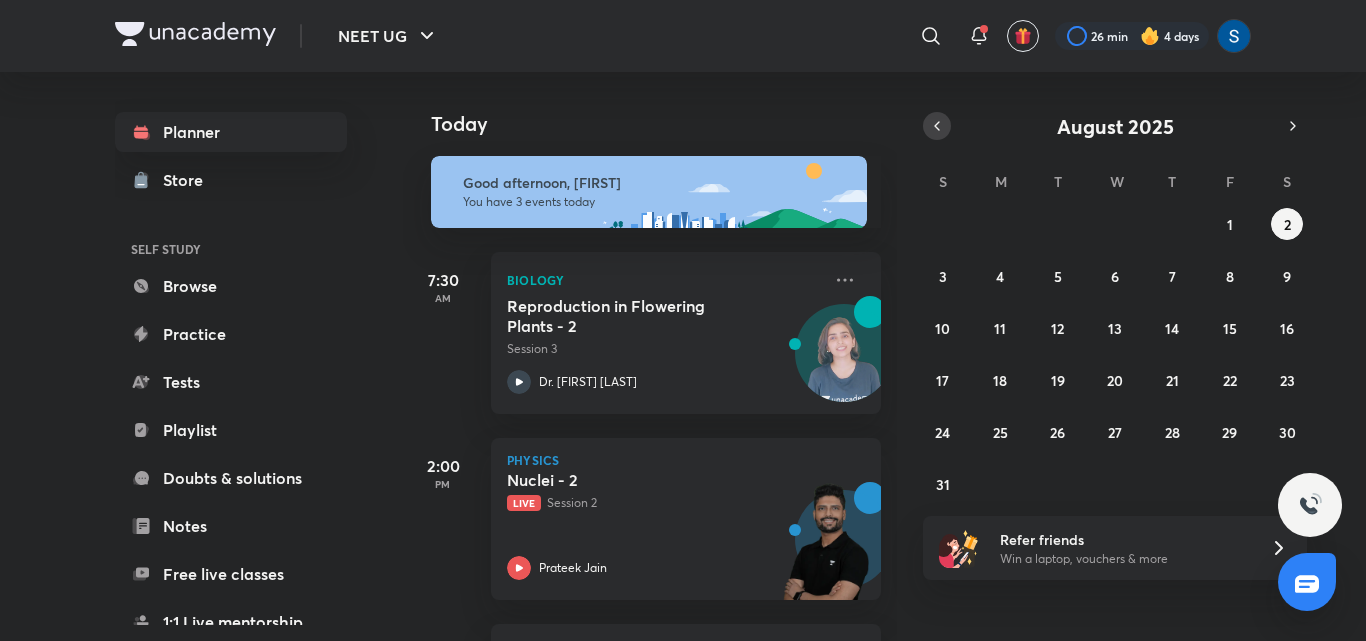 click 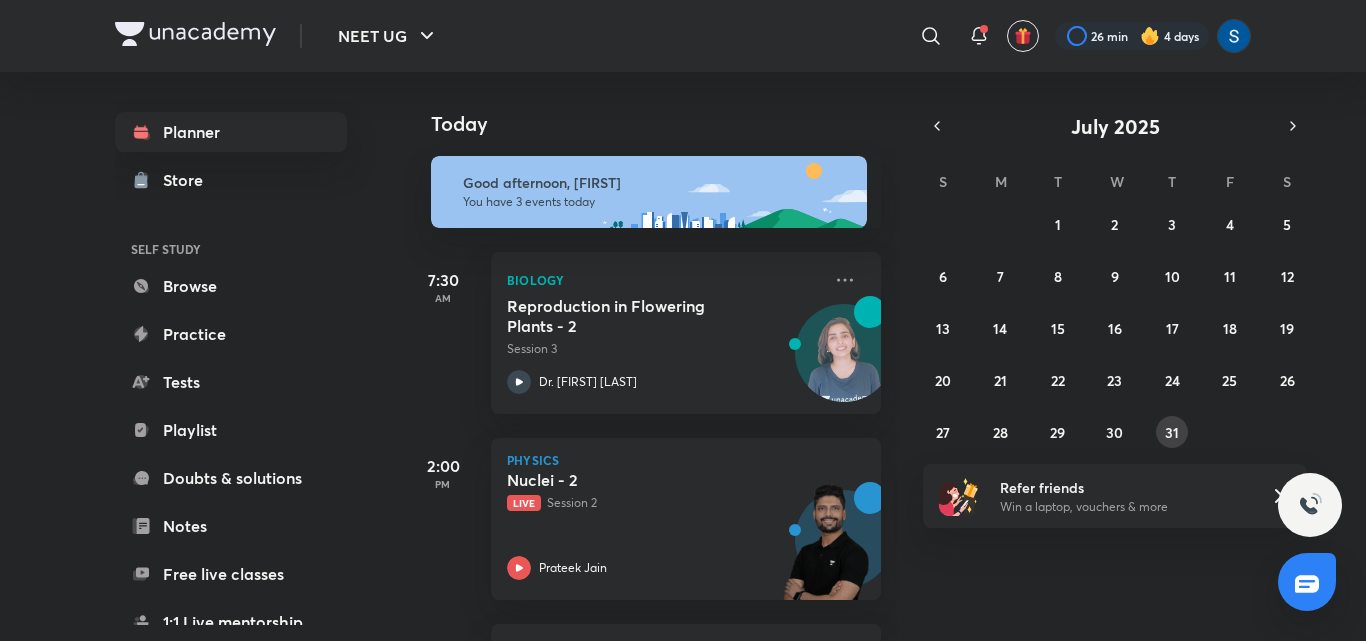 click on "31" at bounding box center [1172, 432] 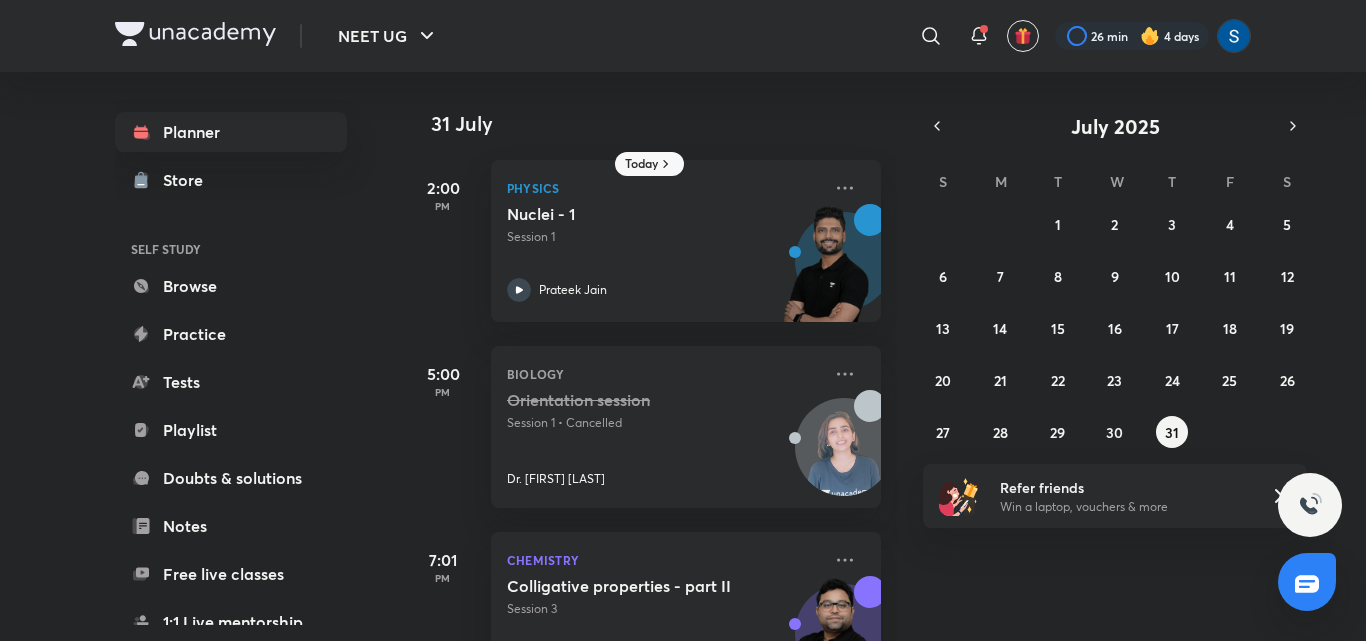 scroll, scrollTop: 456, scrollLeft: 0, axis: vertical 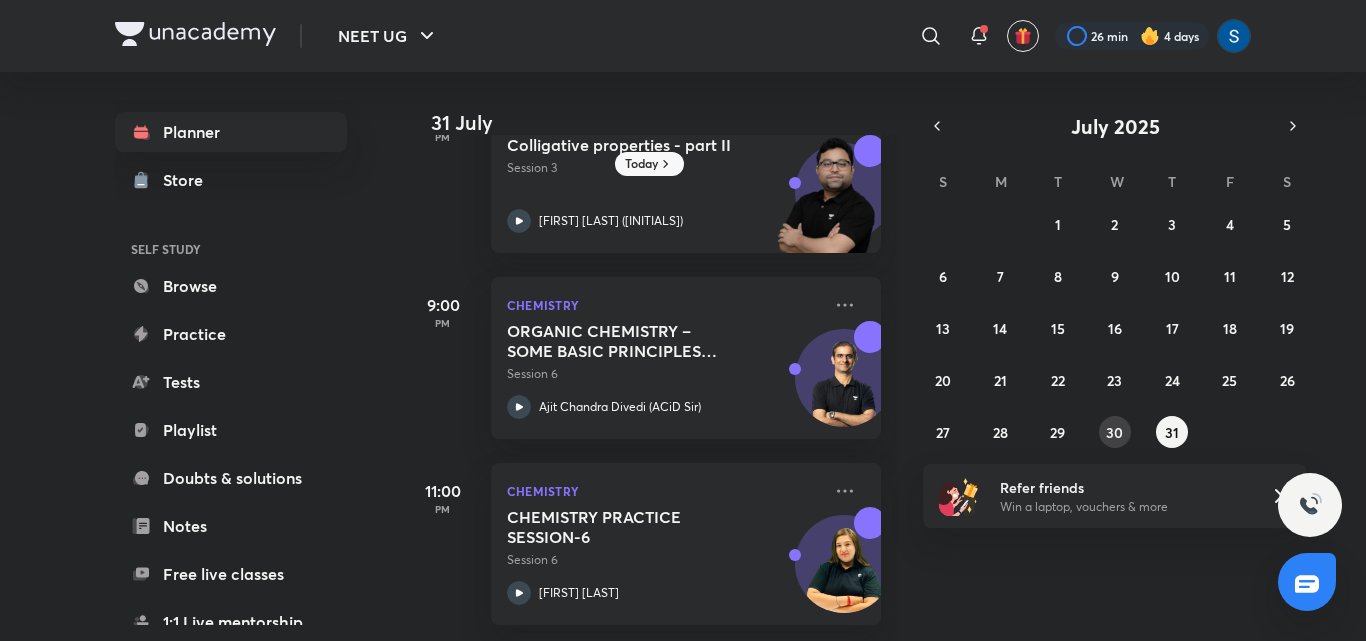 click on "30" at bounding box center (1114, 432) 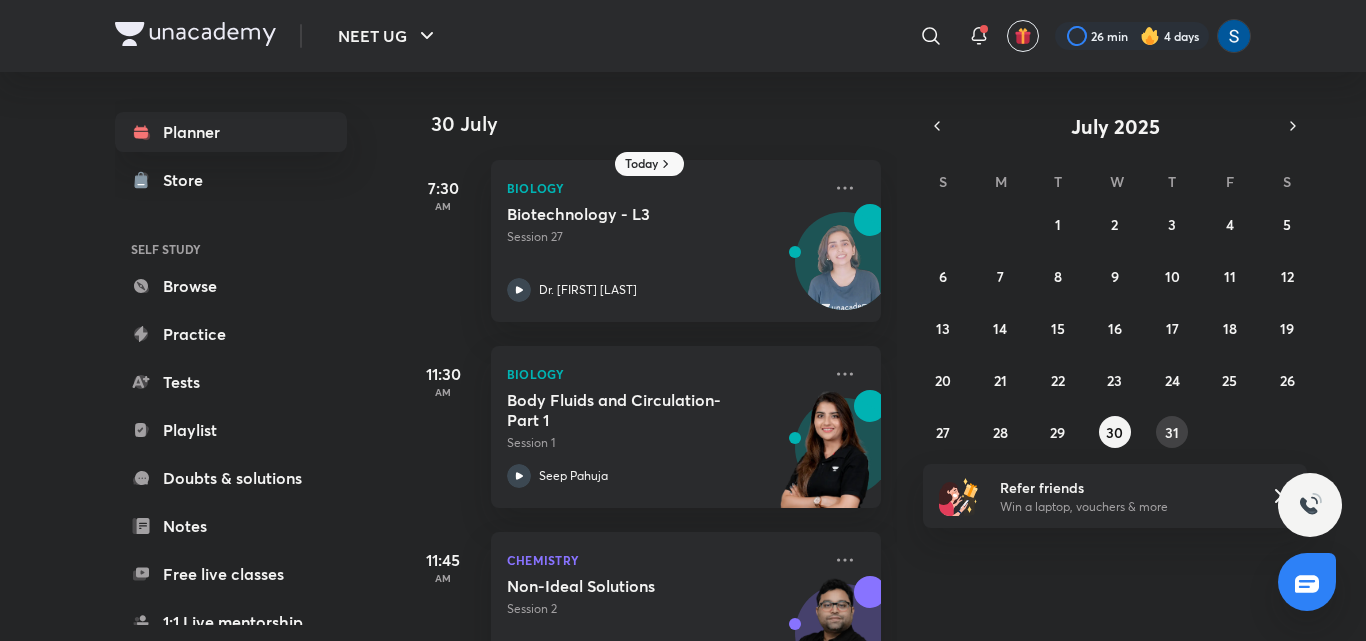 click on "31" at bounding box center [1172, 432] 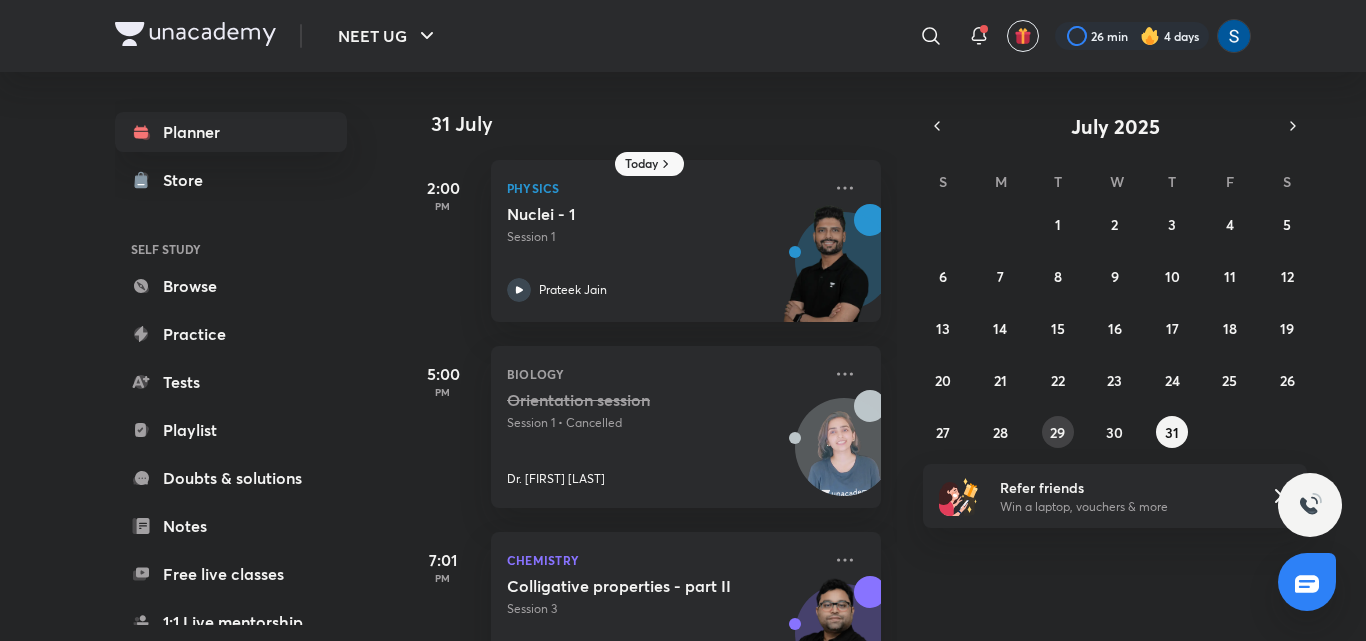 click on "29 30 1 2 3 4 5 6 7 8 9 10 11 12 13 14 15 16 17 18 19 20 21 22 23 24 25 26 27 28 29 30 31 1 2" at bounding box center (1115, 328) 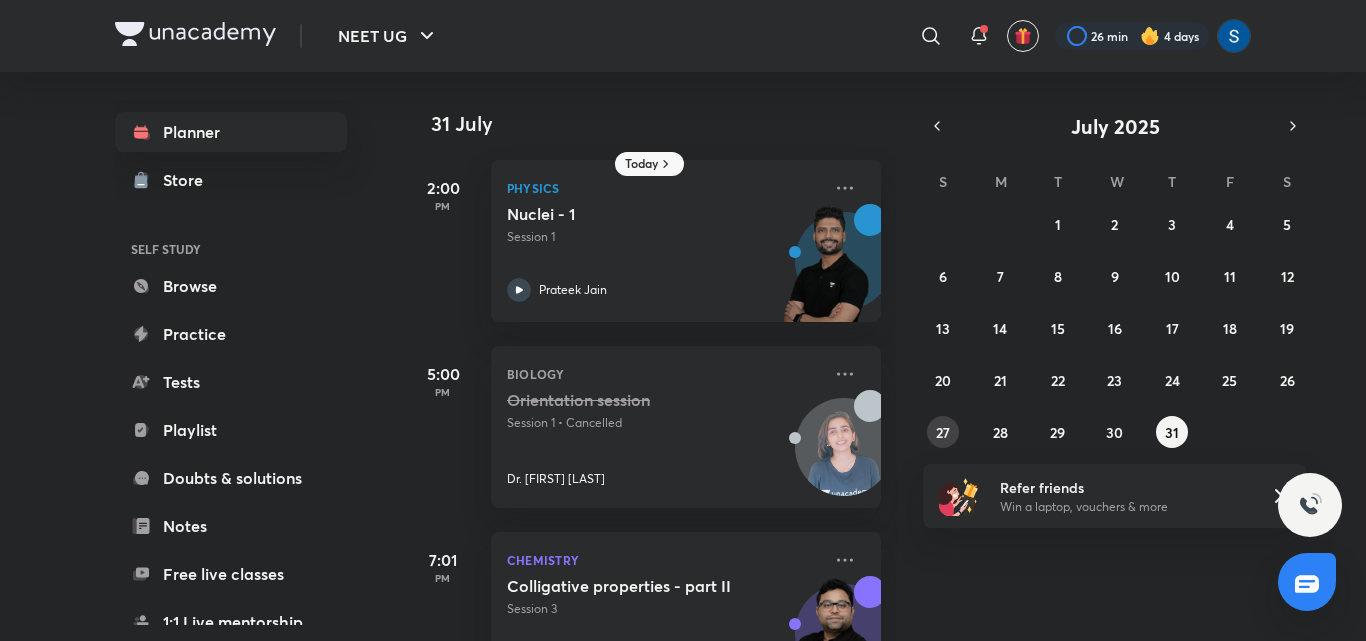 click on "27" at bounding box center [943, 432] 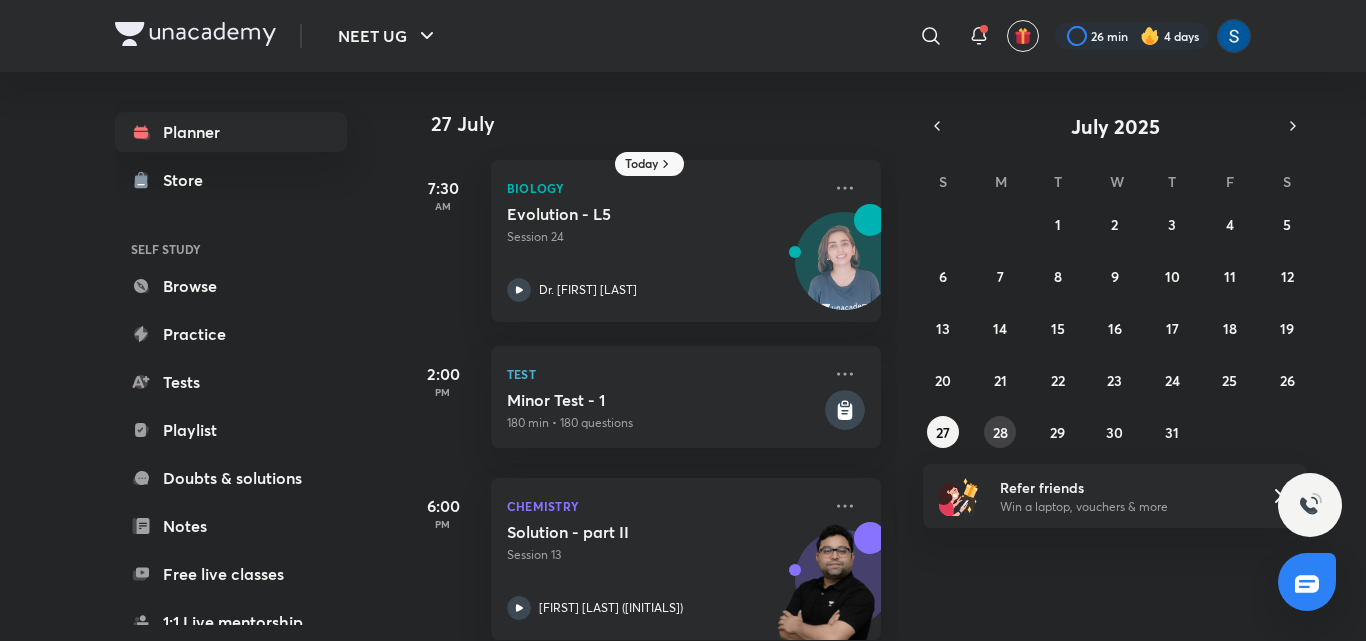 click on "28" at bounding box center (1000, 432) 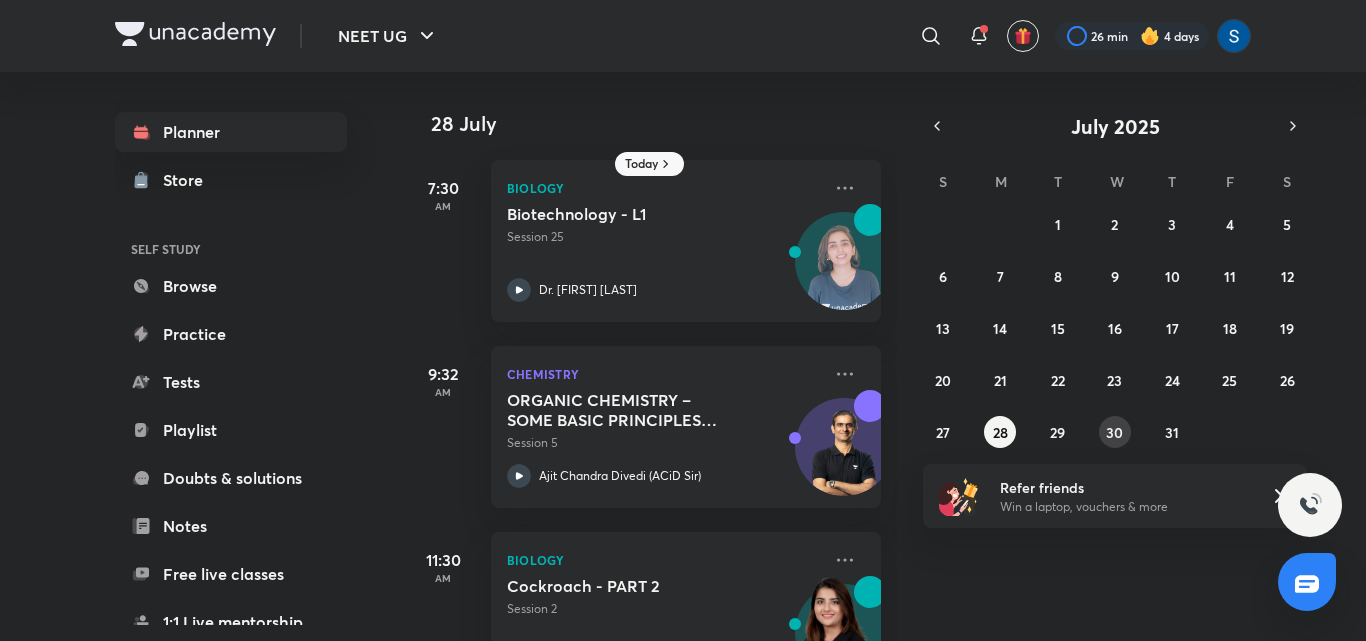 click on "30" at bounding box center [1115, 432] 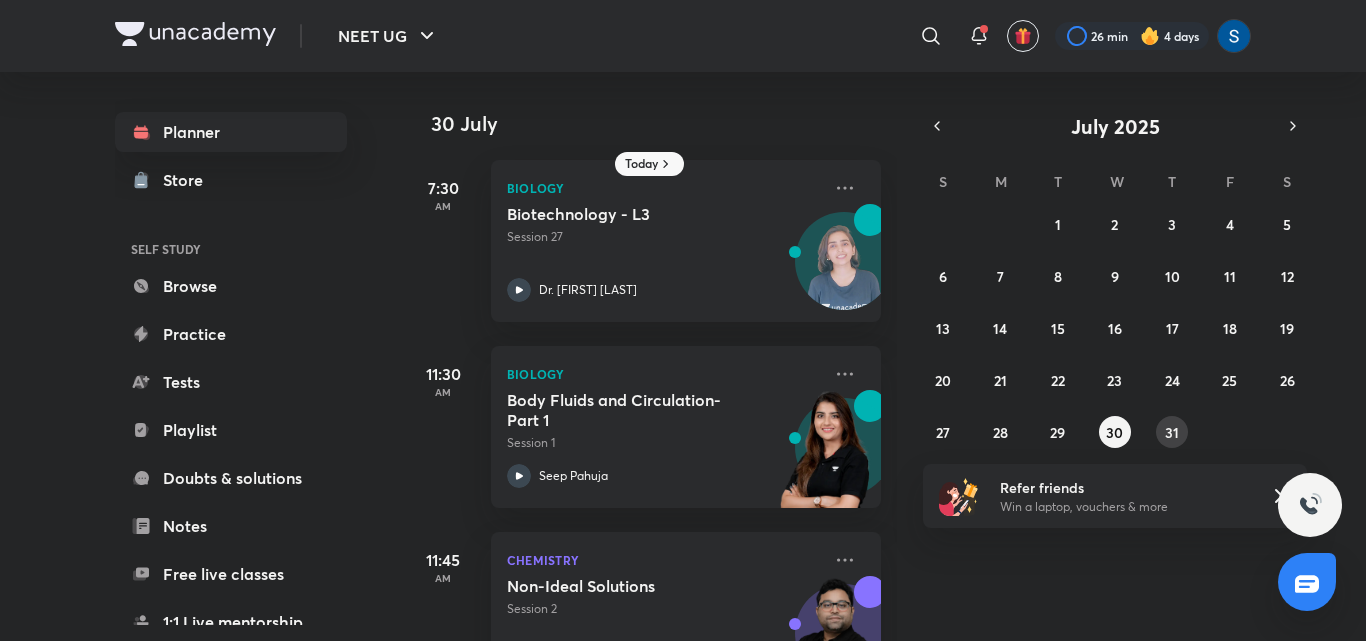 click on "31" at bounding box center [1172, 432] 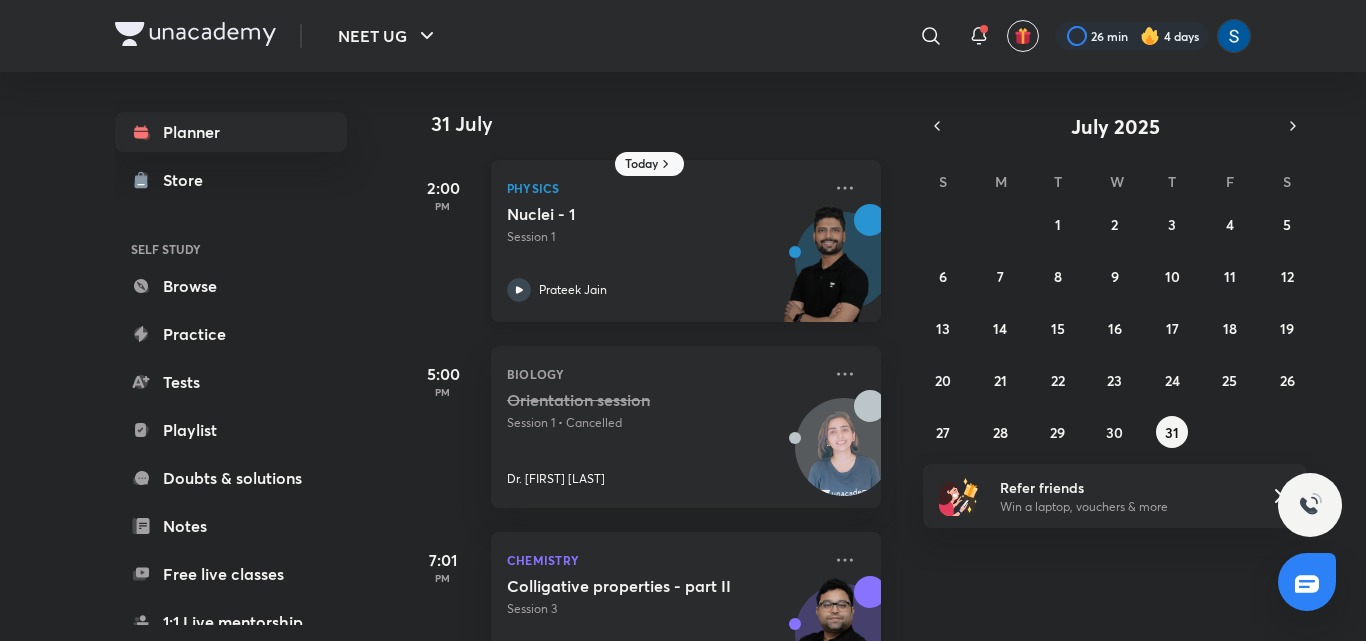 click on "Nuclei - 1 Session 1 [FIRST] [LAST]" at bounding box center (664, 253) 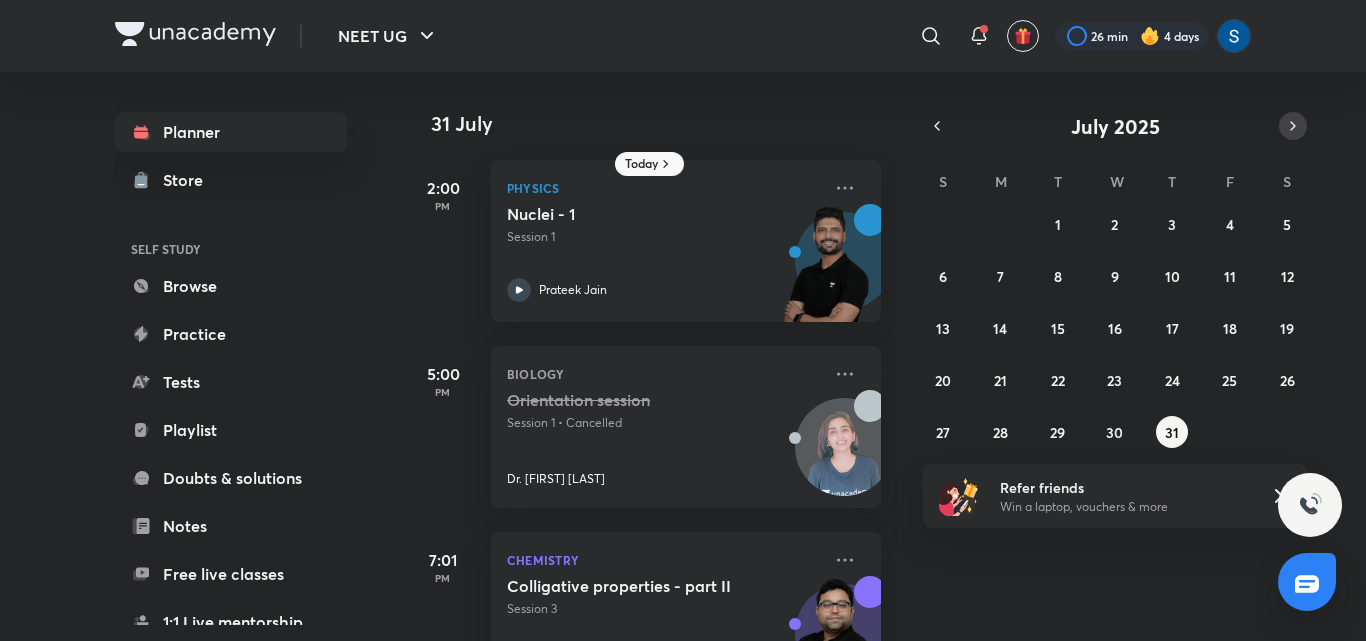 click at bounding box center [1293, 126] 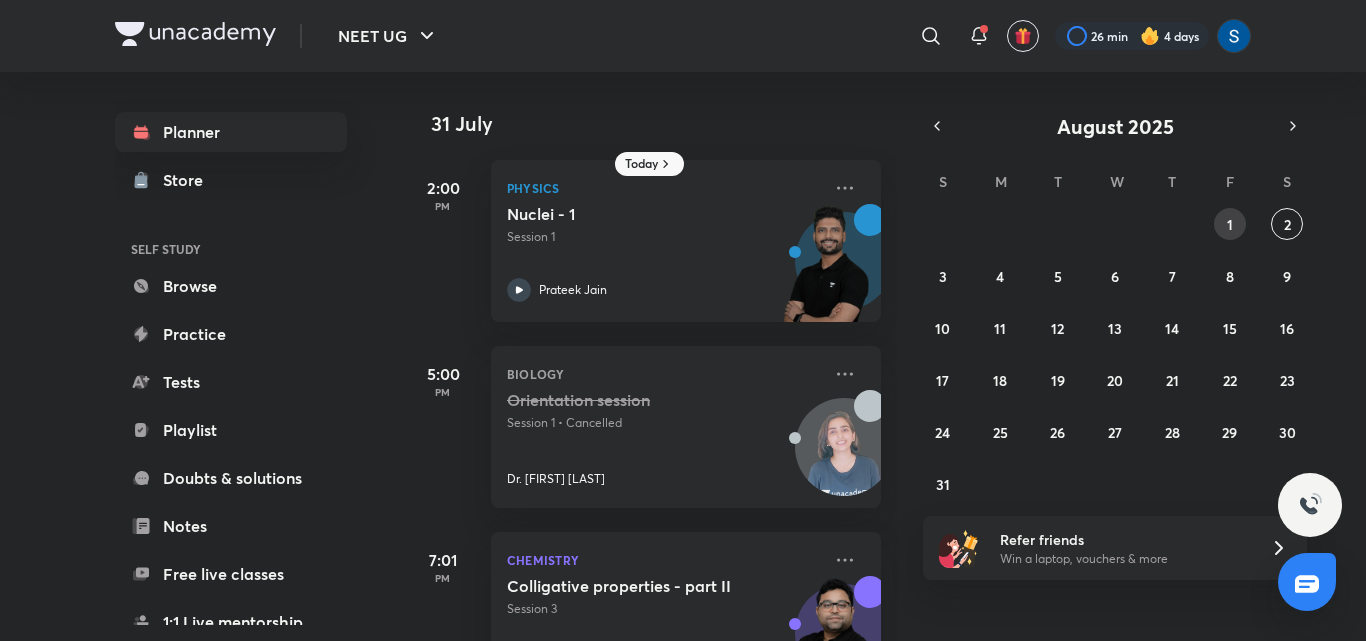 click on "1" at bounding box center [1230, 224] 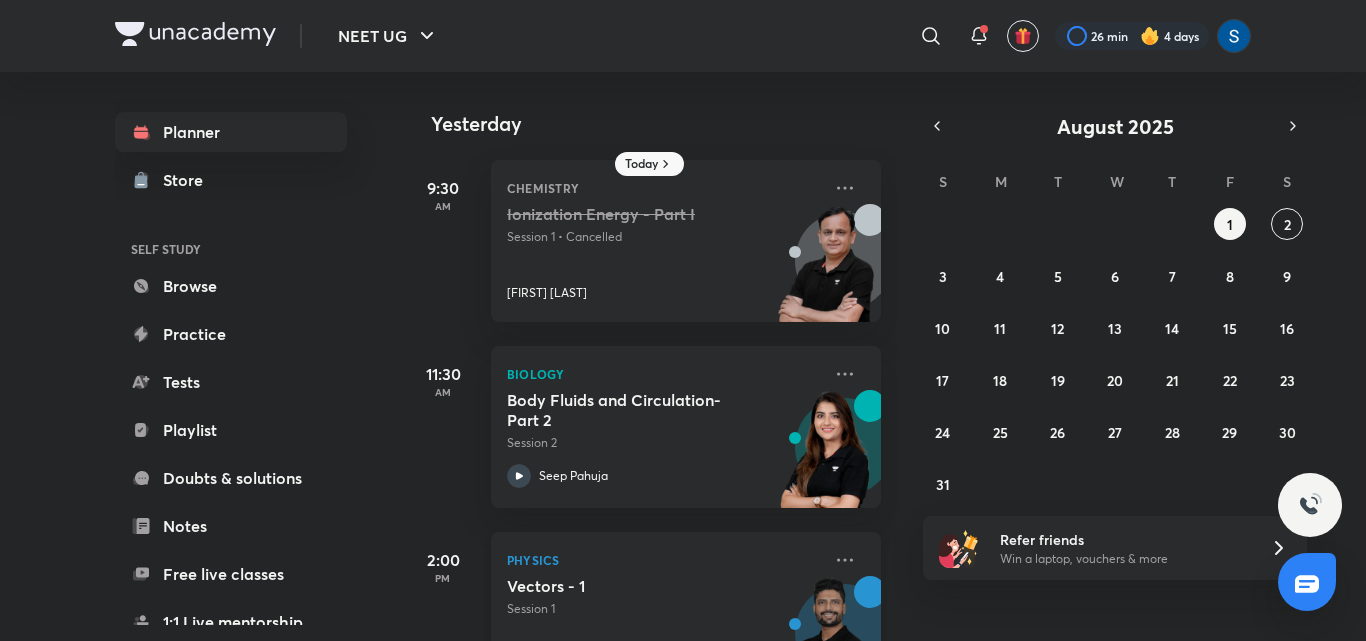 click on "Session 1" at bounding box center (664, 609) 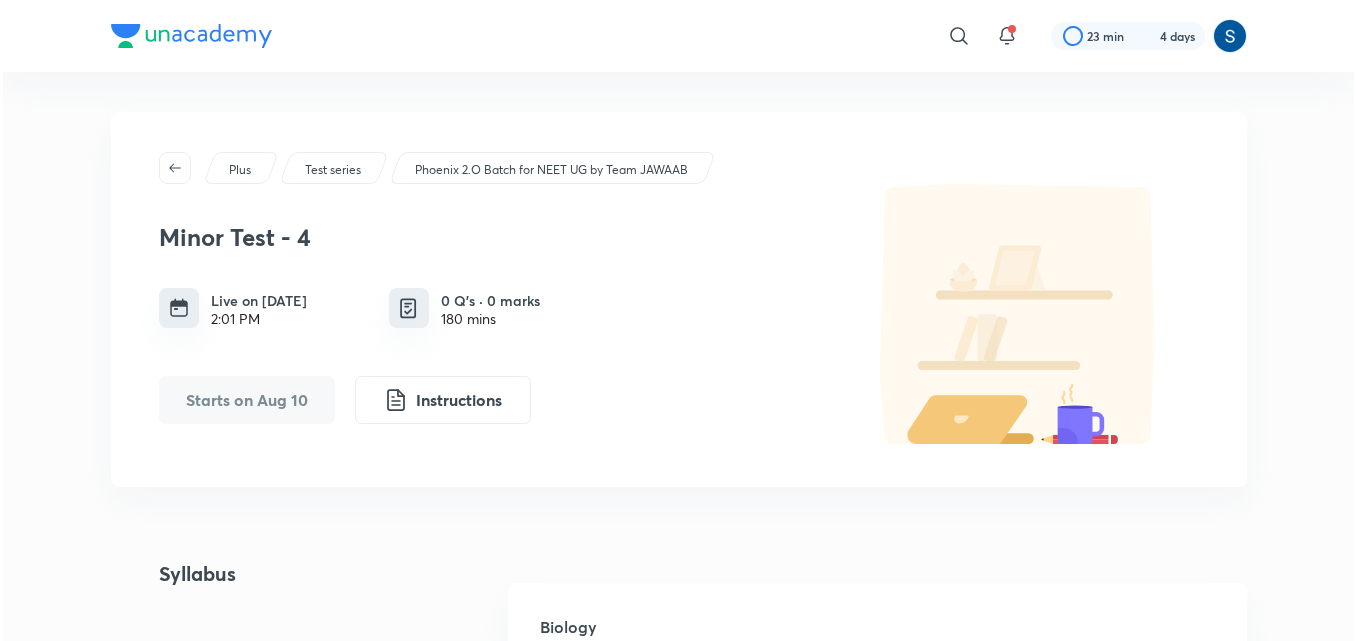 scroll, scrollTop: 40, scrollLeft: 0, axis: vertical 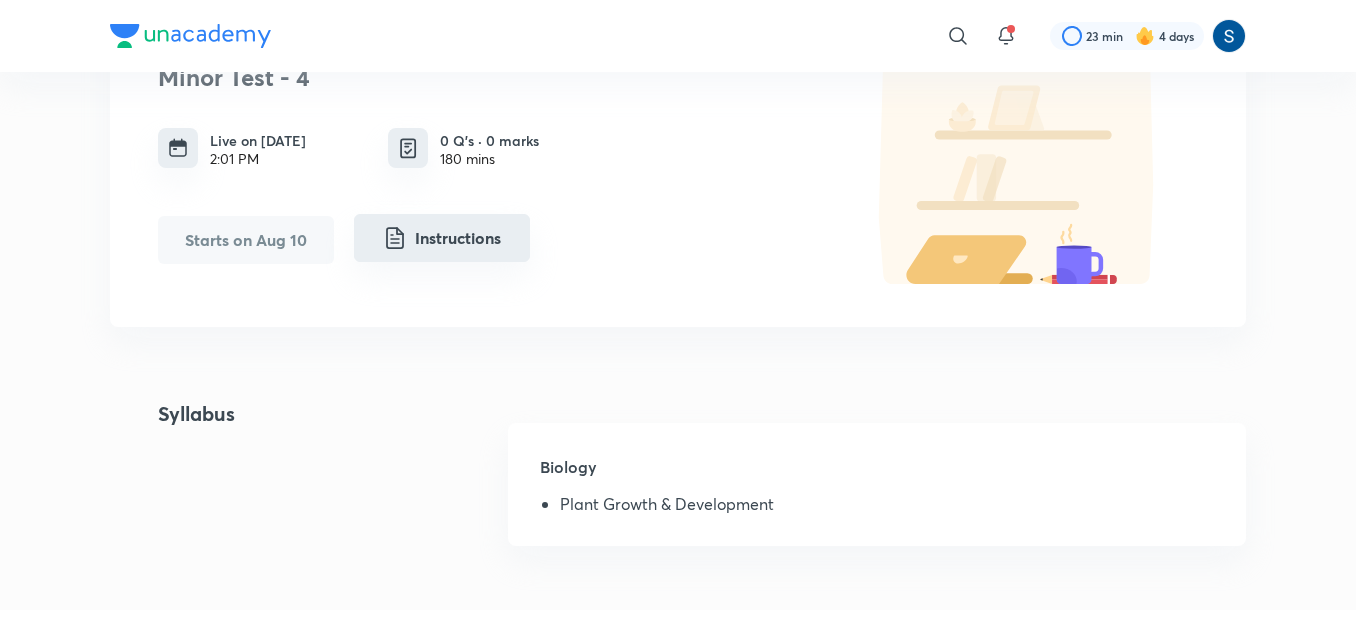 click on "Instructions" at bounding box center [442, 238] 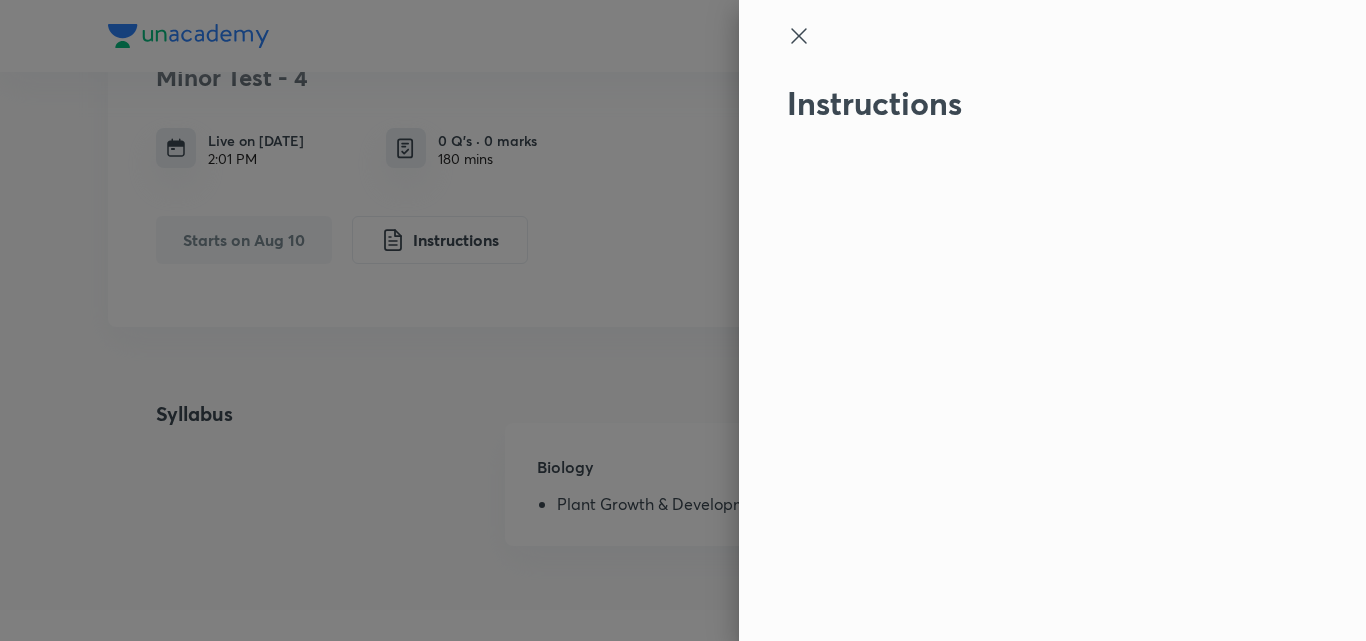 click 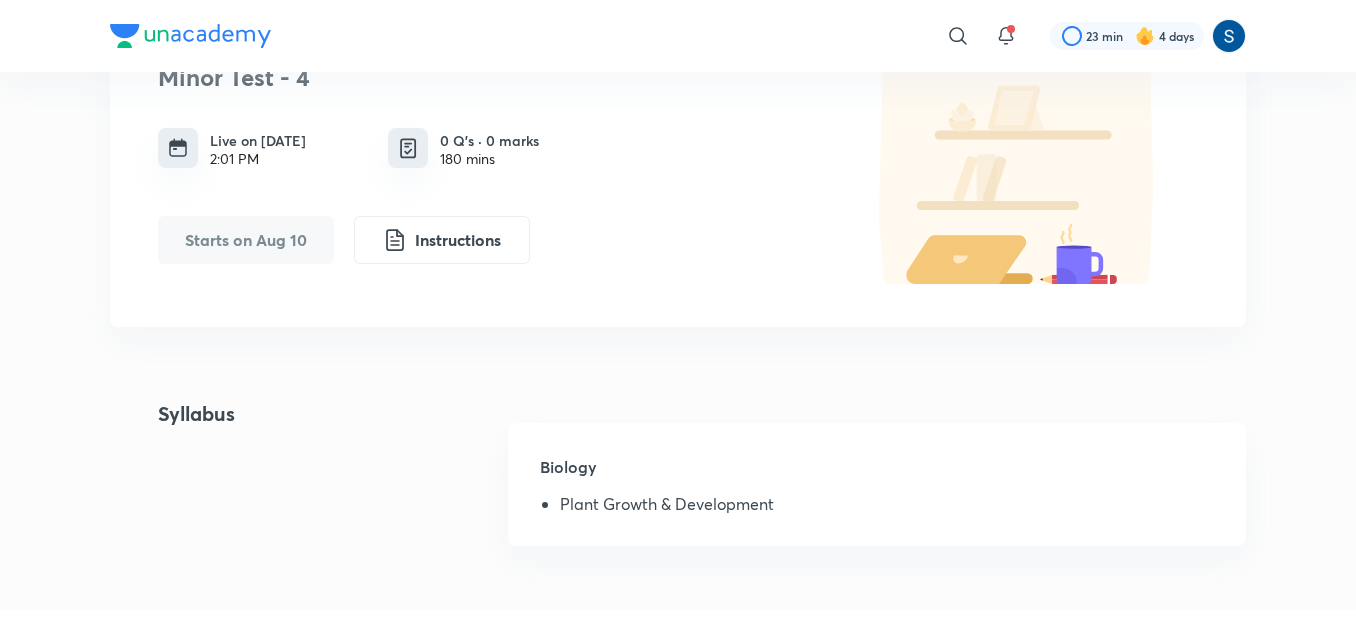 type 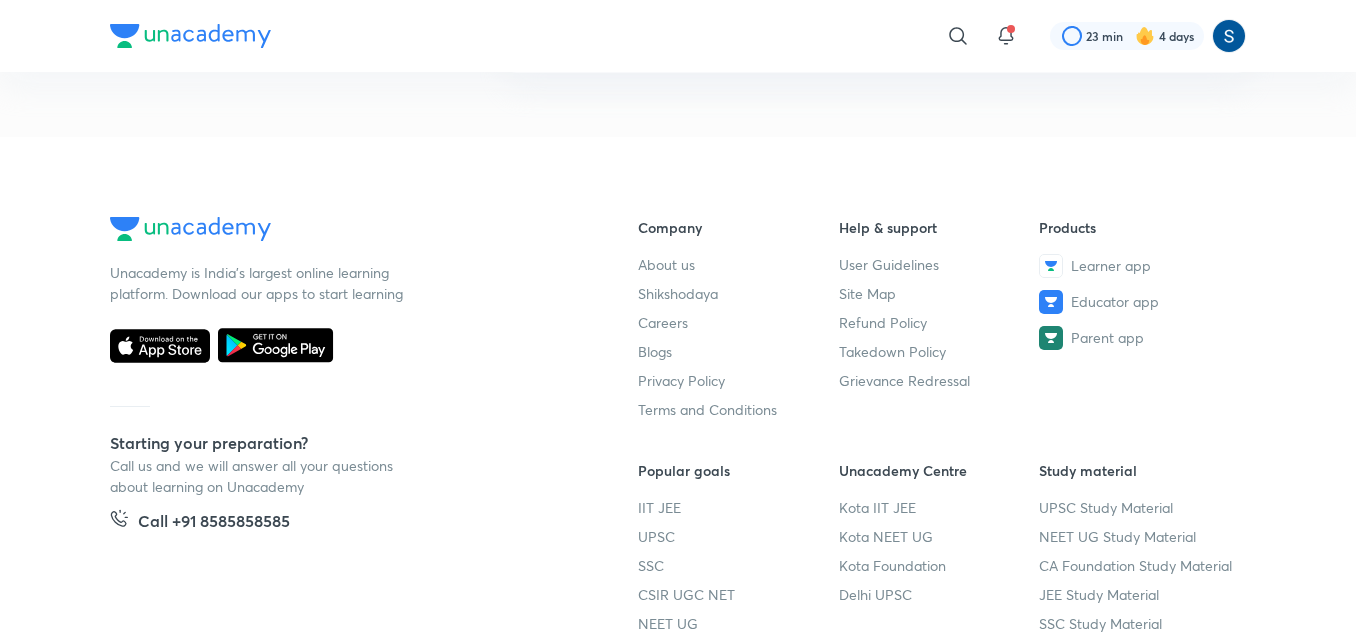 scroll, scrollTop: 640, scrollLeft: 0, axis: vertical 